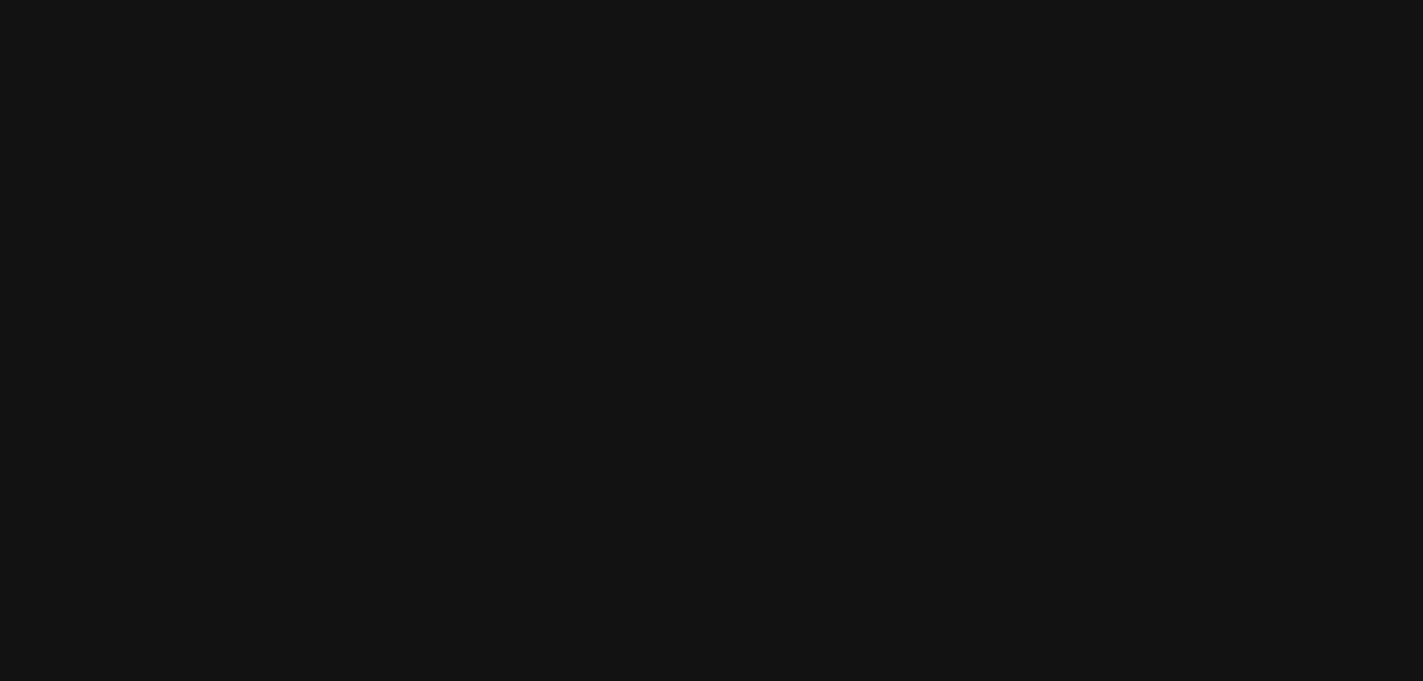 scroll, scrollTop: 0, scrollLeft: 0, axis: both 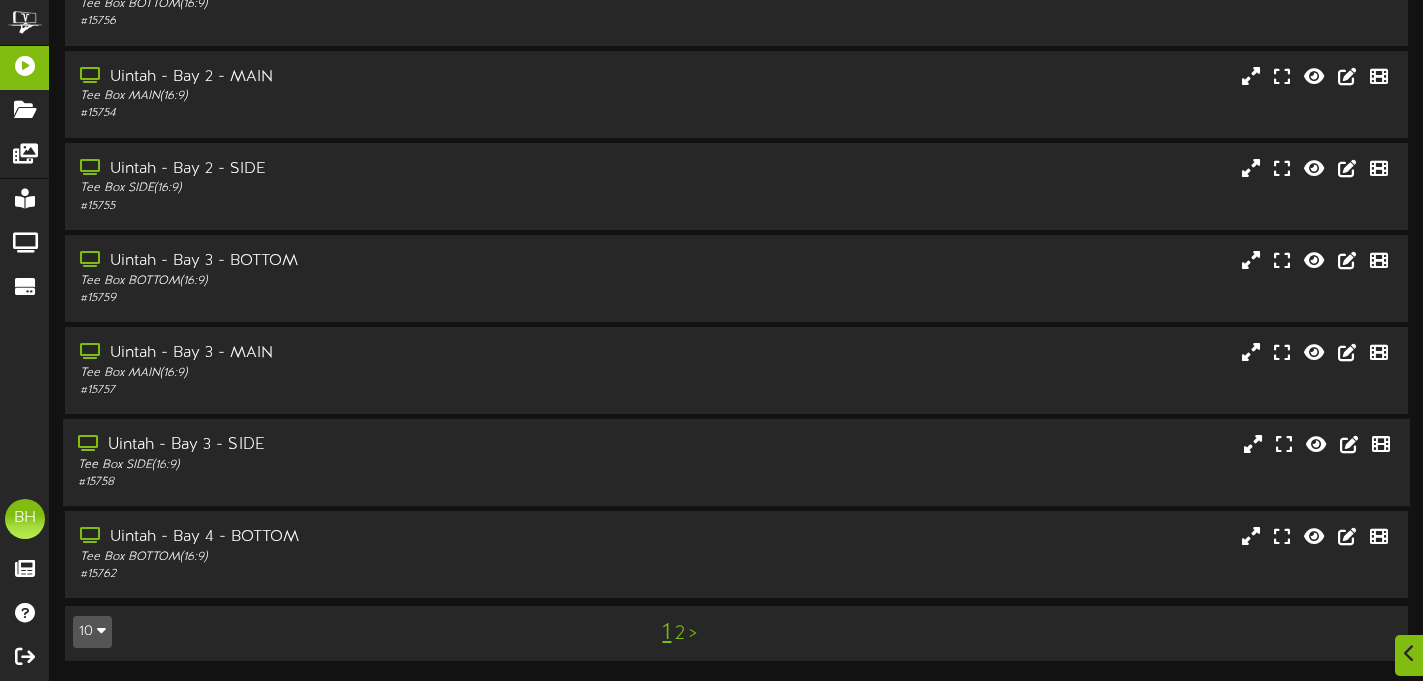 click on "Uintah - Bay 3 - SIDE" at bounding box center [343, 445] 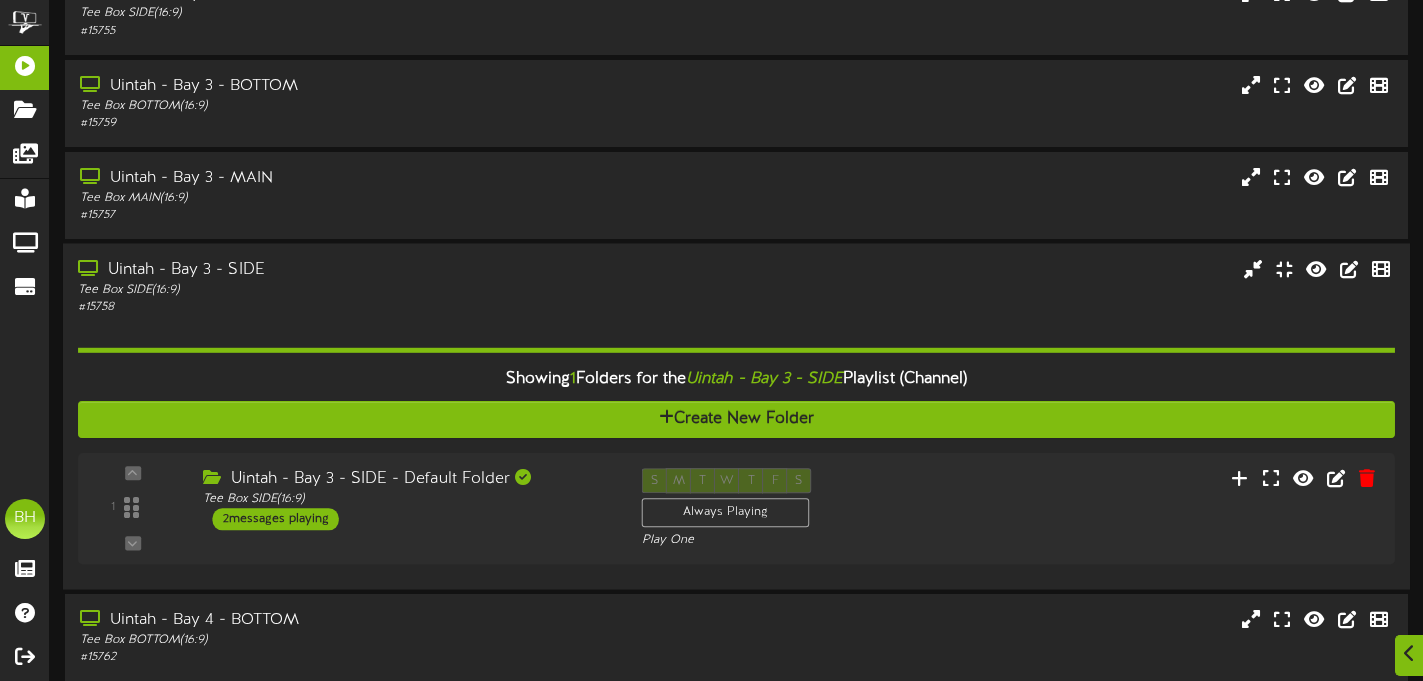 scroll, scrollTop: 665, scrollLeft: 0, axis: vertical 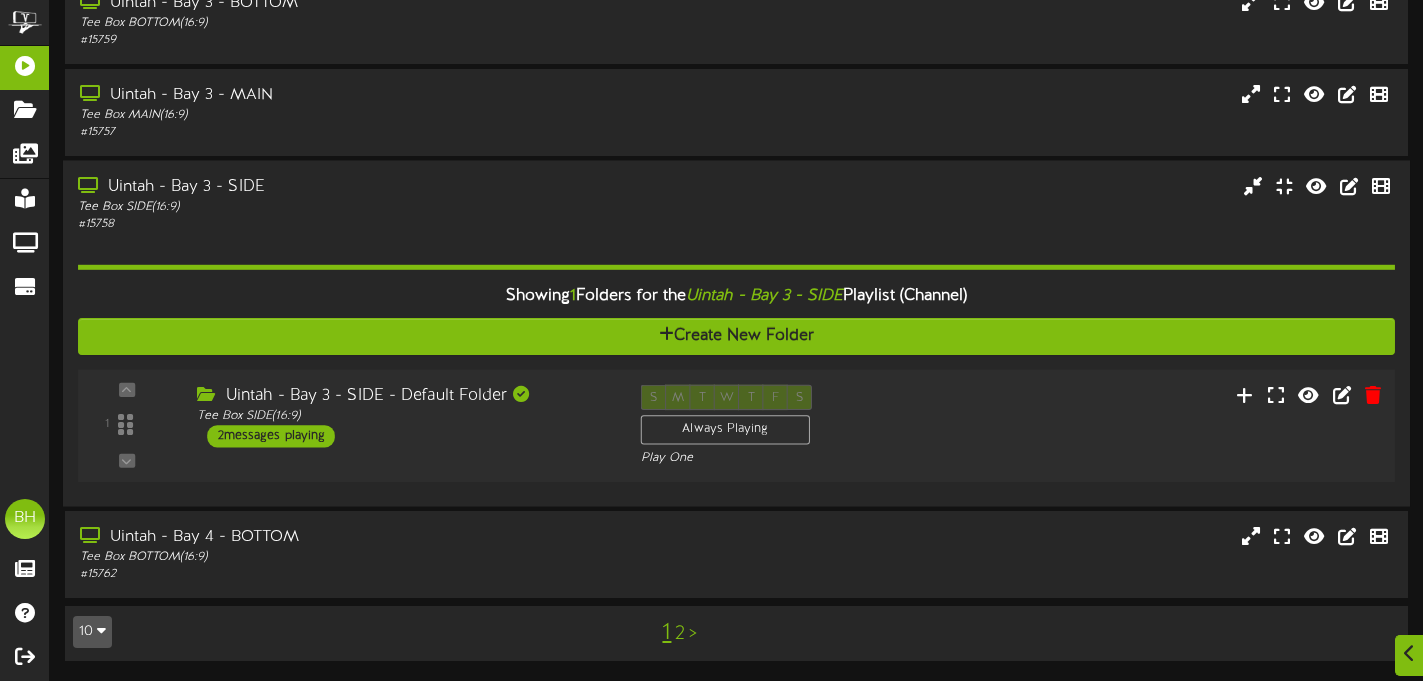 click on "2  messages playing" at bounding box center [272, 436] 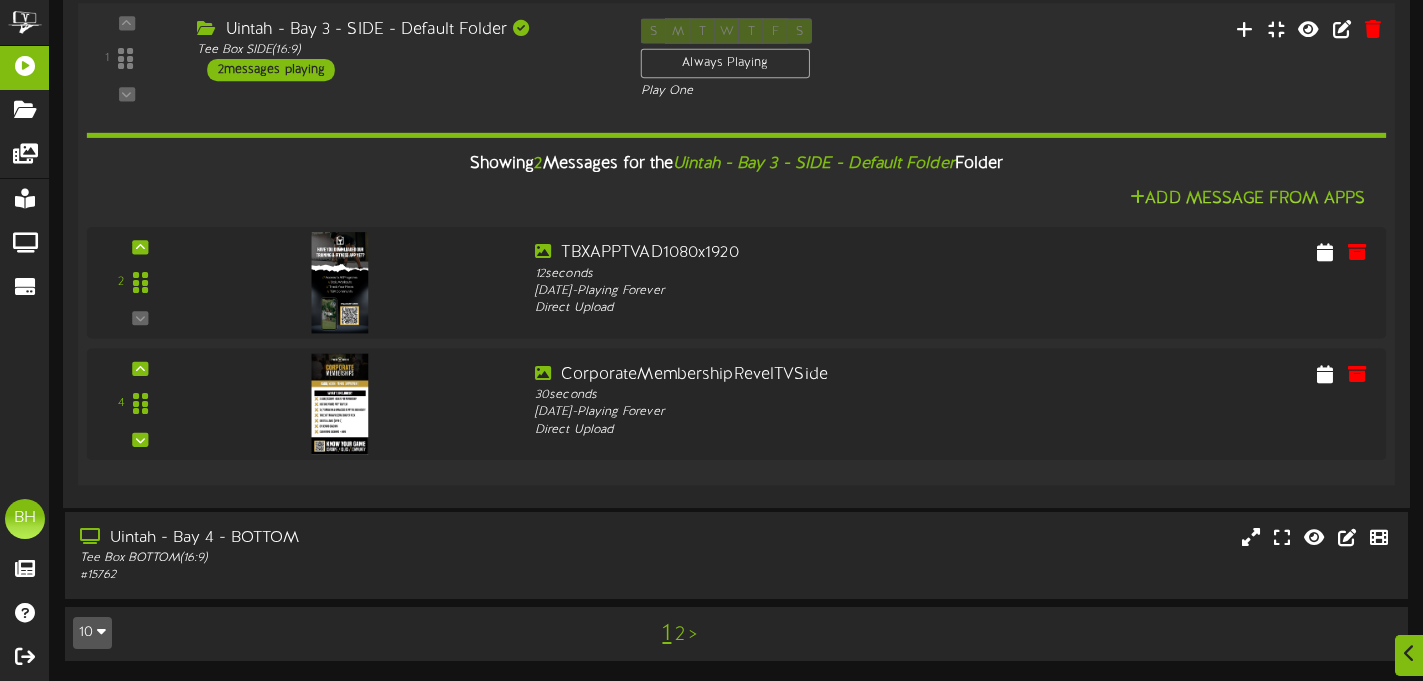 scroll, scrollTop: 1030, scrollLeft: 0, axis: vertical 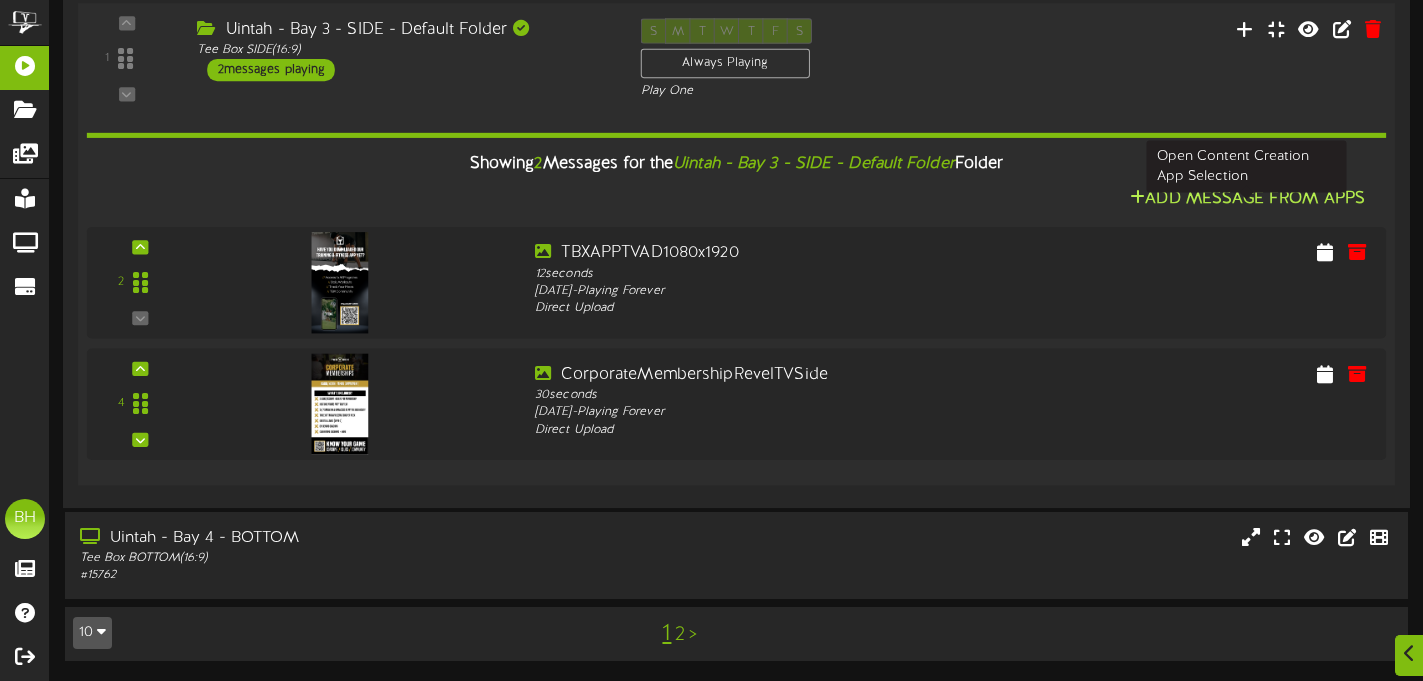 click on "Add Message From Apps" at bounding box center [1247, 198] 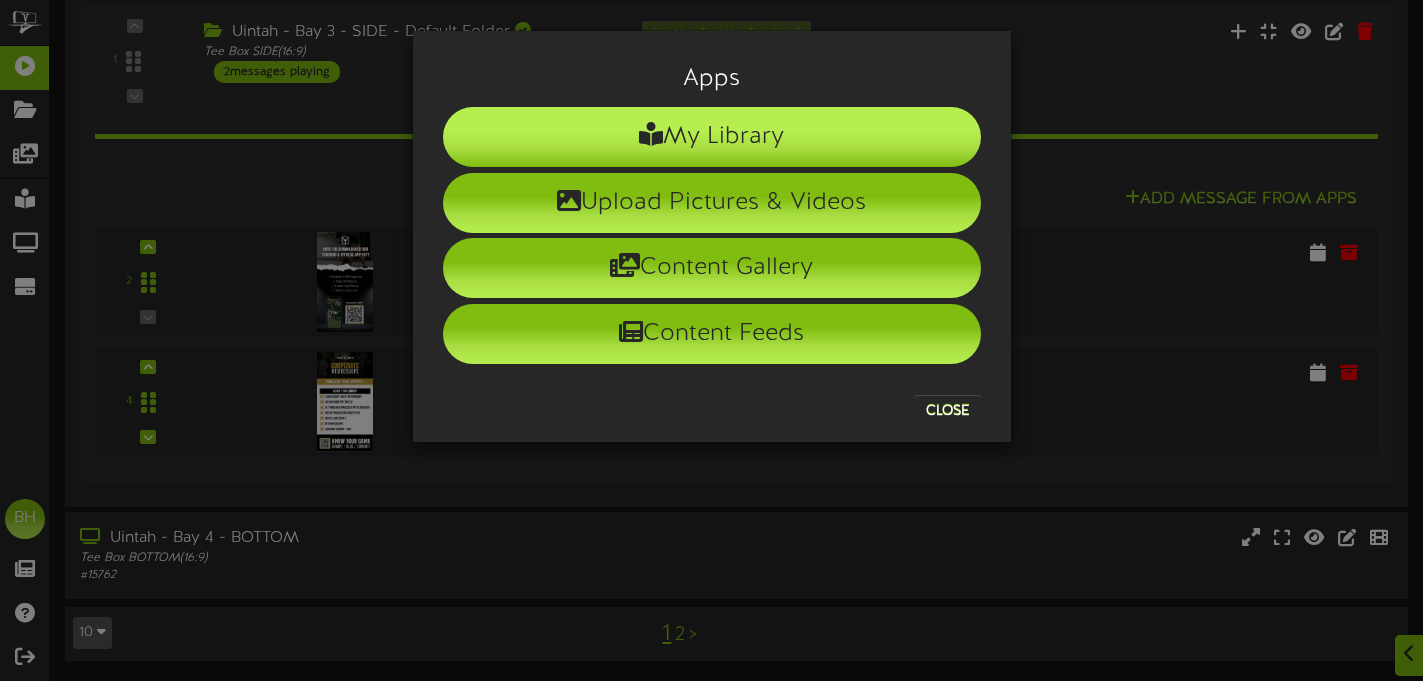 click on "My Library" at bounding box center [712, 137] 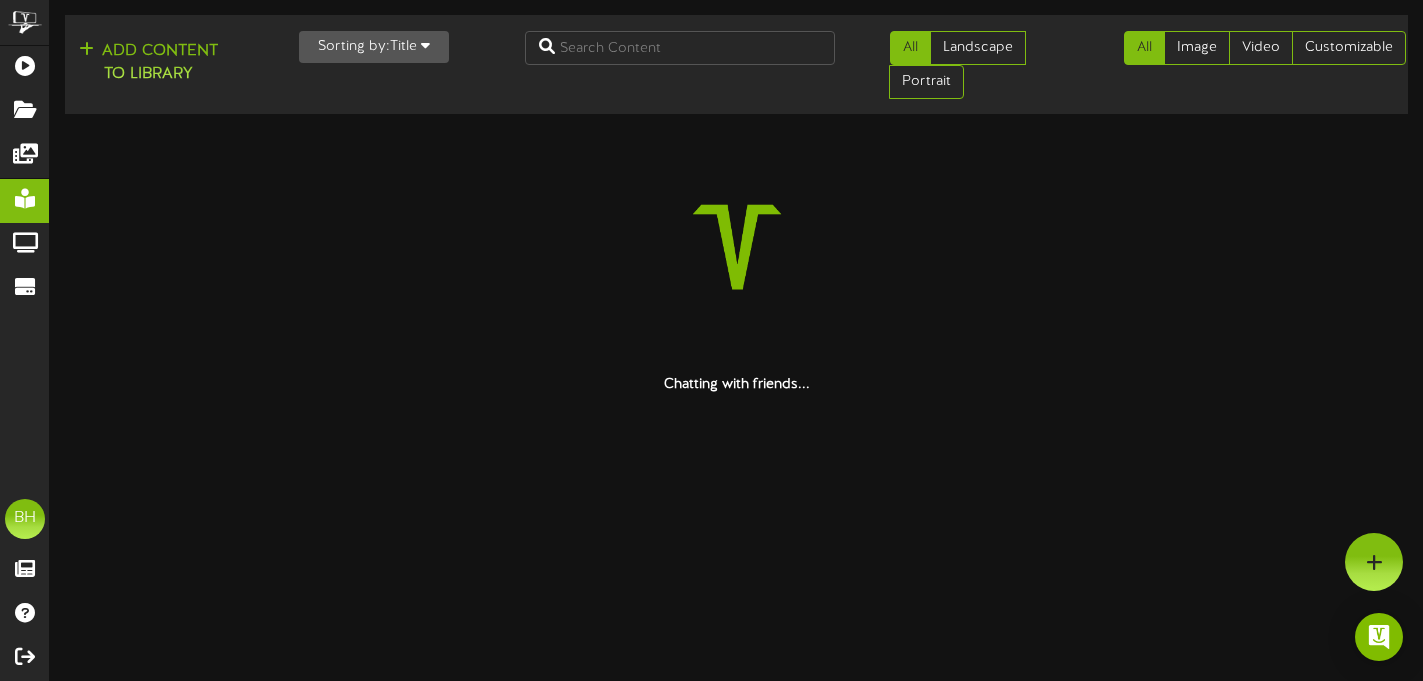 scroll, scrollTop: 0, scrollLeft: 0, axis: both 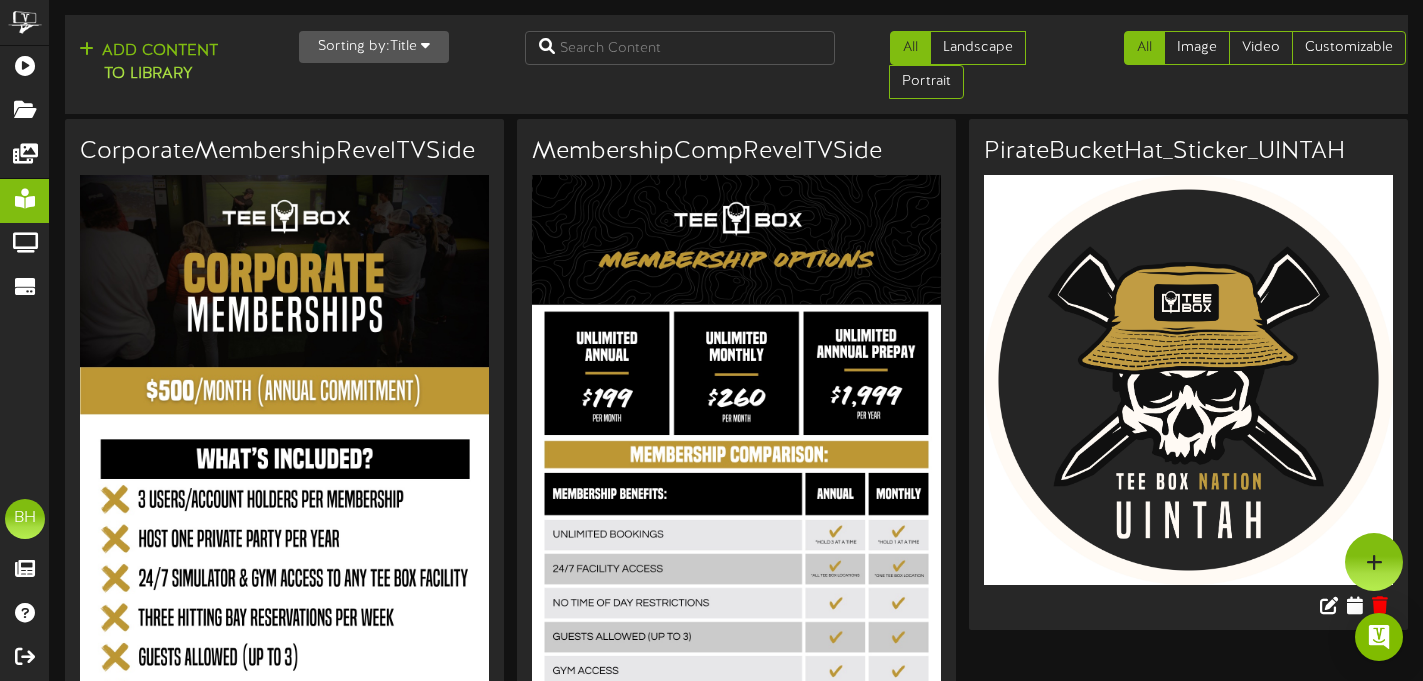 click at bounding box center [736, 539] 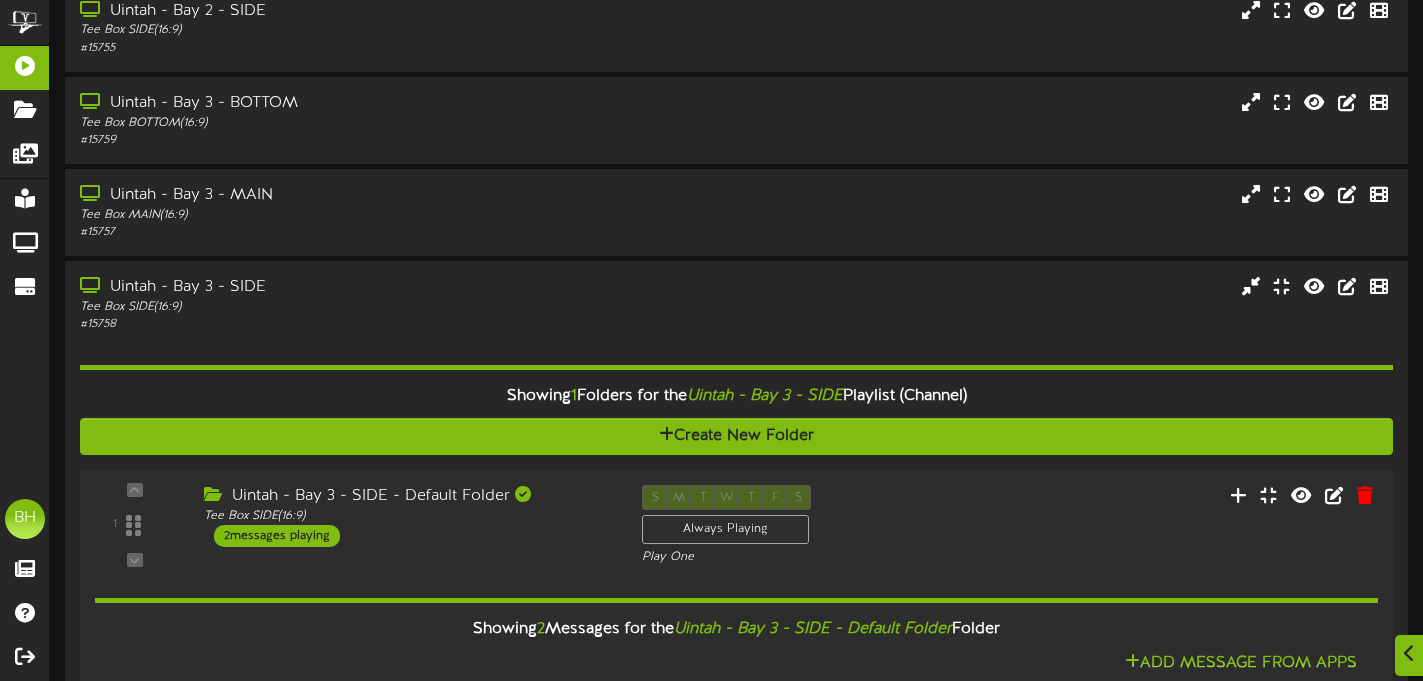 scroll, scrollTop: 559, scrollLeft: 0, axis: vertical 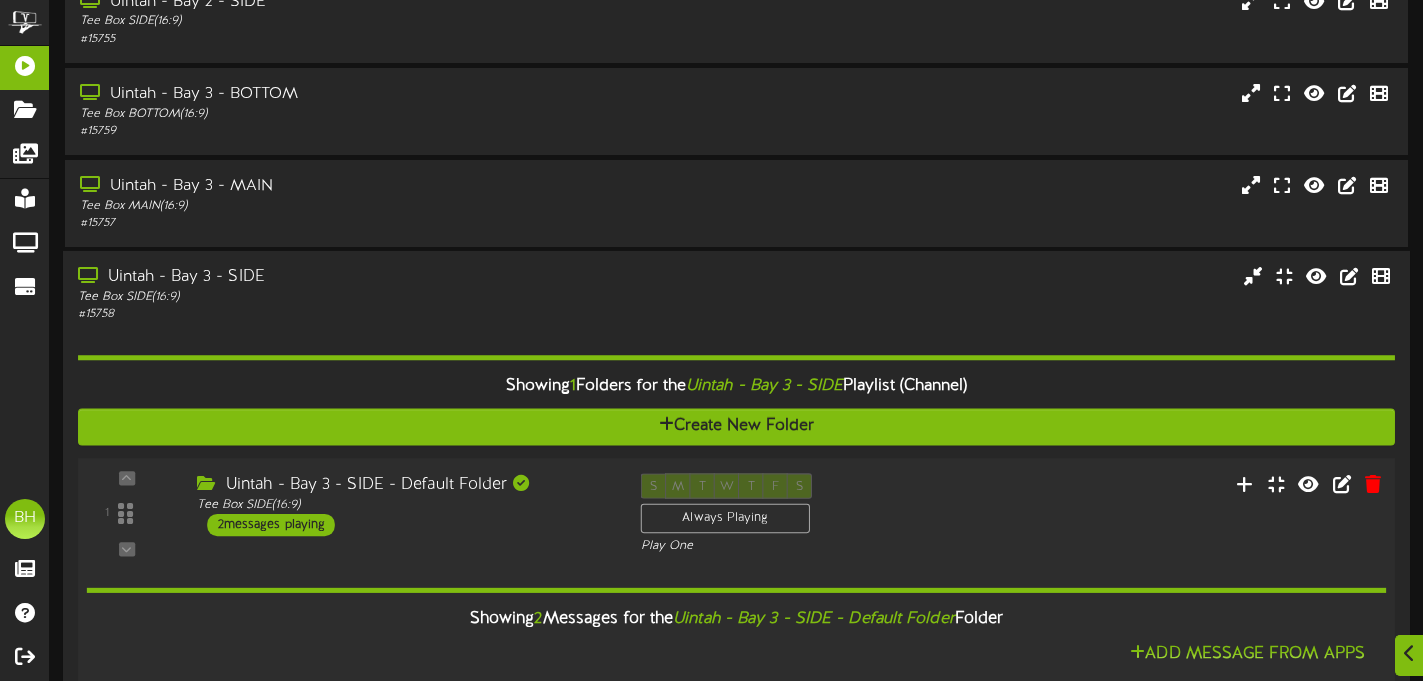 click on "2  messages playing" at bounding box center [272, 525] 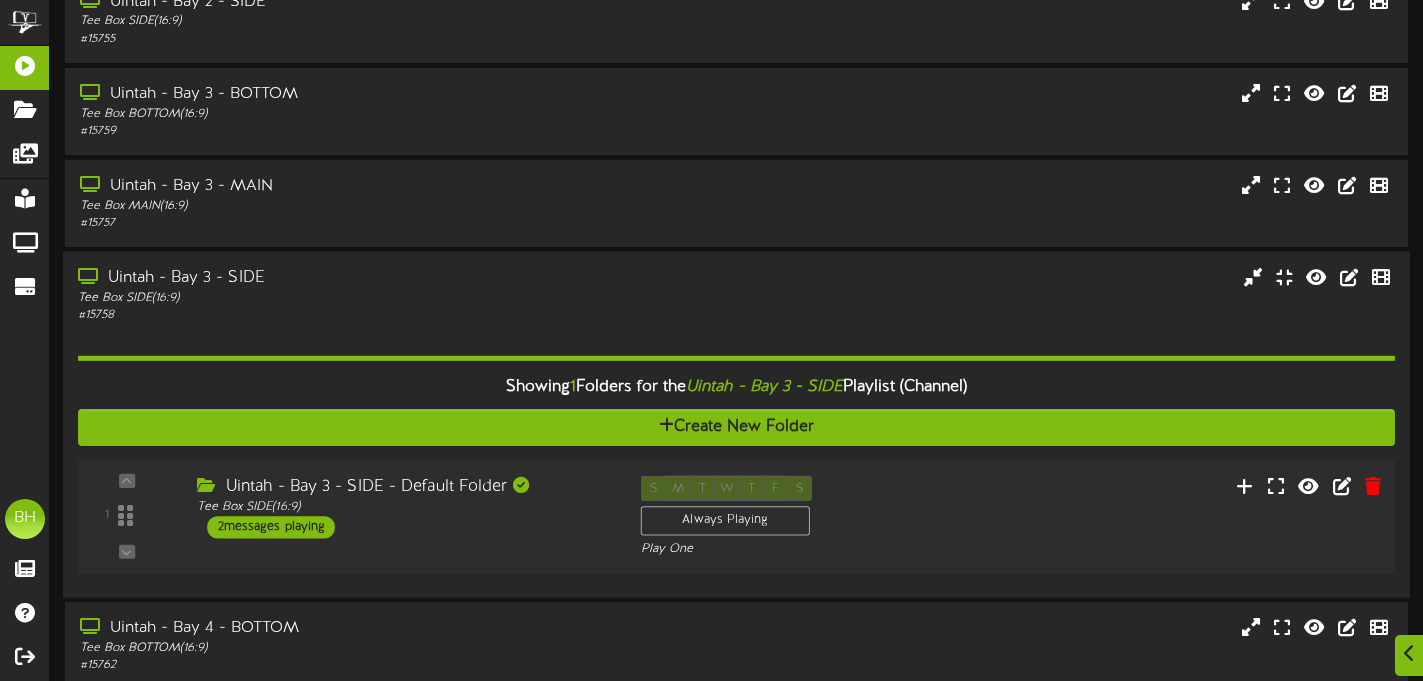 click on "2  messages playing" at bounding box center (272, 527) 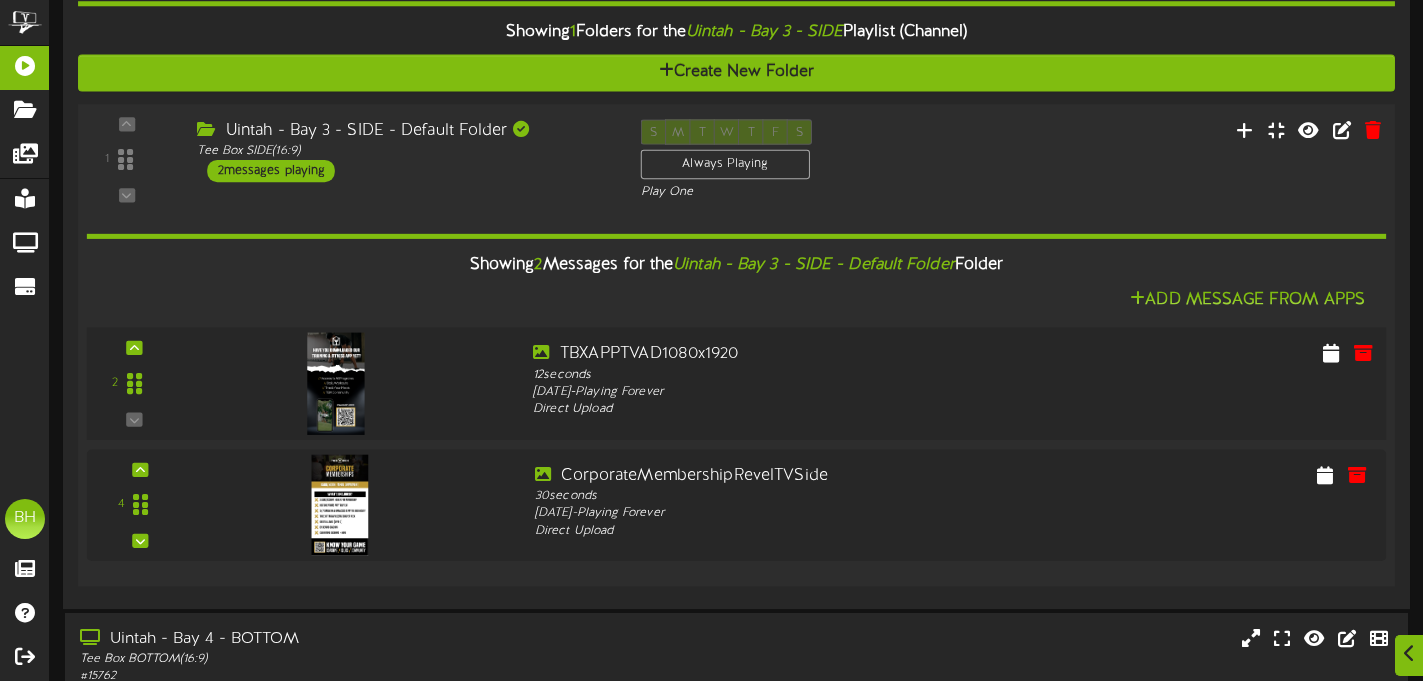 scroll, scrollTop: 947, scrollLeft: 0, axis: vertical 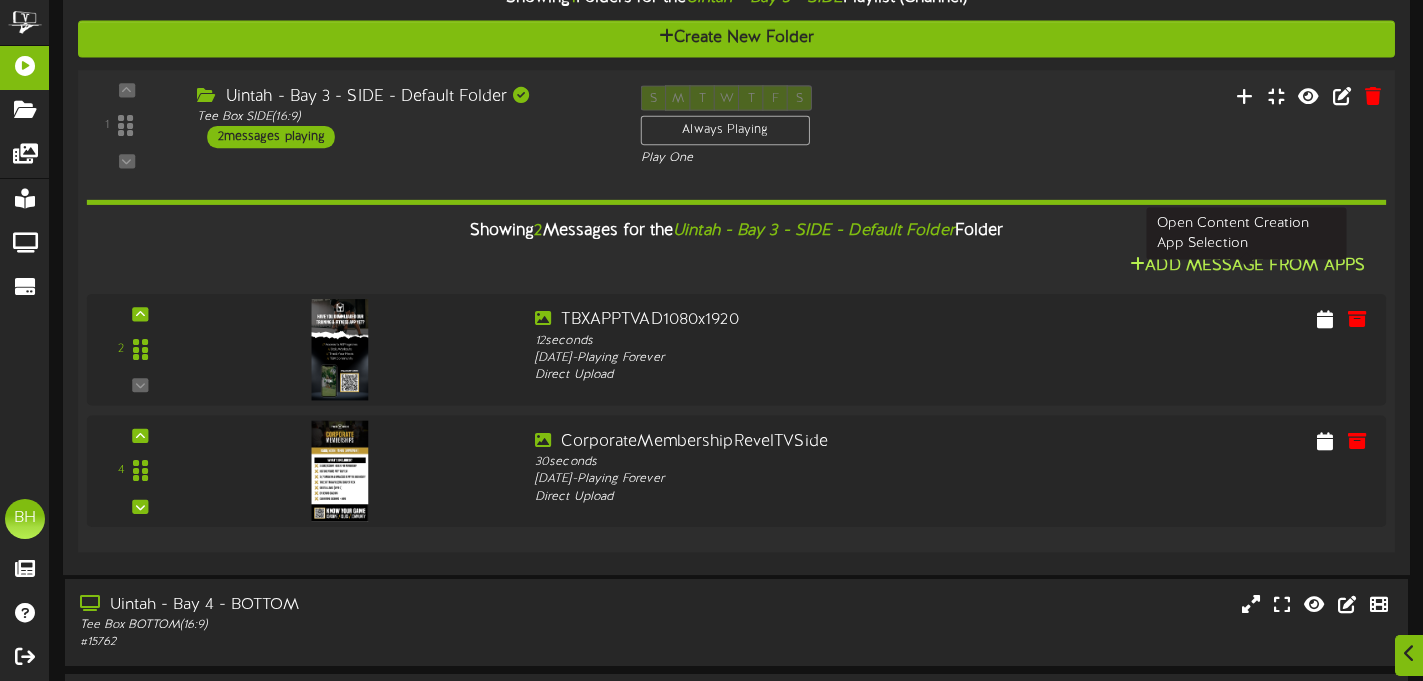 click on "Add Message From Apps" at bounding box center [1247, 265] 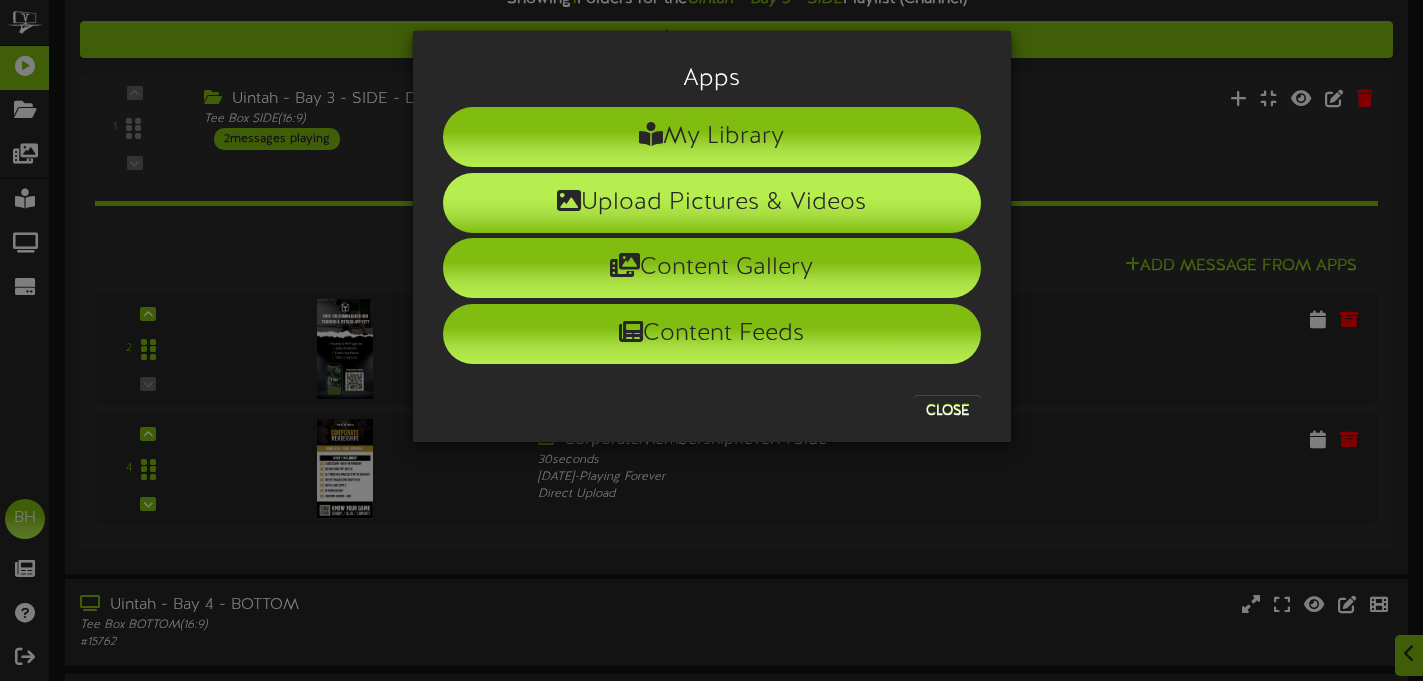 click on "Upload Pictures & Videos" at bounding box center [712, 203] 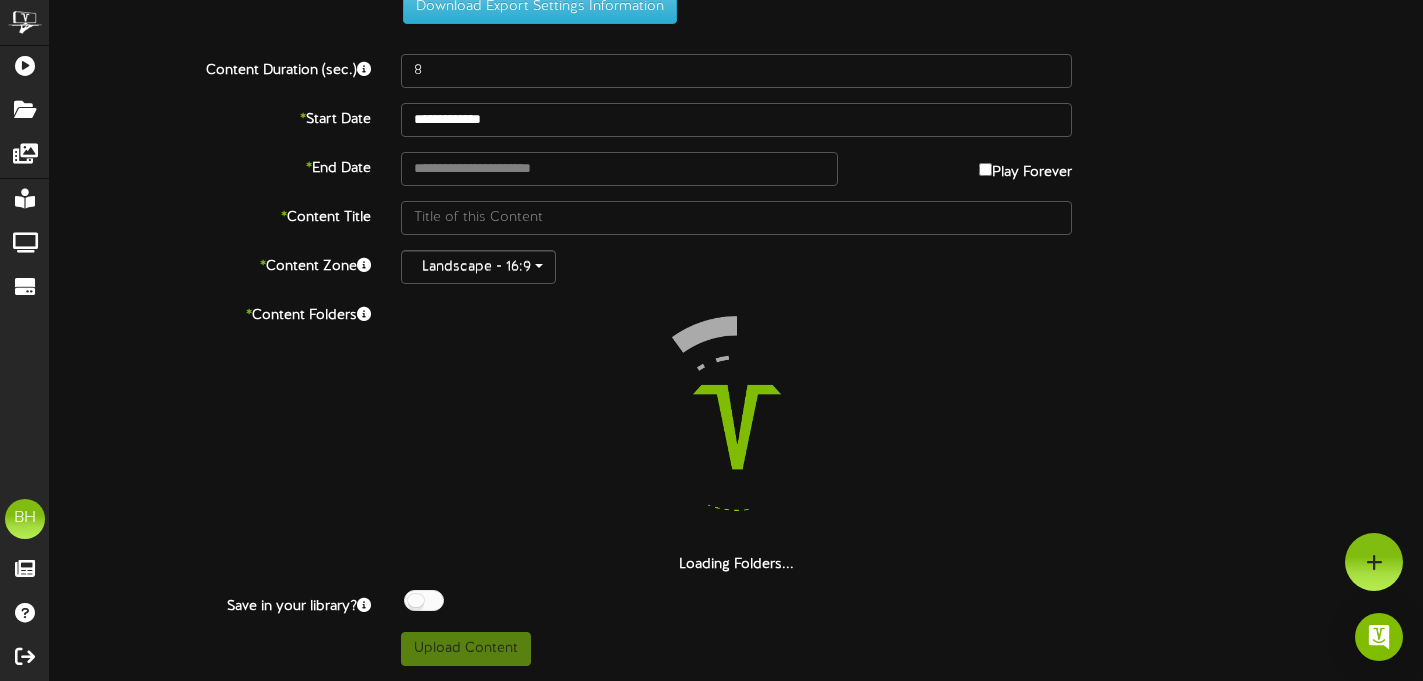 scroll, scrollTop: 0, scrollLeft: 0, axis: both 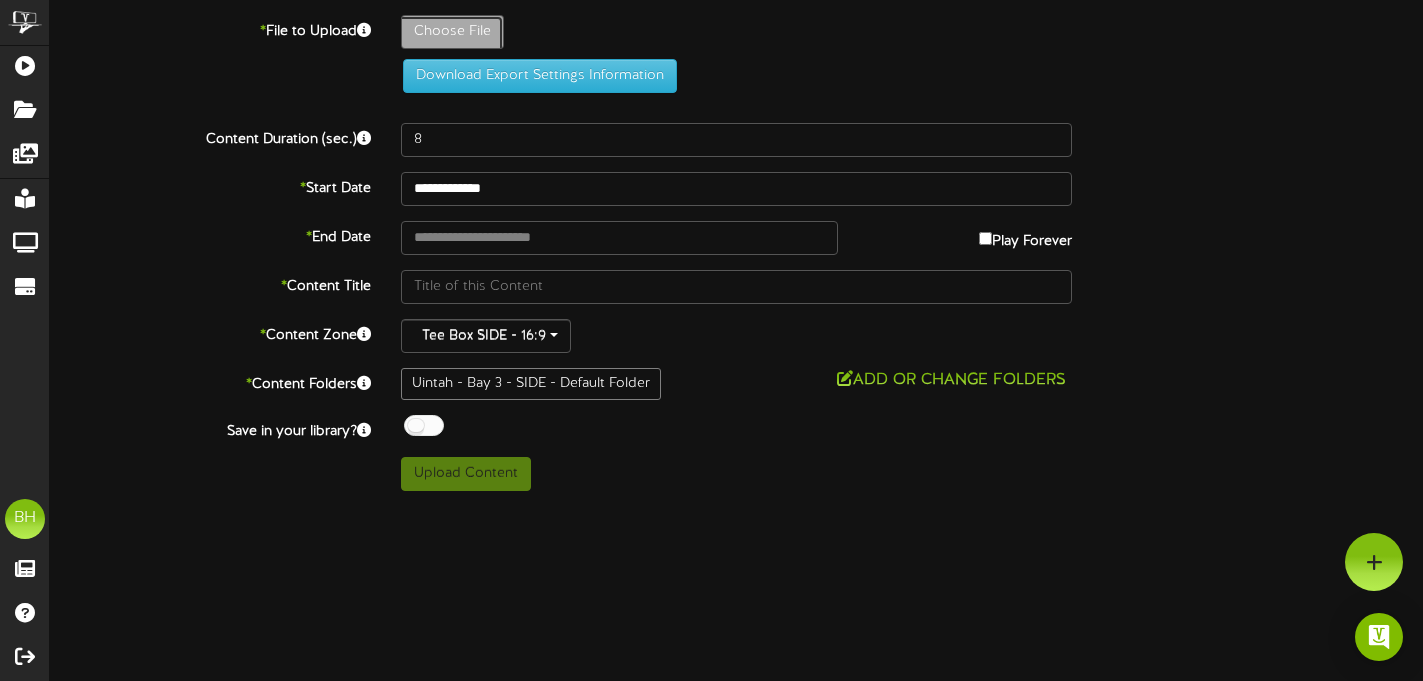 click on "Choose File" at bounding box center (-585, 87) 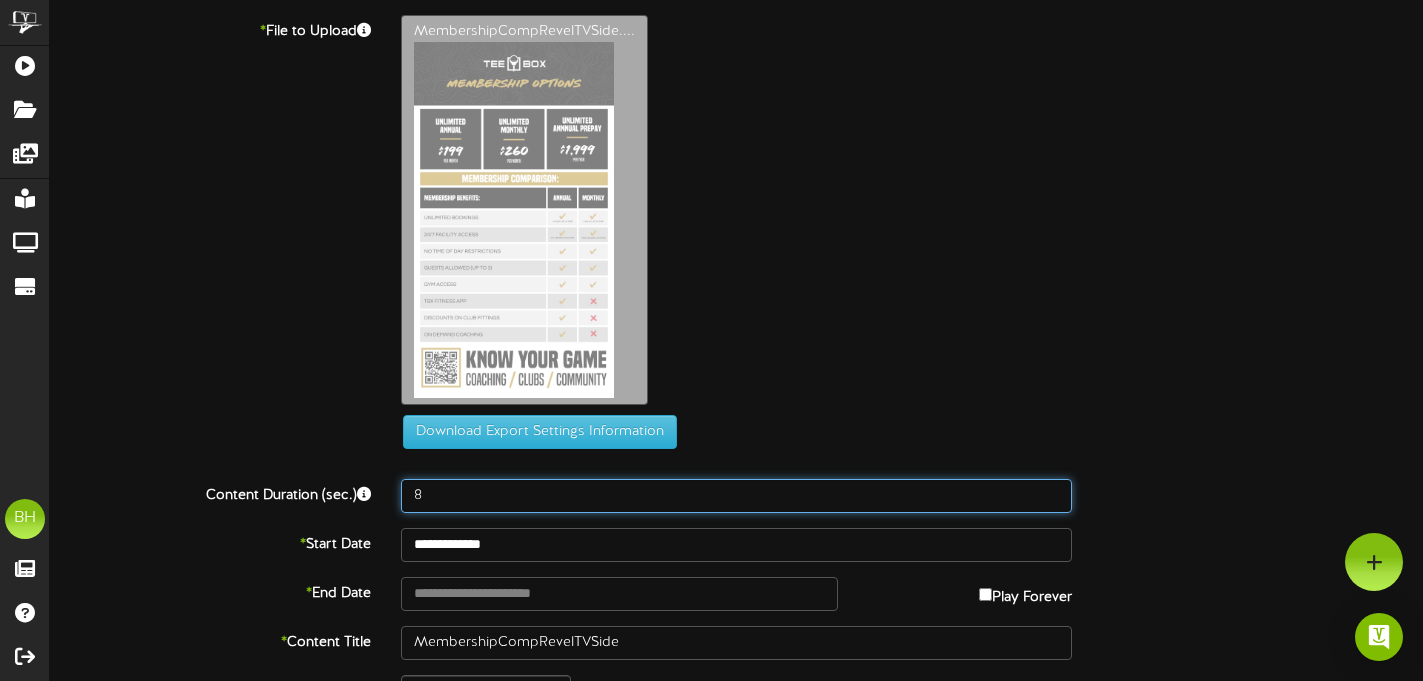 drag, startPoint x: 434, startPoint y: 497, endPoint x: 403, endPoint y: 491, distance: 31.575306 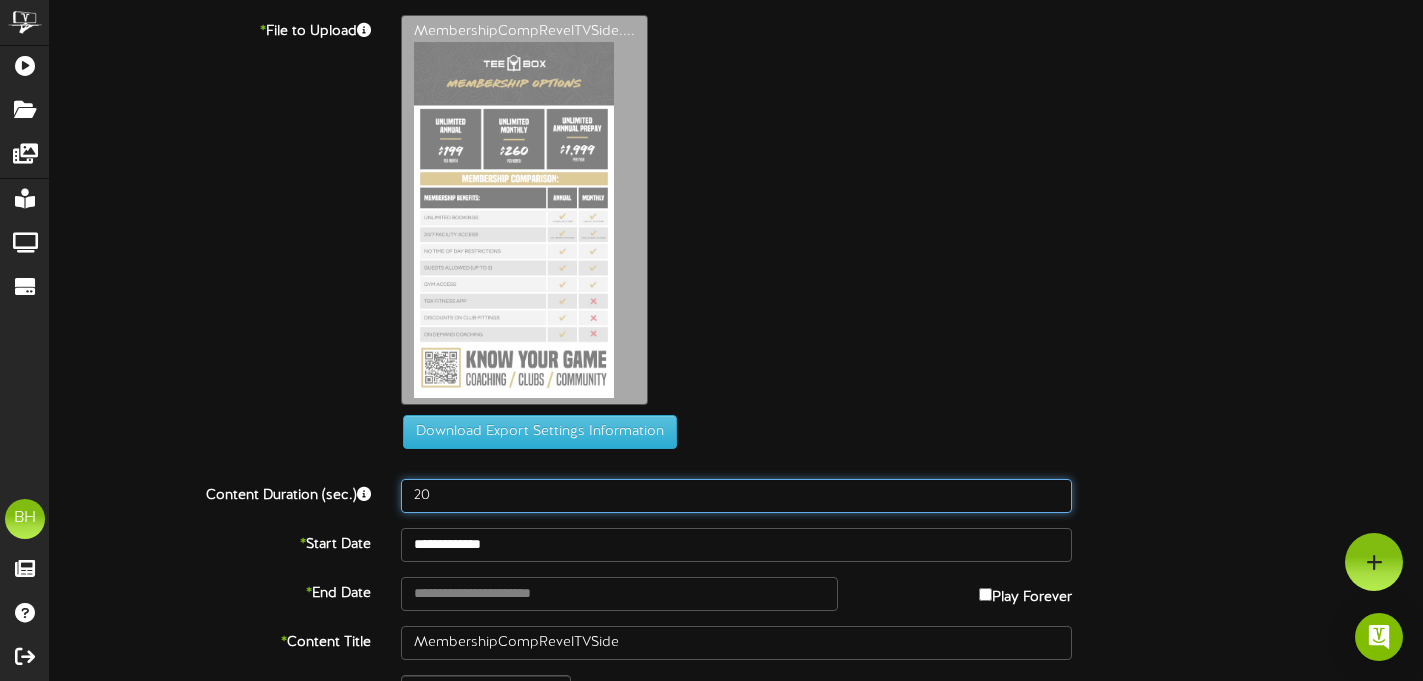 type on "20" 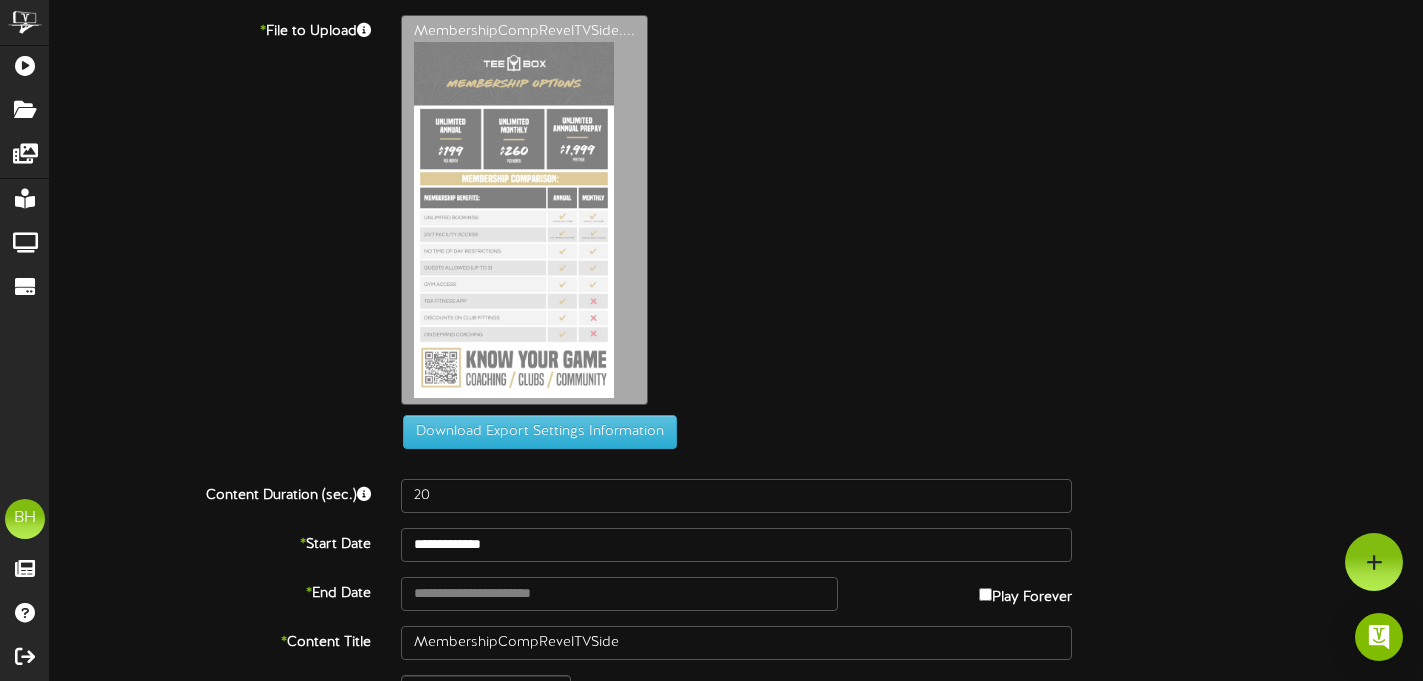 click on "MembershipCompRevelTVSide...." at bounding box center (912, 215) 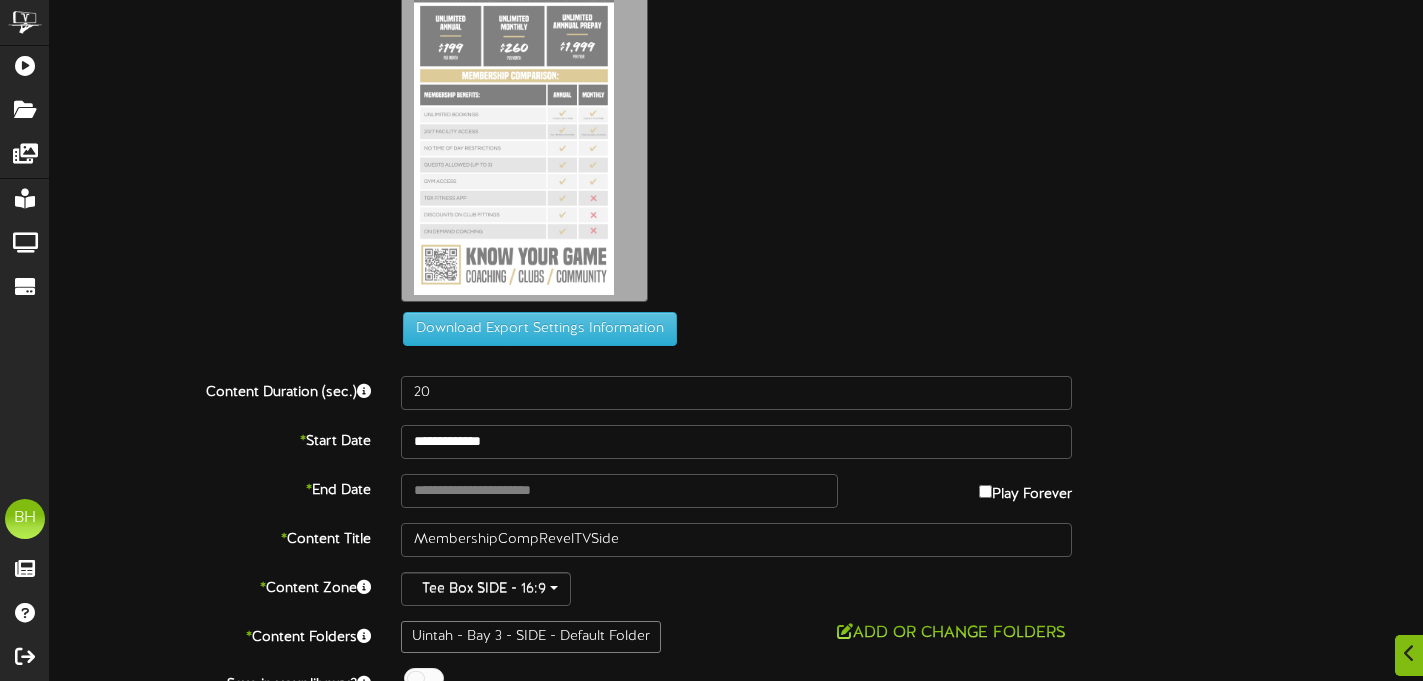 scroll, scrollTop: 180, scrollLeft: 0, axis: vertical 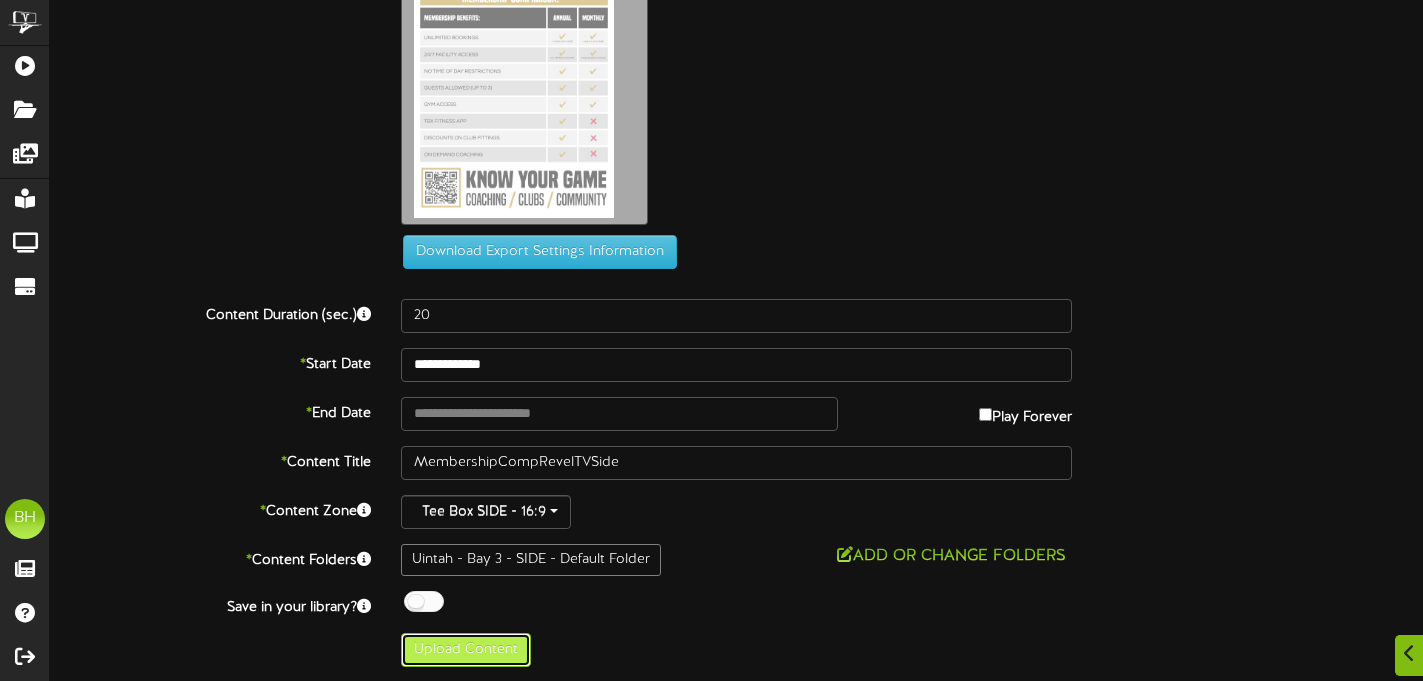 click on "Upload Content" at bounding box center (466, 650) 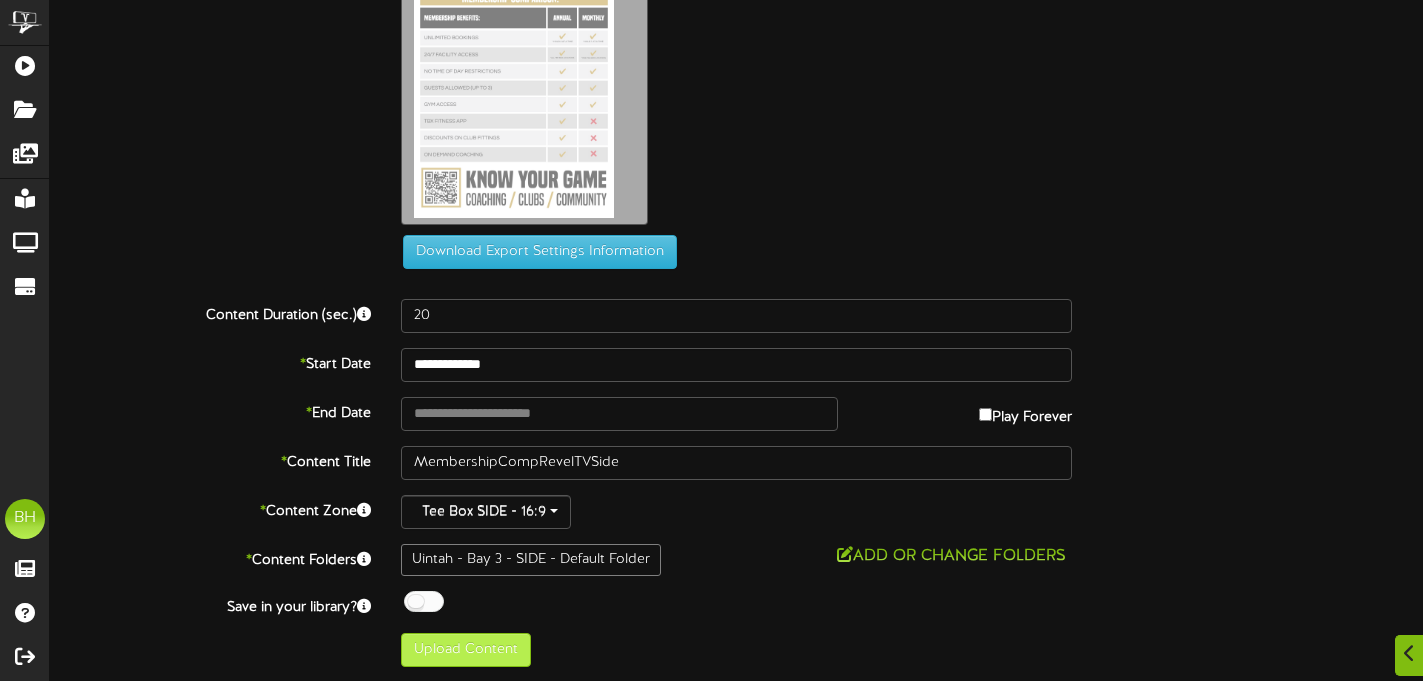 type on "**********" 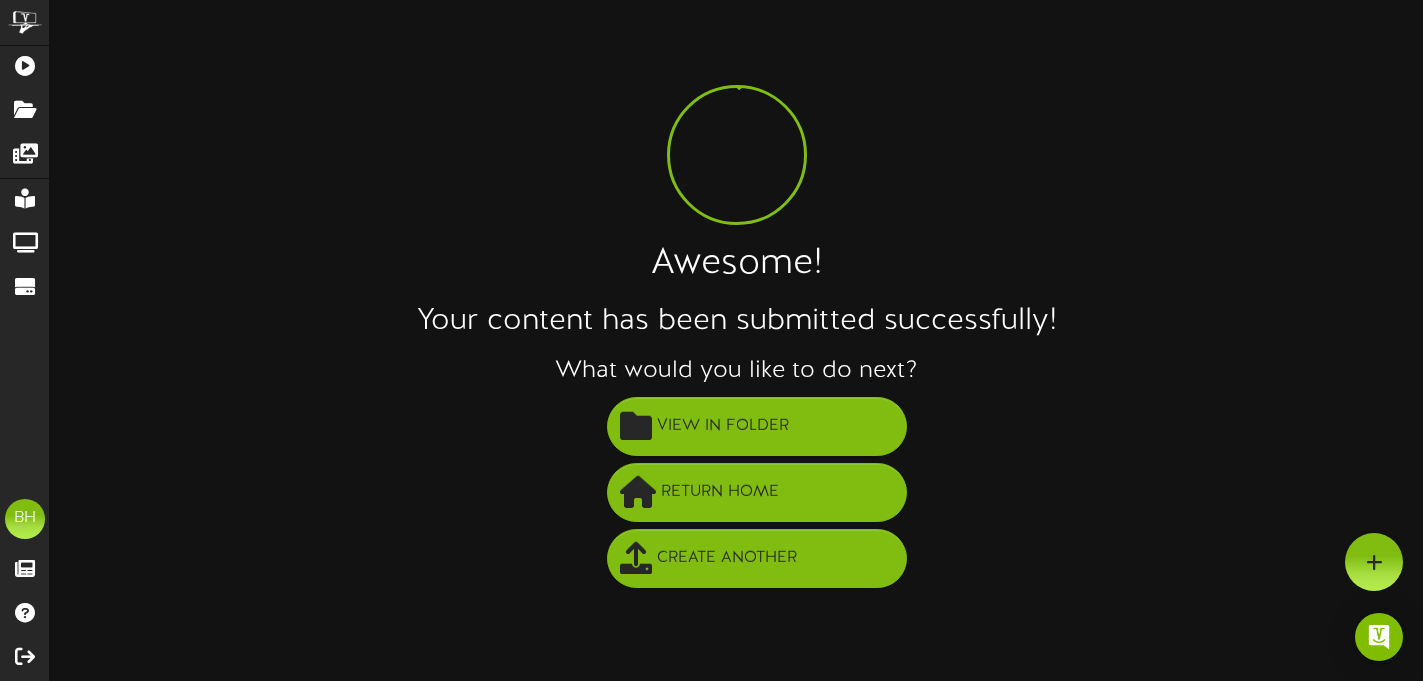 scroll, scrollTop: 0, scrollLeft: 0, axis: both 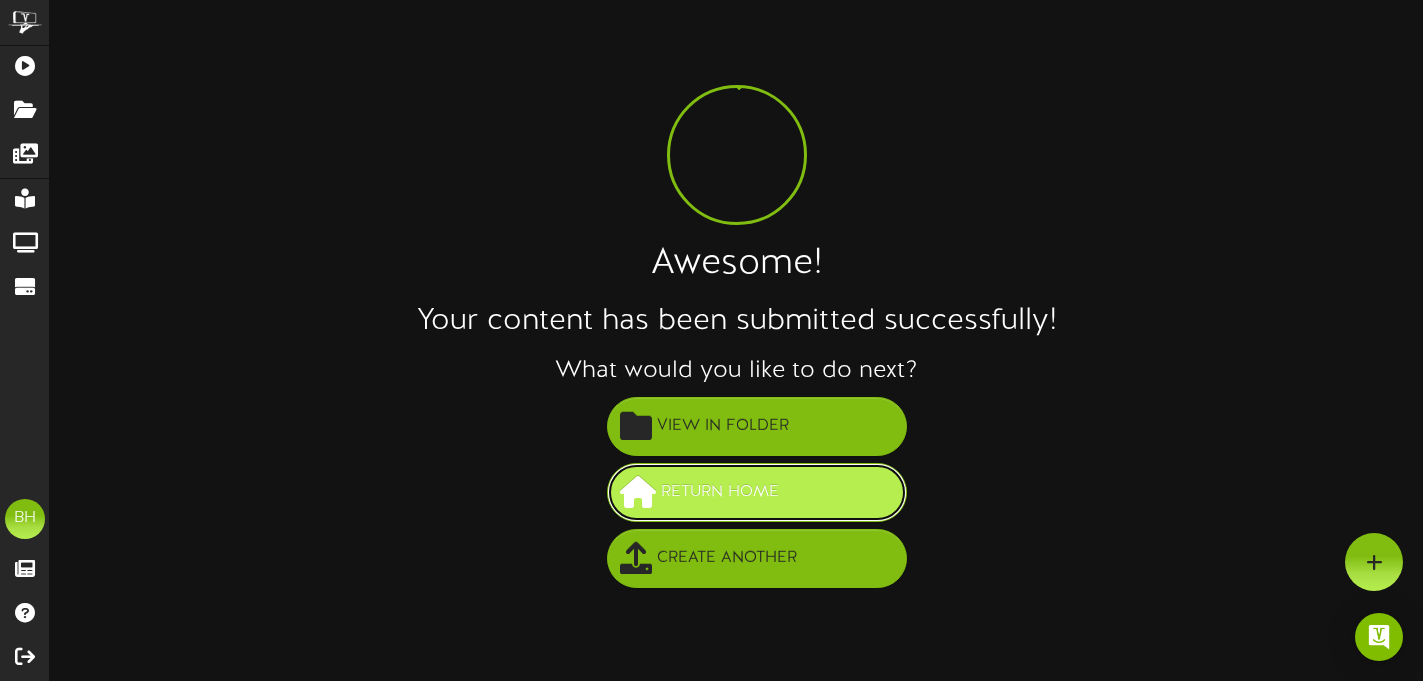 click on "Return Home" at bounding box center (720, 492) 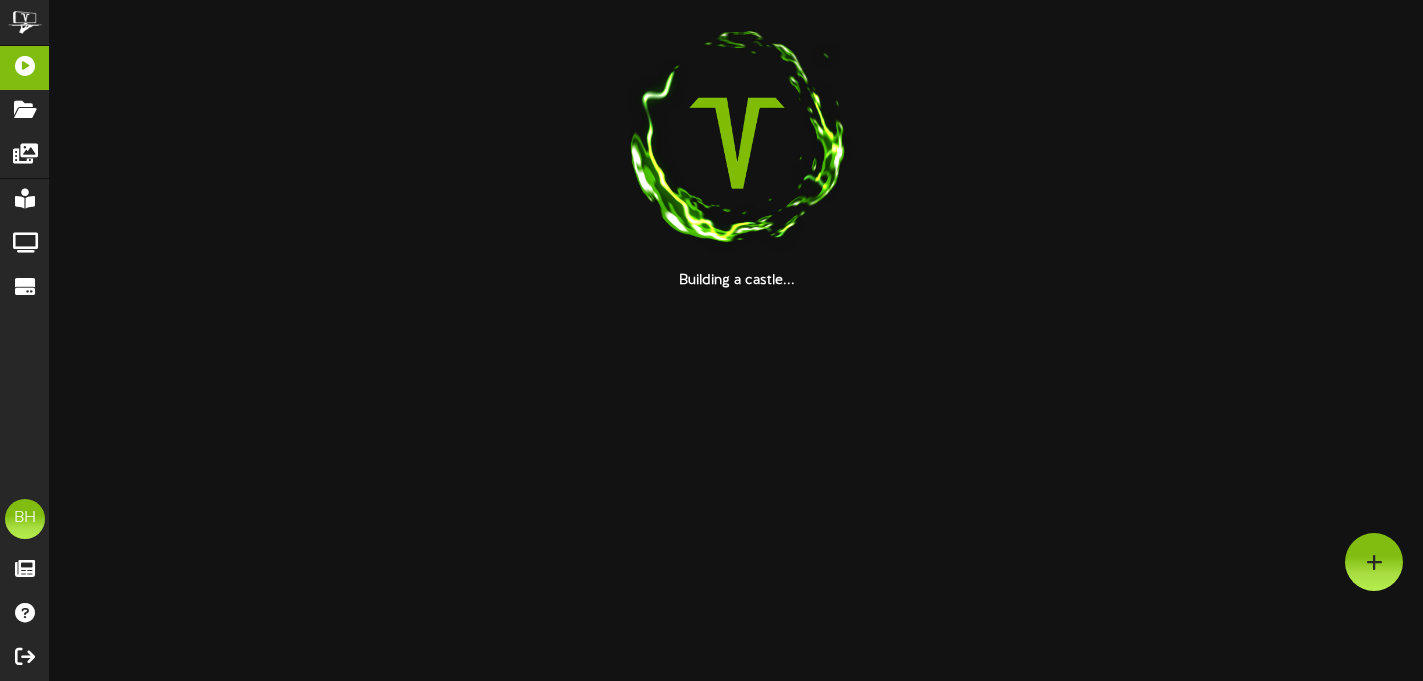 scroll, scrollTop: 0, scrollLeft: 0, axis: both 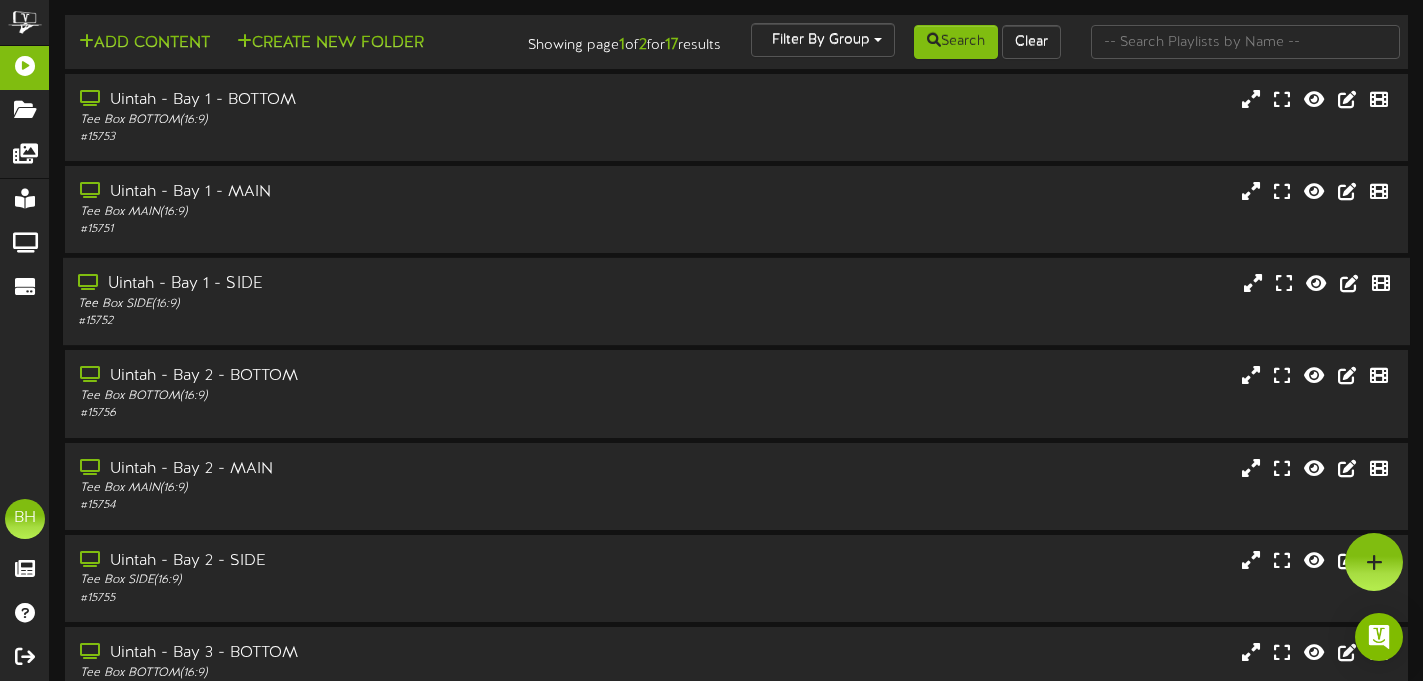 click on "Uintah - Bay 1 - SIDE" at bounding box center [343, 284] 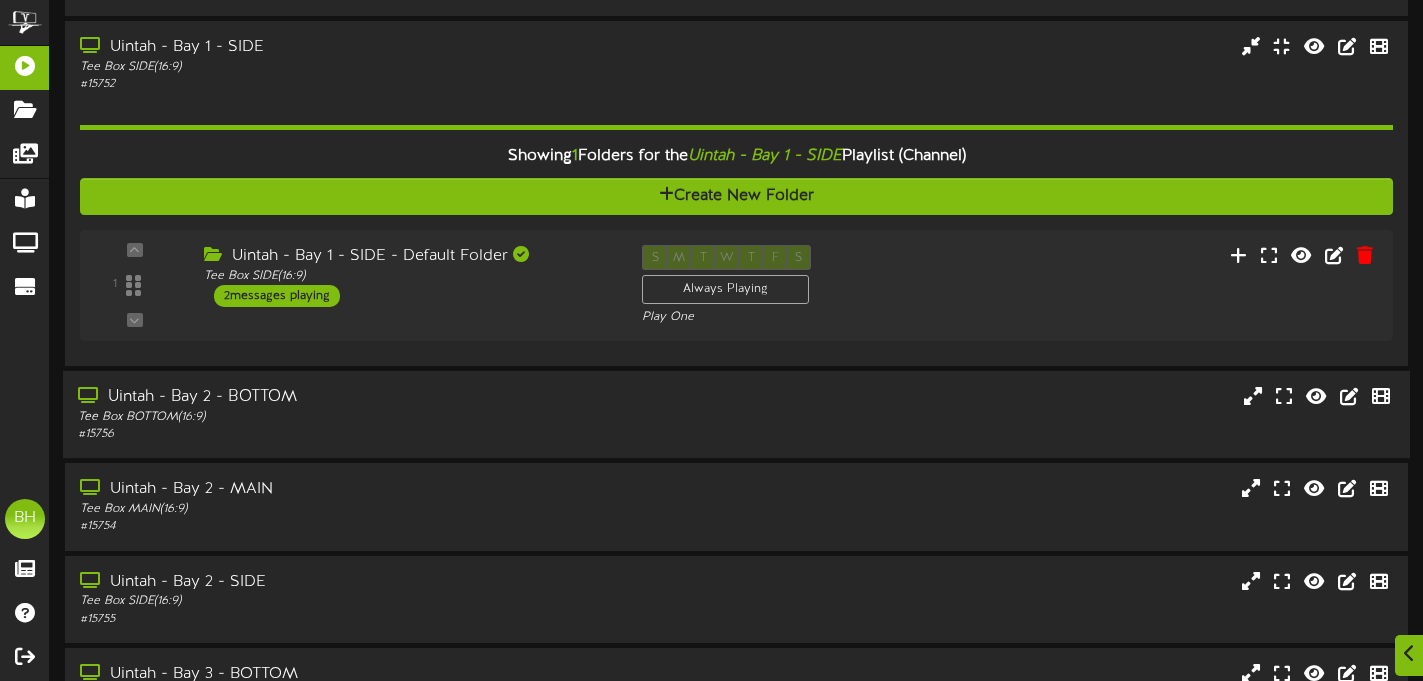 scroll, scrollTop: 249, scrollLeft: 0, axis: vertical 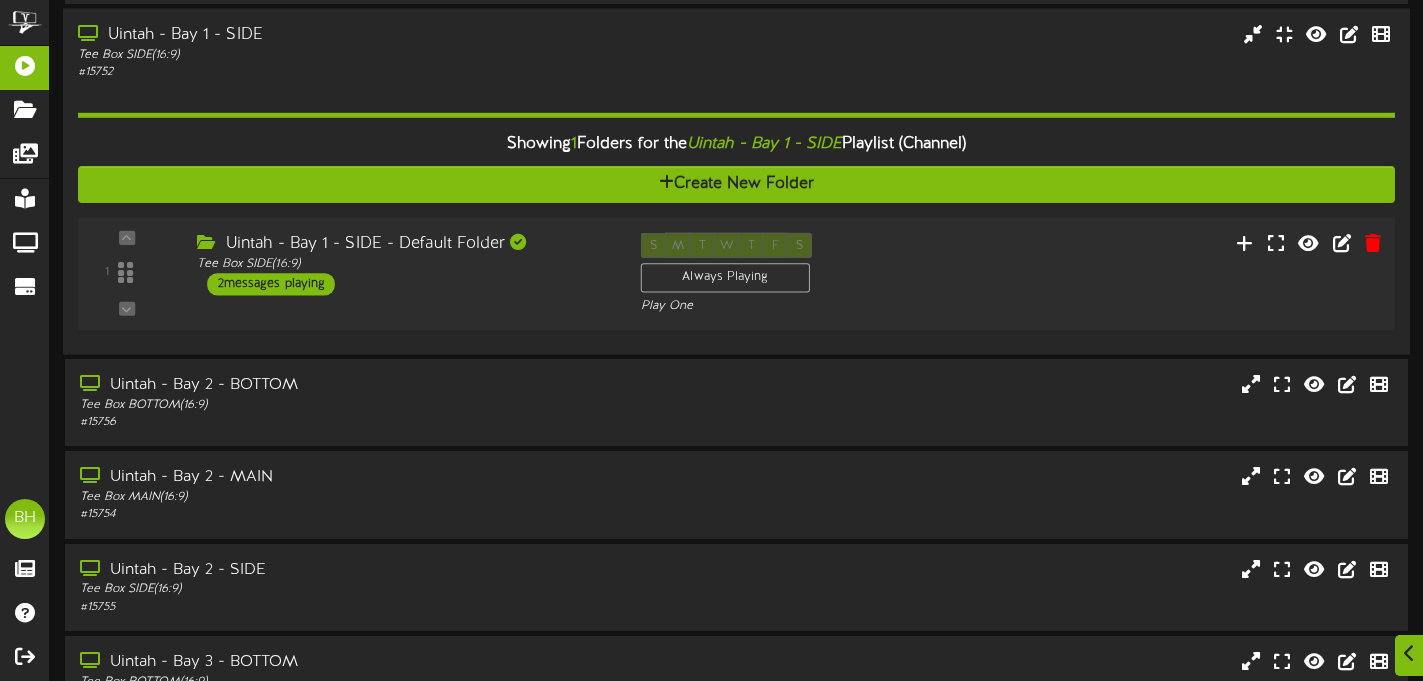 click on "2  messages playing" at bounding box center (272, 284) 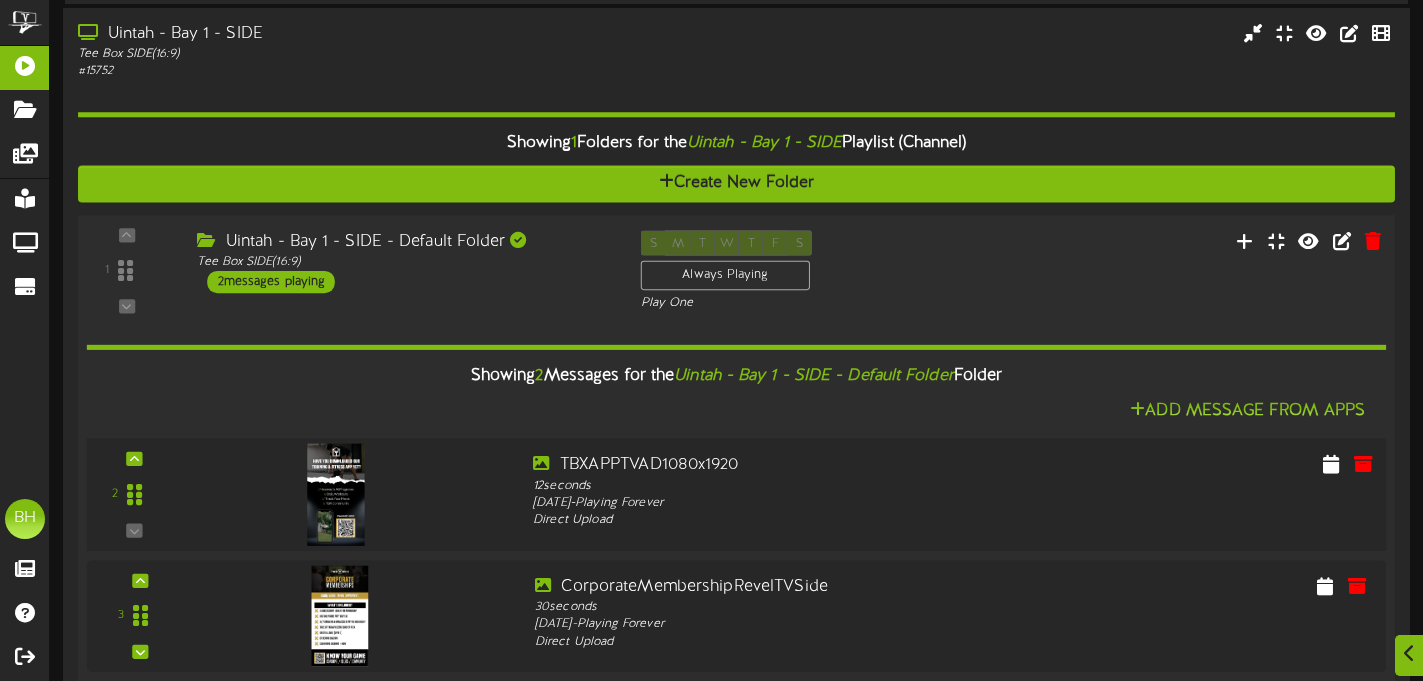 click on "2" at bounding box center (736, 495) 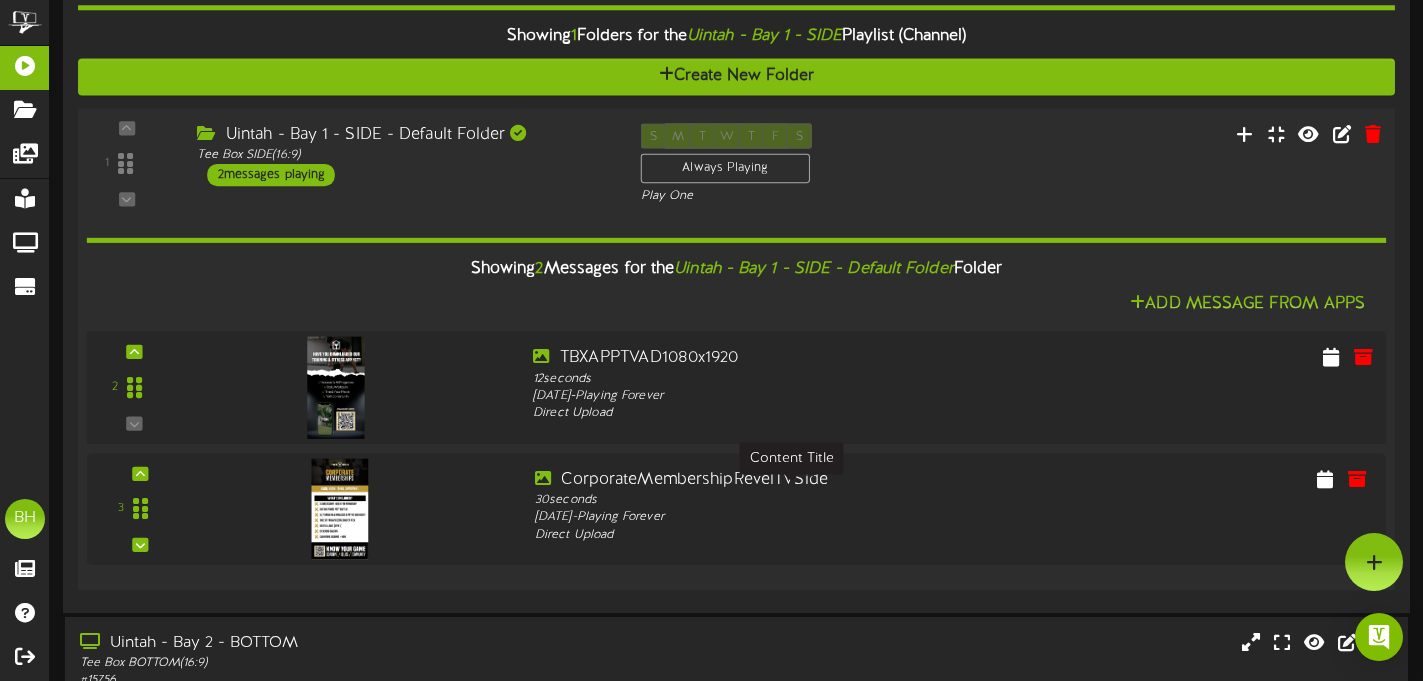 scroll, scrollTop: 362, scrollLeft: 0, axis: vertical 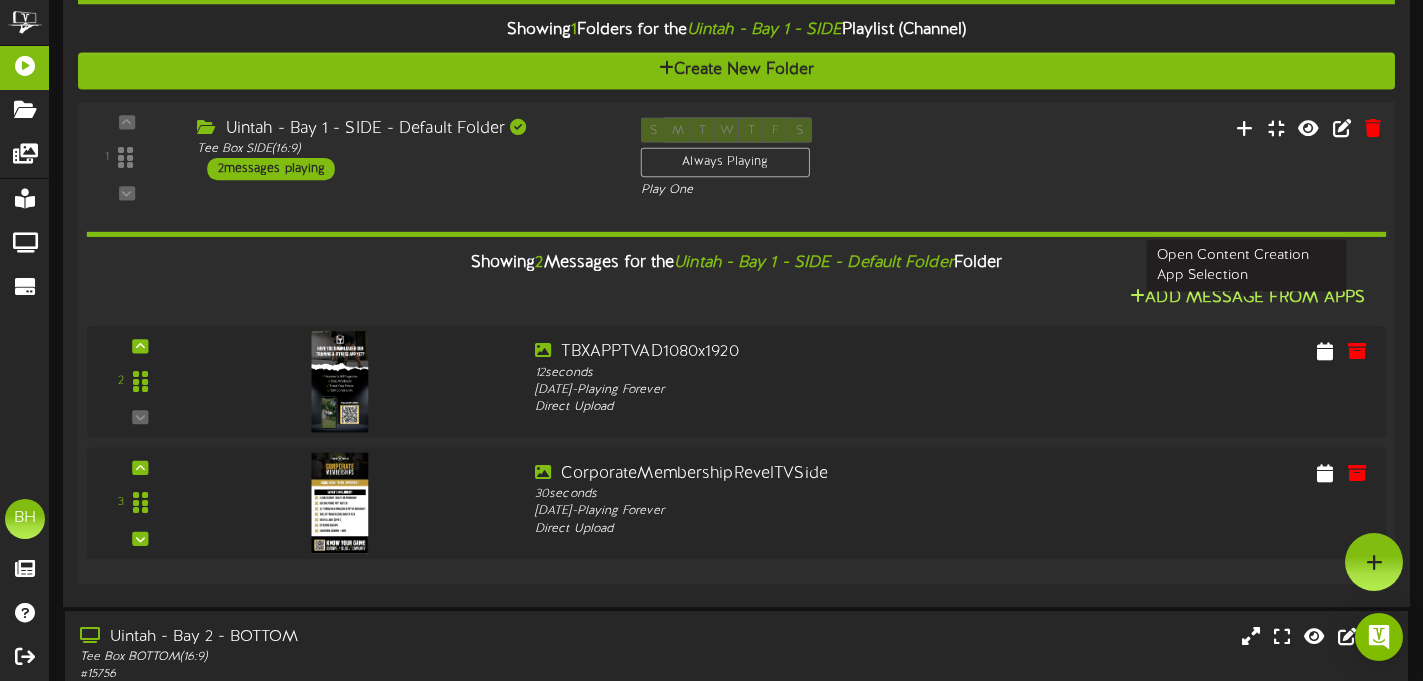 click on "Add Message From Apps" at bounding box center [1247, 298] 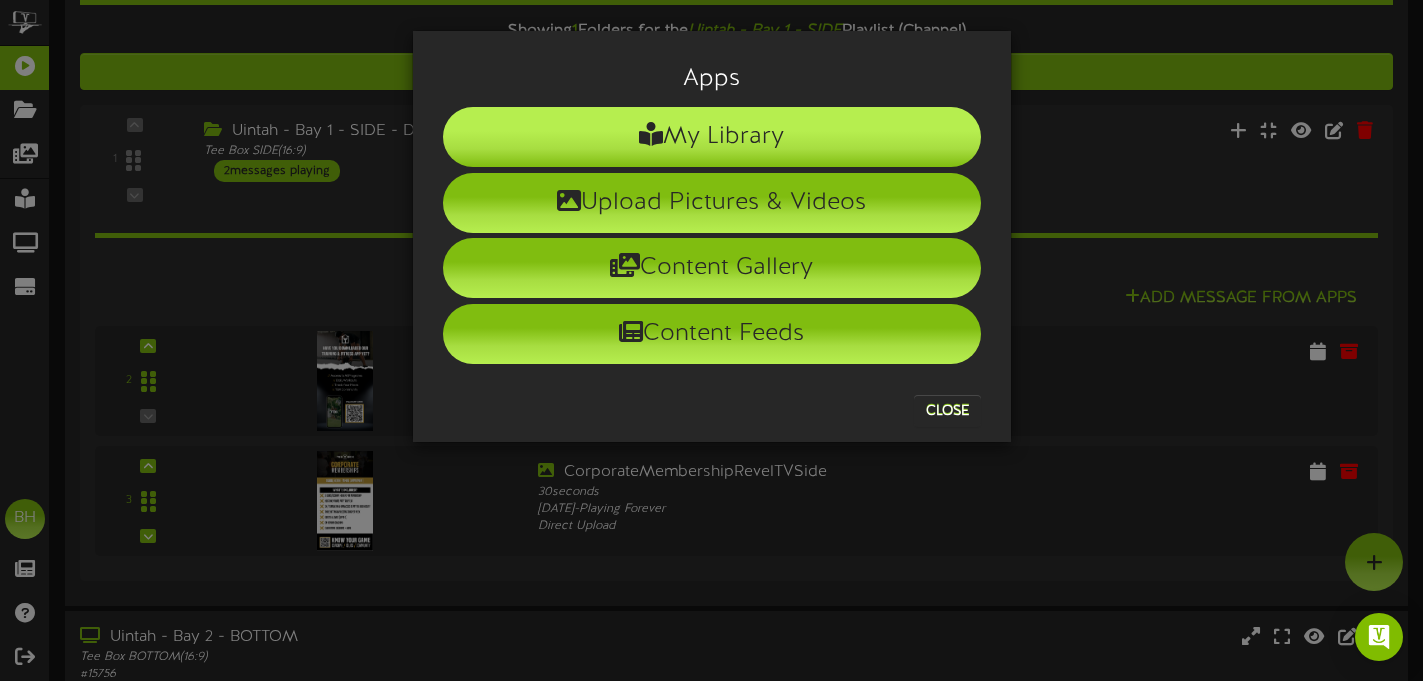 click on "My Library" at bounding box center (712, 137) 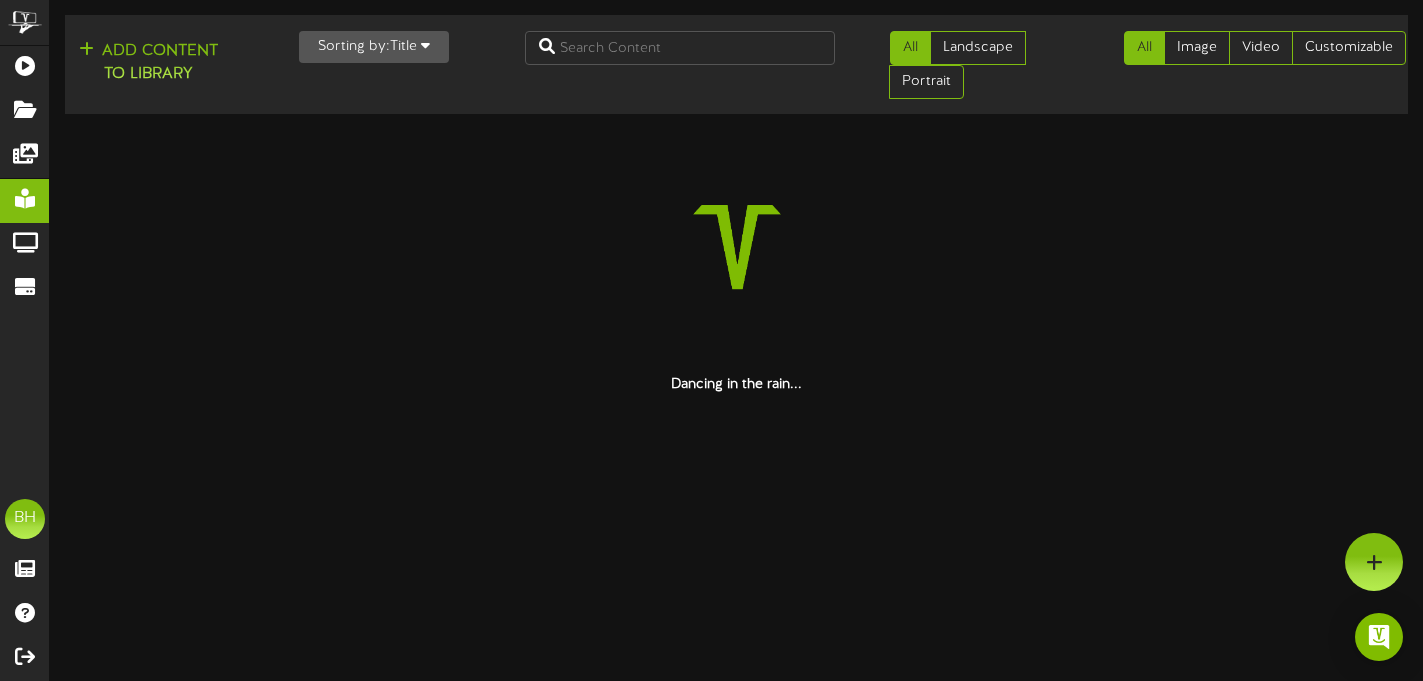 scroll, scrollTop: 0, scrollLeft: 0, axis: both 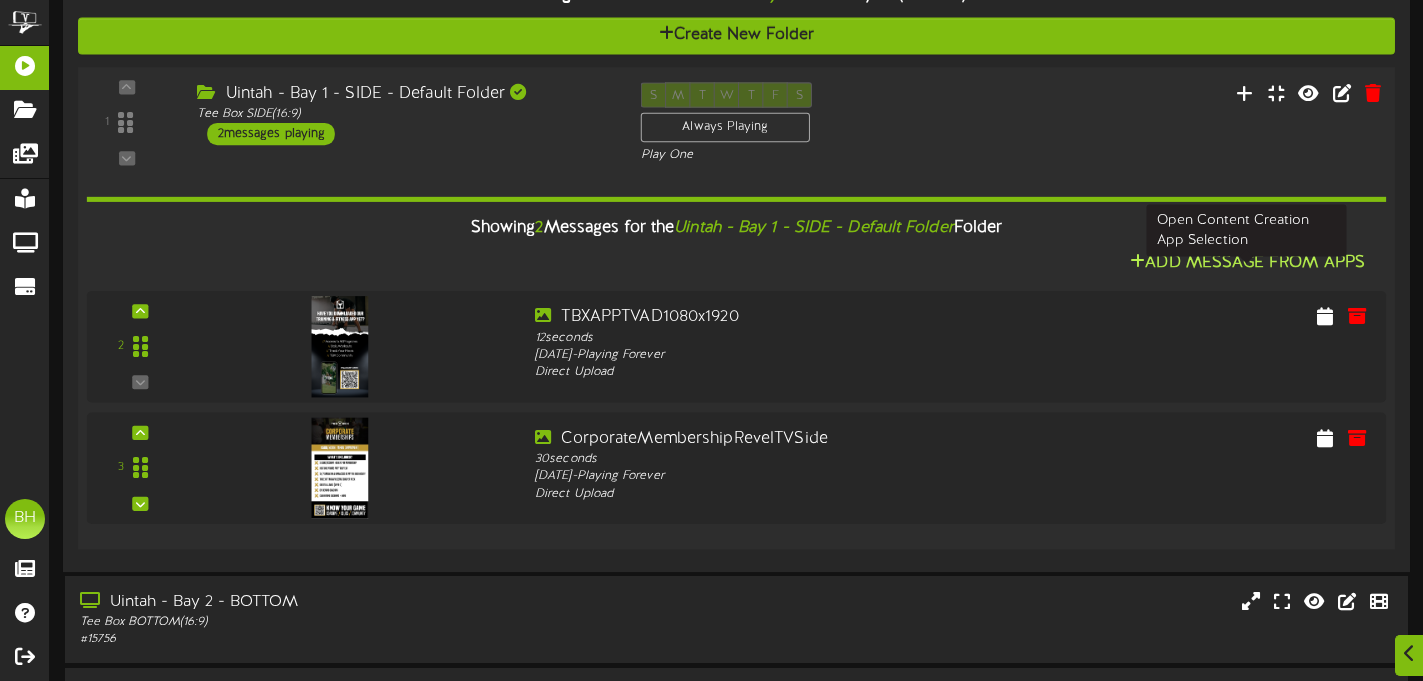 click on "Add Message From Apps" at bounding box center [1247, 263] 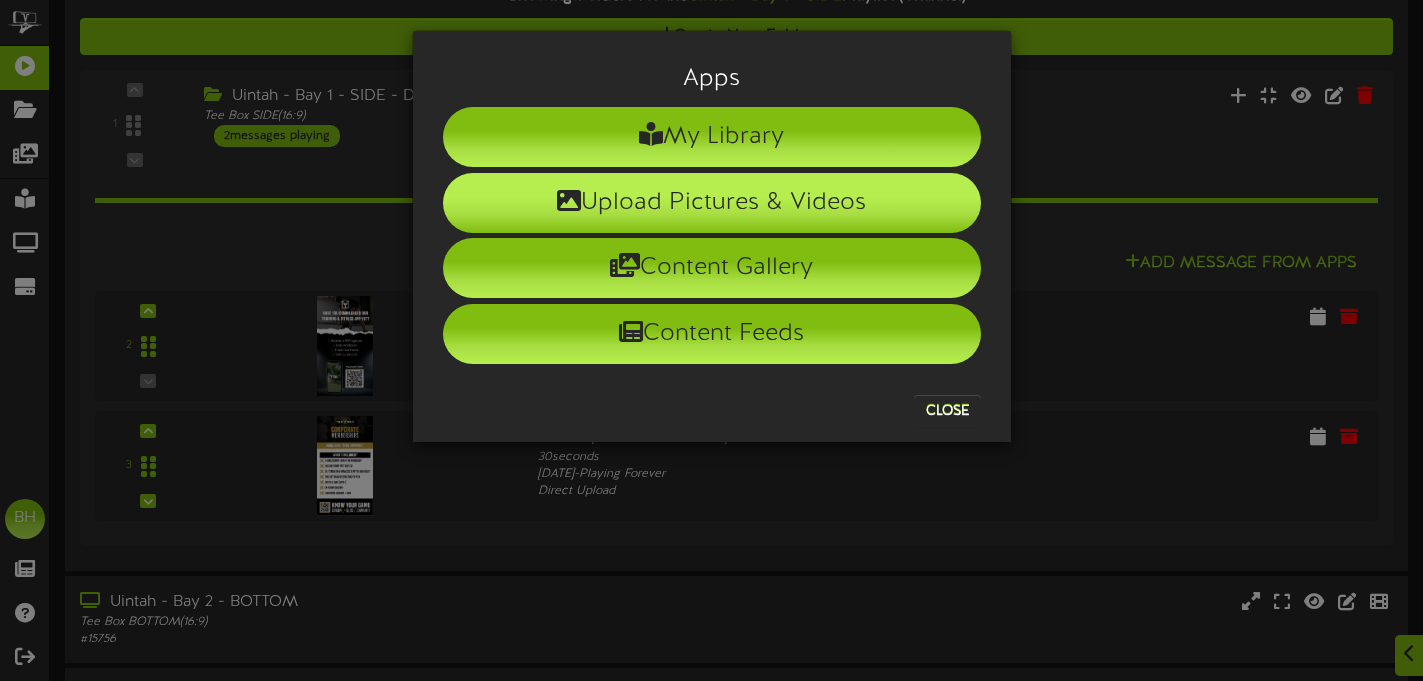 click on "Upload Pictures & Videos" at bounding box center [712, 203] 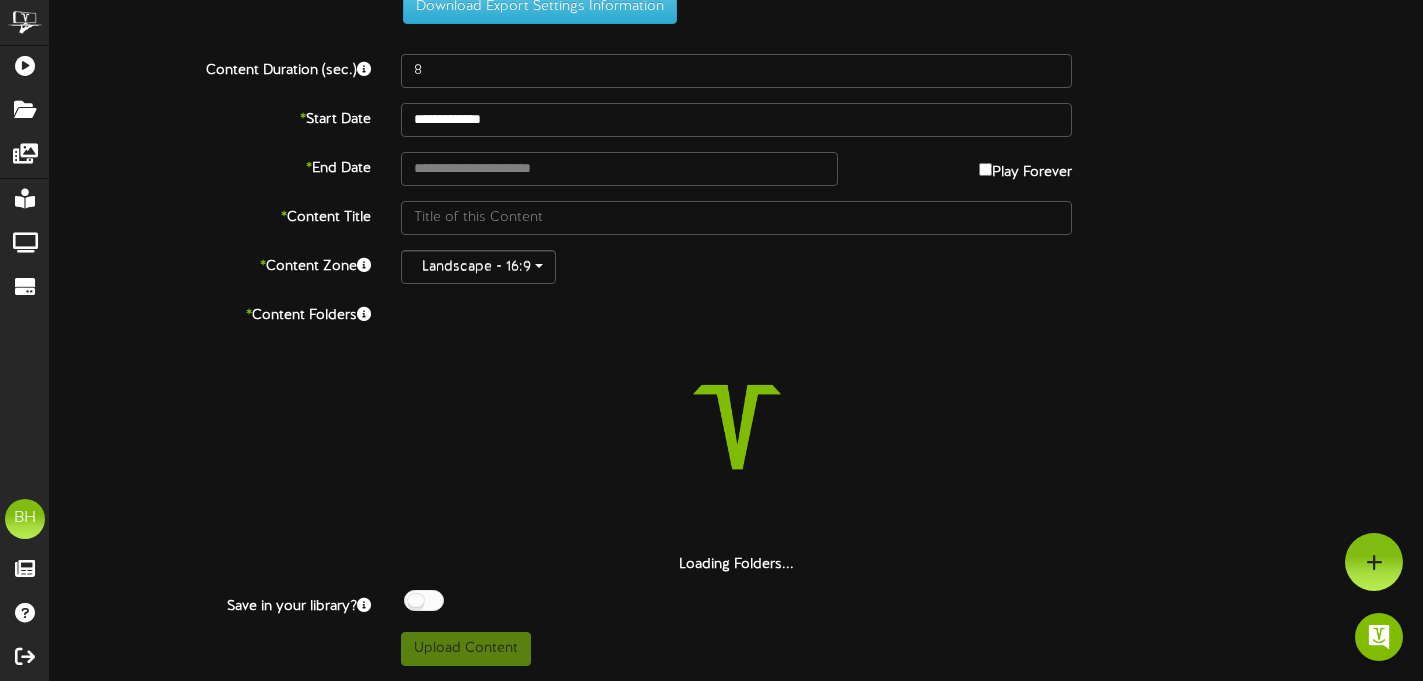 scroll, scrollTop: 0, scrollLeft: 0, axis: both 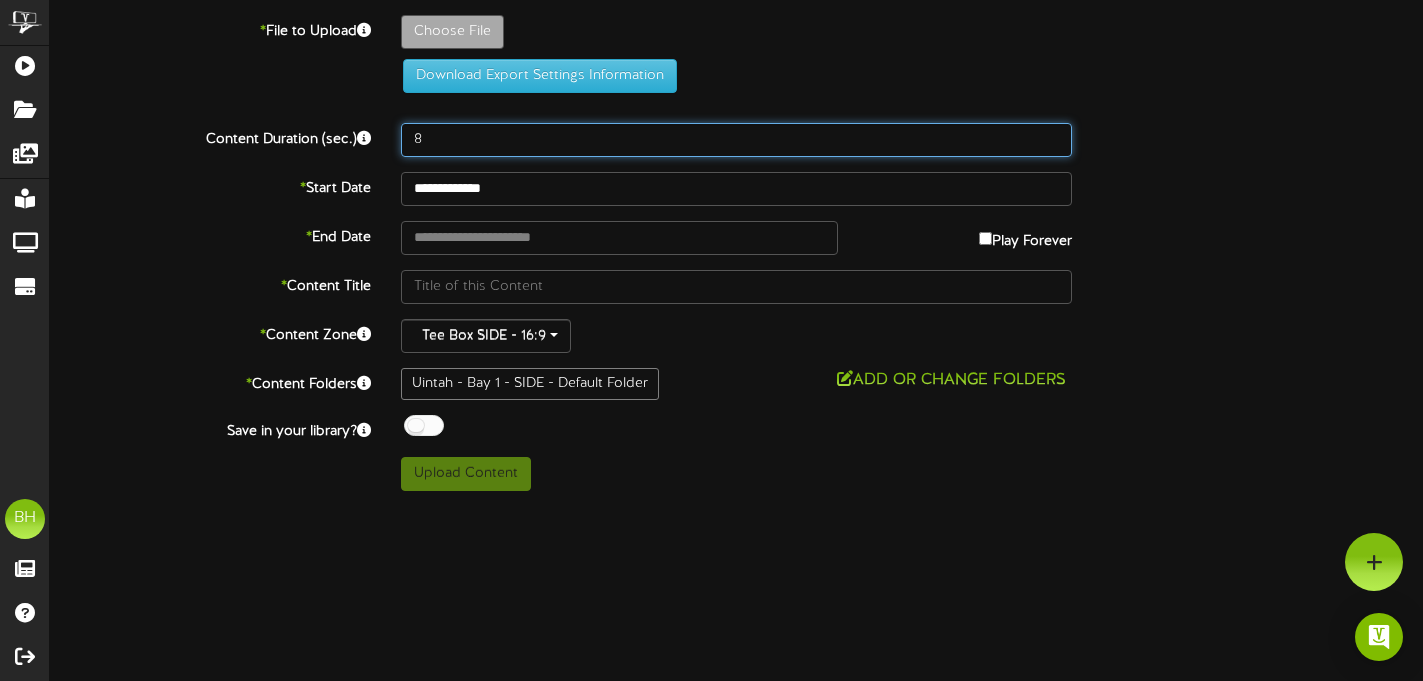 drag, startPoint x: 433, startPoint y: 130, endPoint x: 408, endPoint y: 132, distance: 25.079872 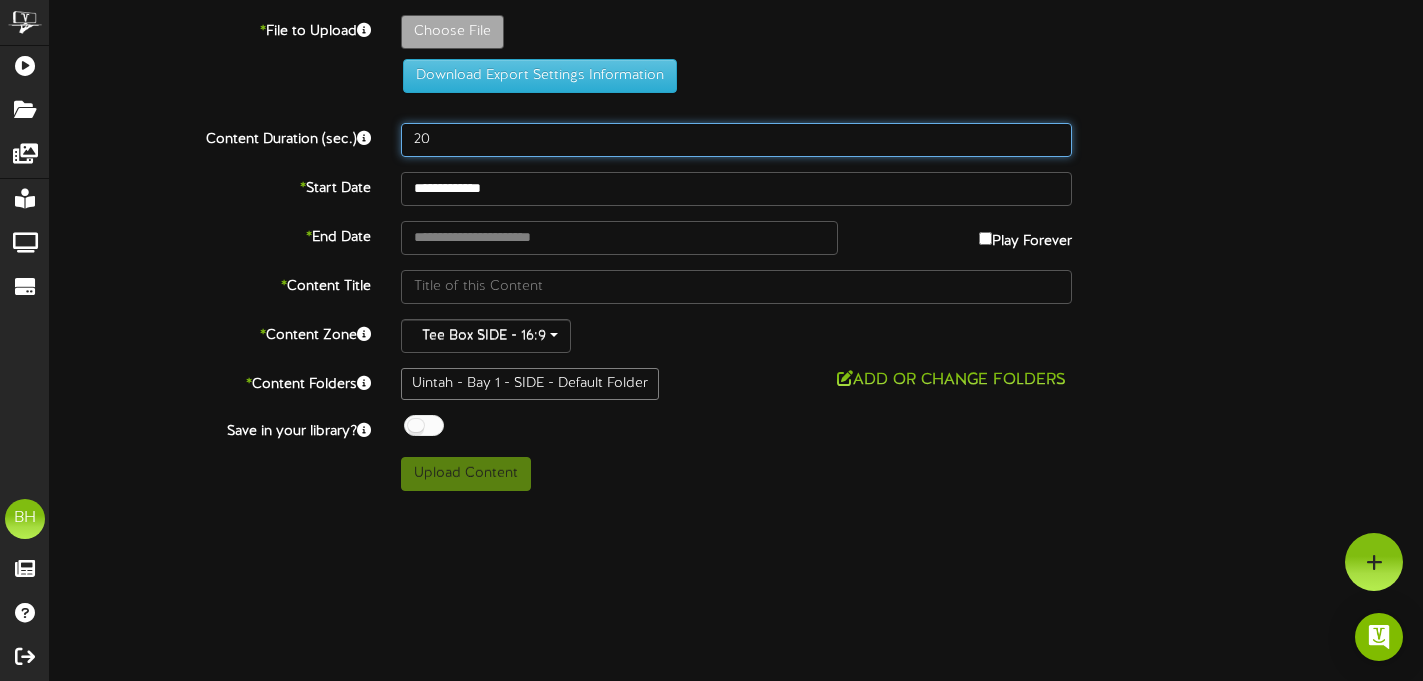 type on "20" 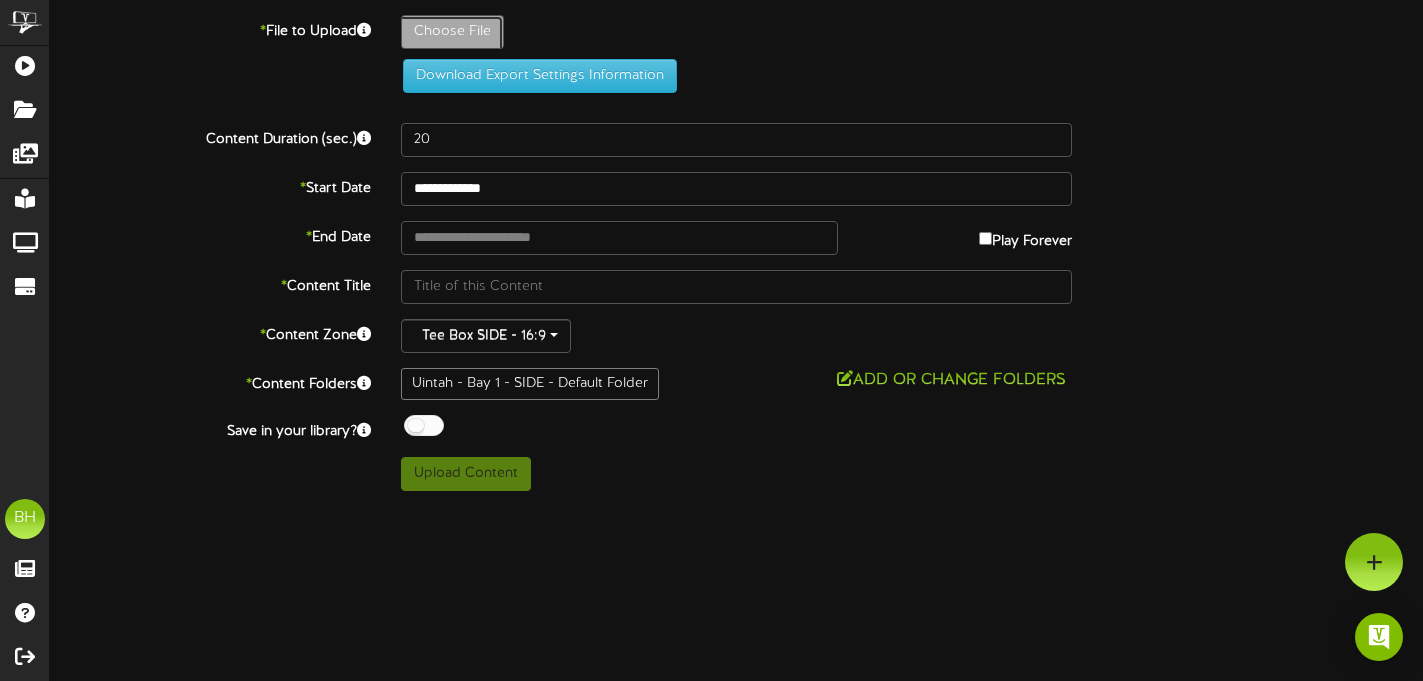click on "Choose File" at bounding box center (-585, 87) 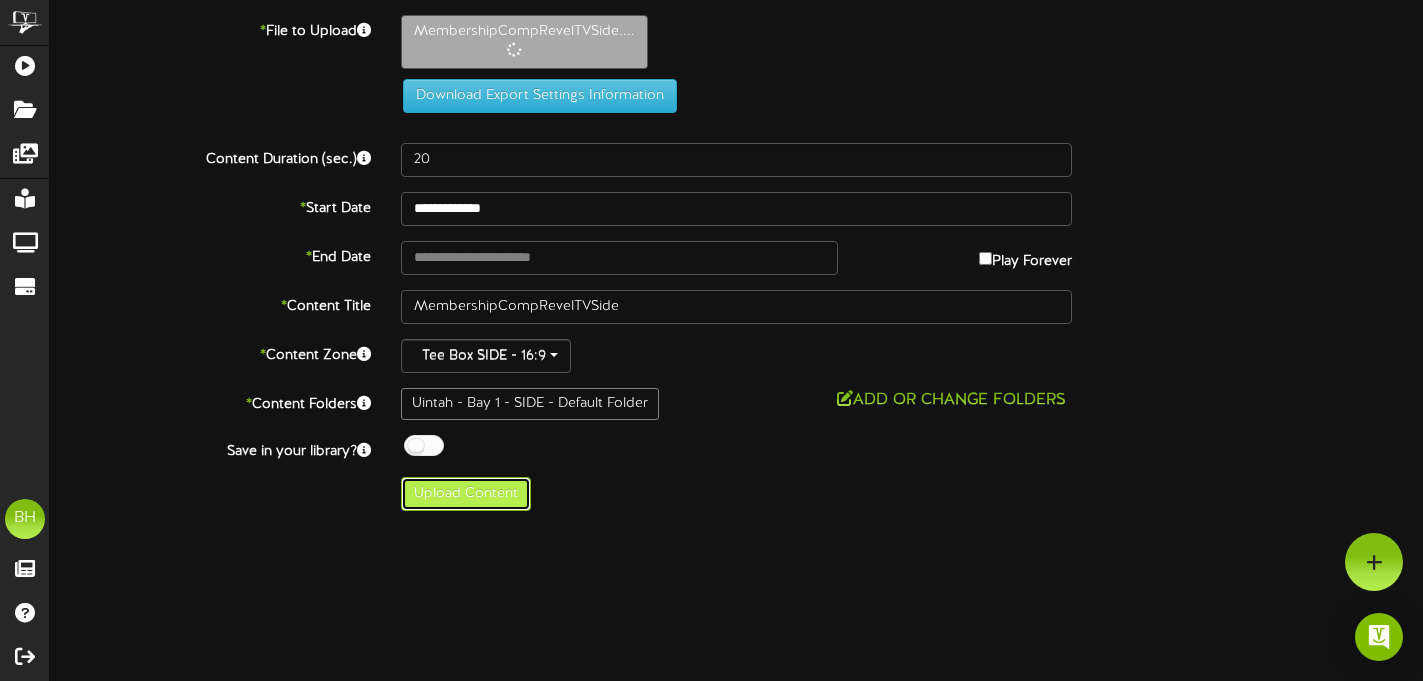 click on "Upload Content" at bounding box center [466, 494] 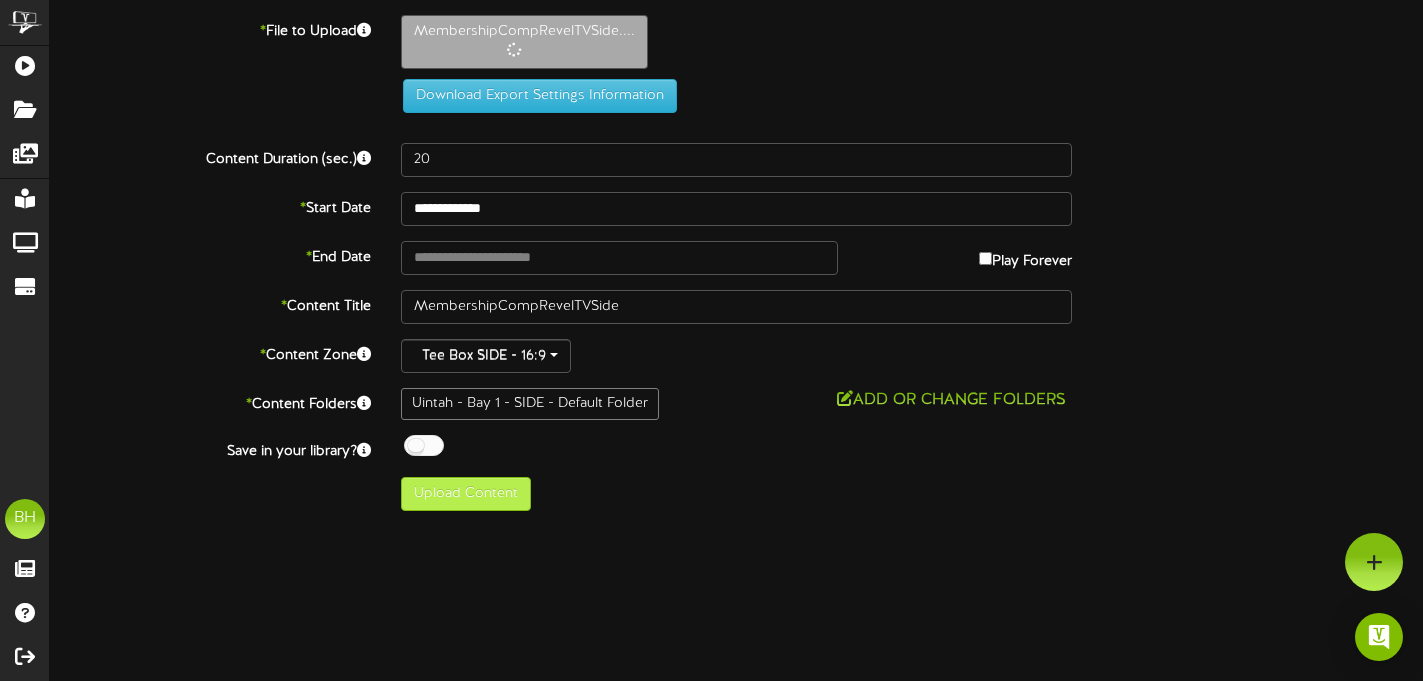 type on "**********" 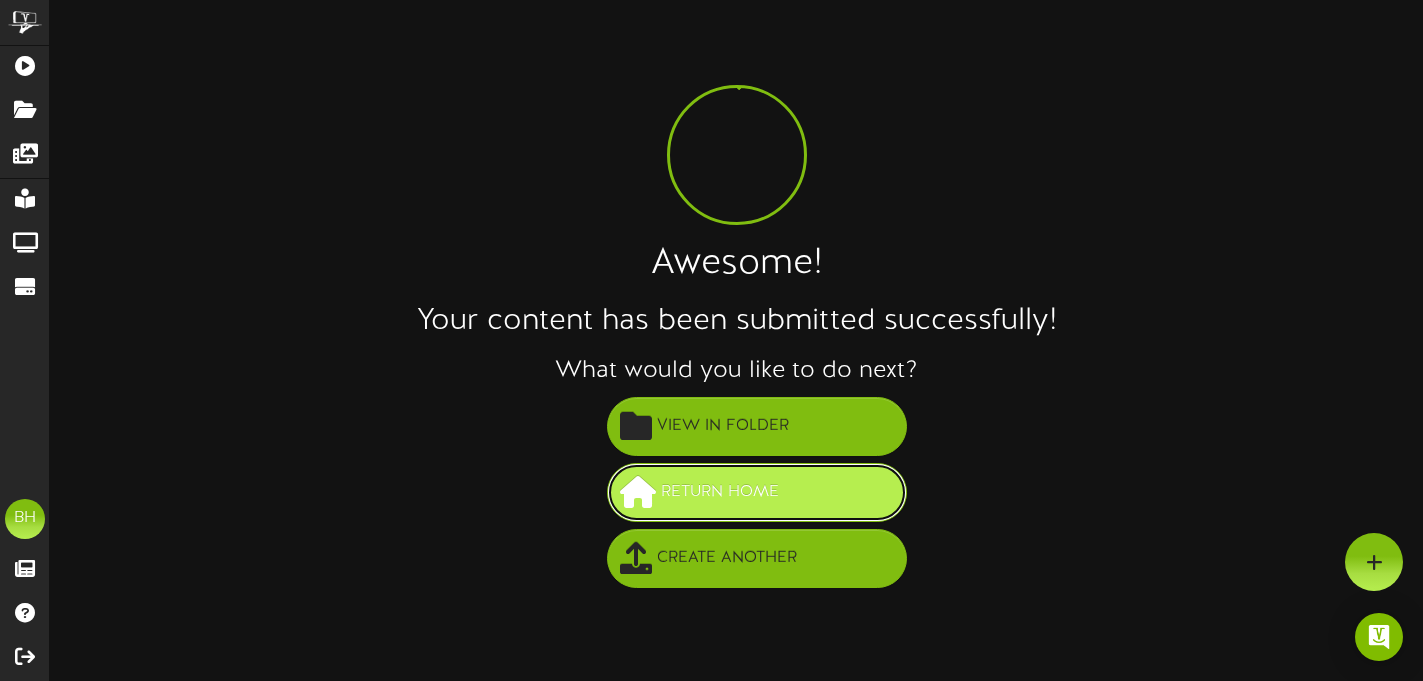 click on "Return Home" at bounding box center [720, 492] 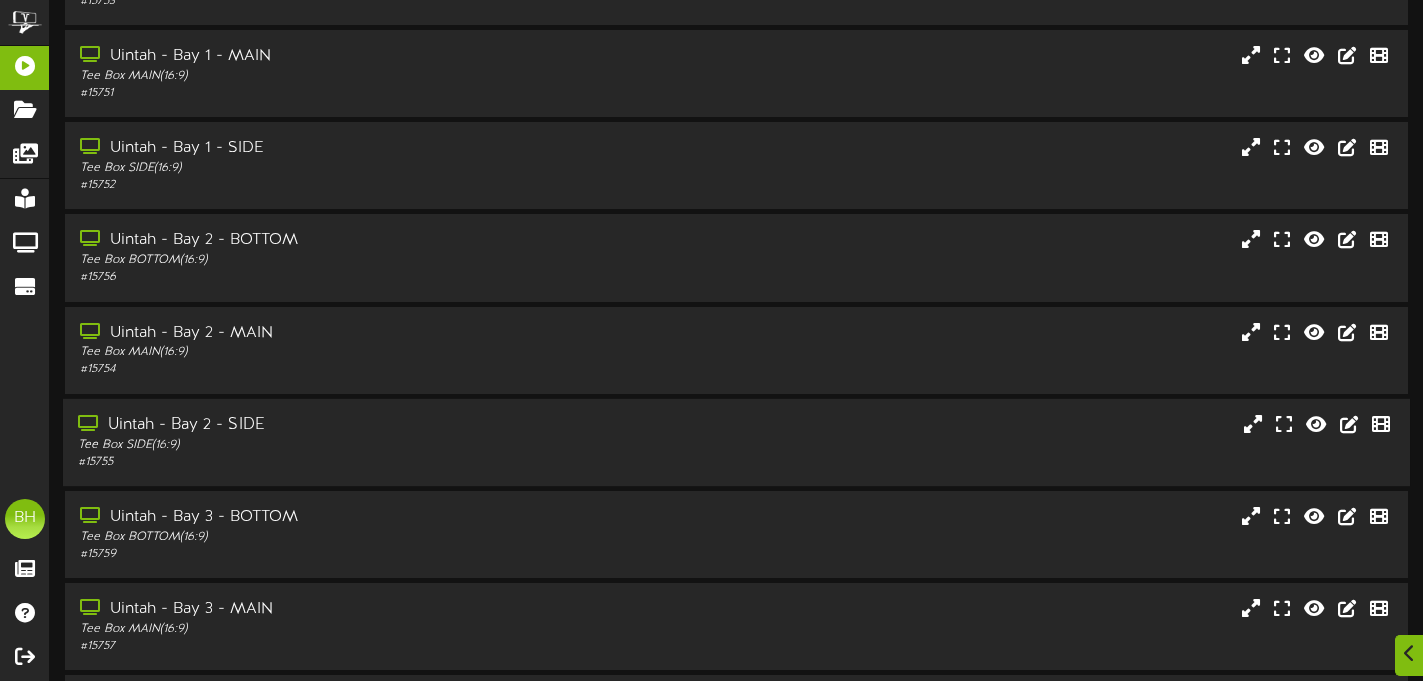 scroll, scrollTop: 144, scrollLeft: 0, axis: vertical 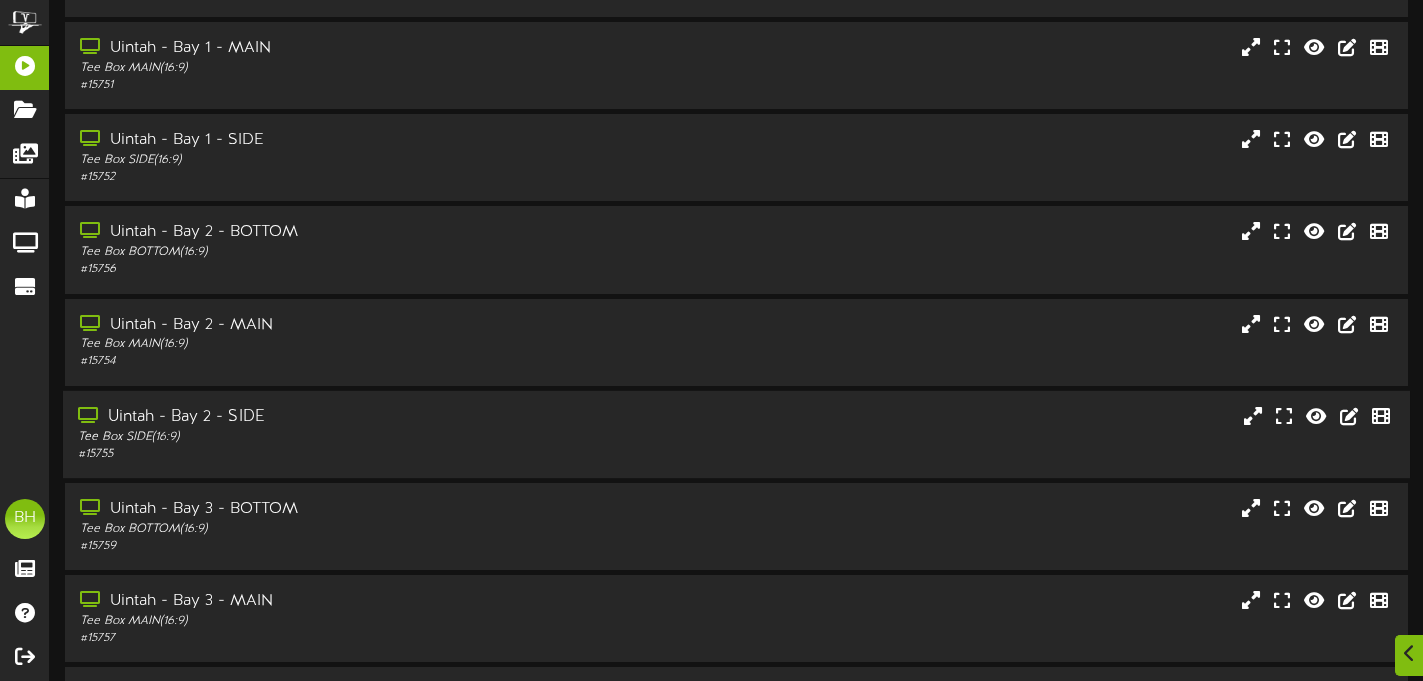 click on "Uintah - Bay 2 - SIDE" at bounding box center (343, 417) 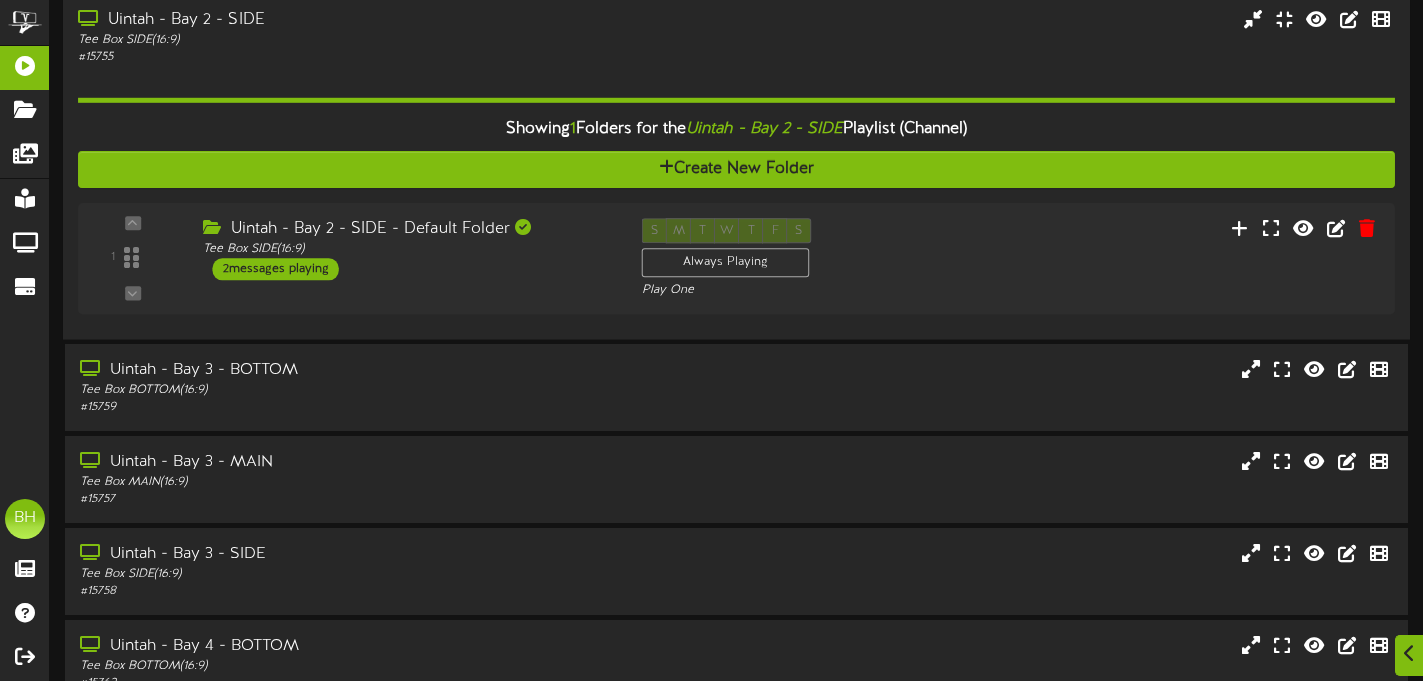 scroll, scrollTop: 547, scrollLeft: 0, axis: vertical 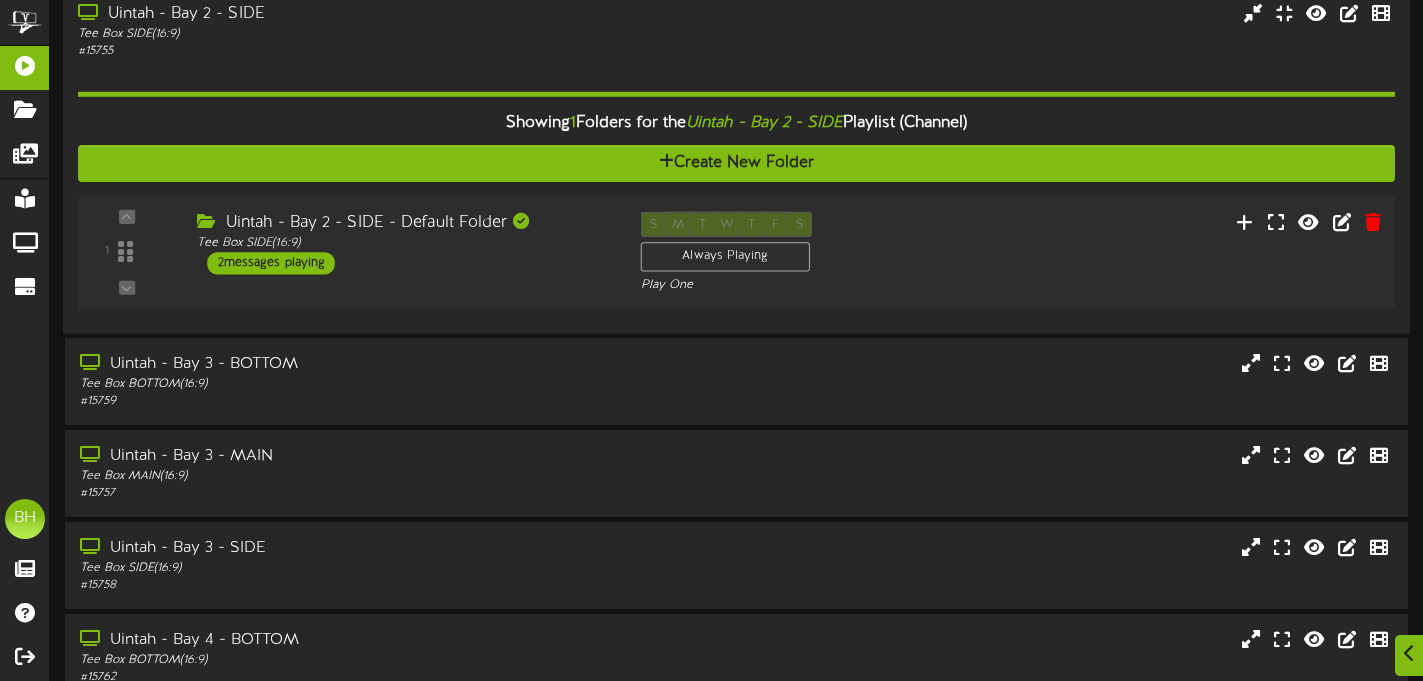 click on "2  messages playing" at bounding box center [272, 263] 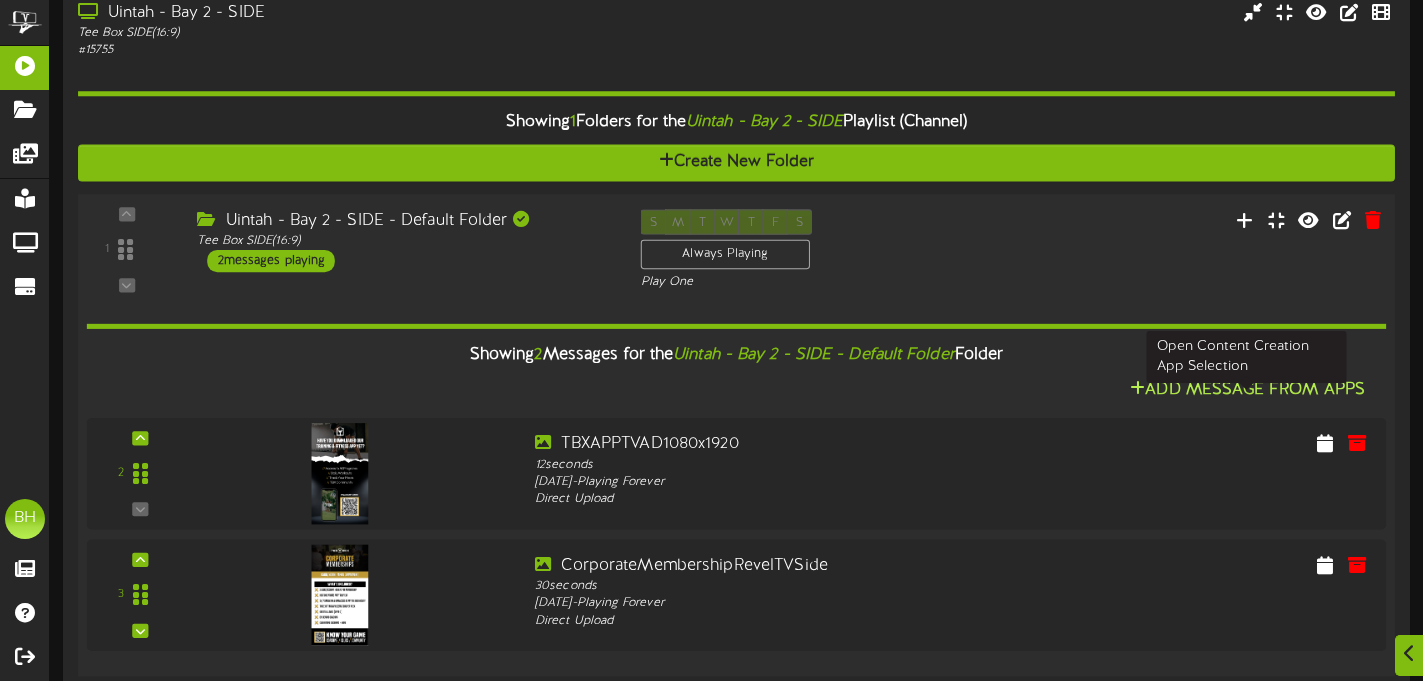 click on "Add Message From Apps" at bounding box center (1247, 389) 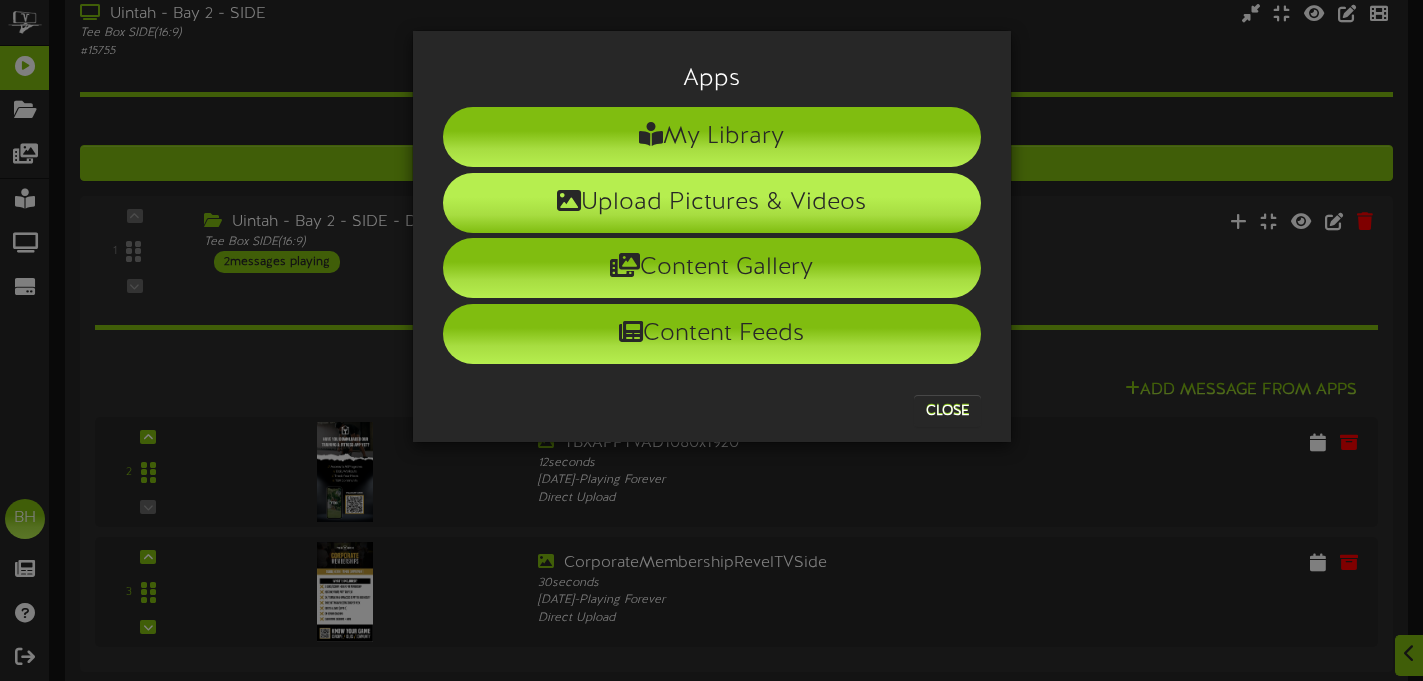 click on "Upload Pictures & Videos" at bounding box center [712, 203] 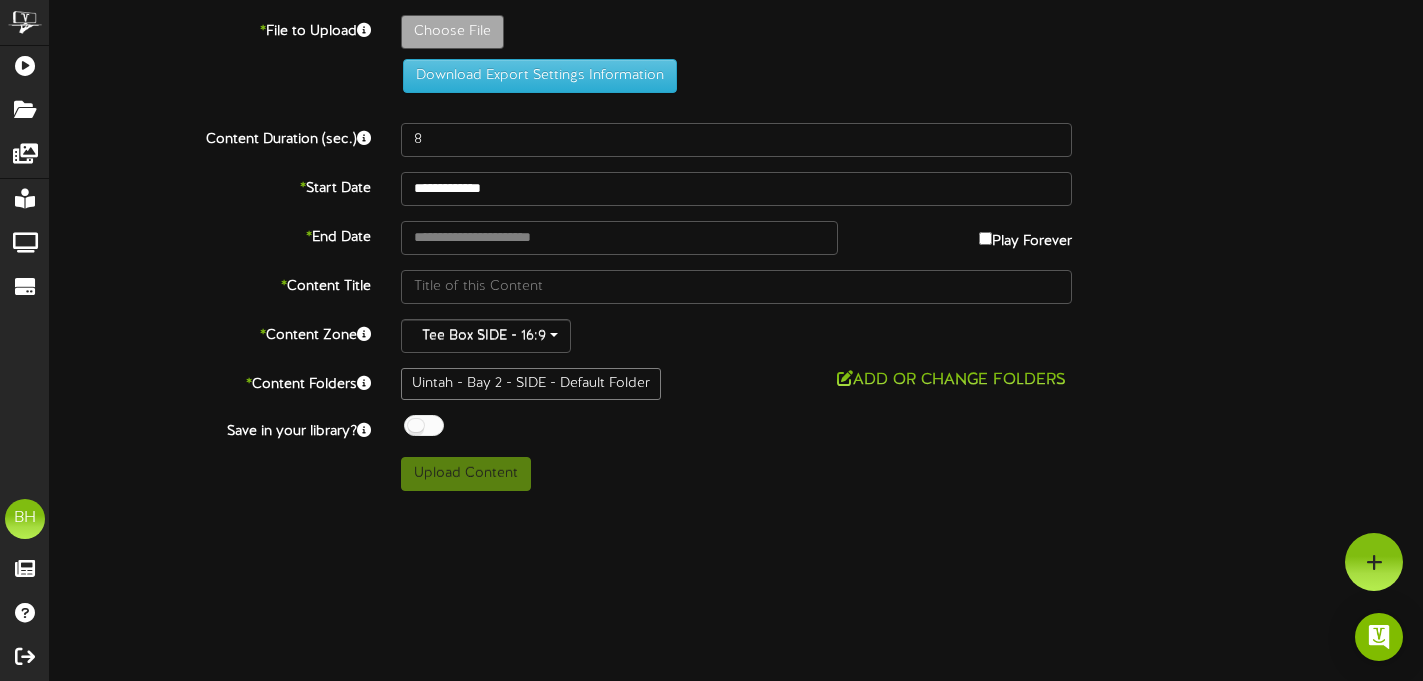 scroll, scrollTop: 0, scrollLeft: 0, axis: both 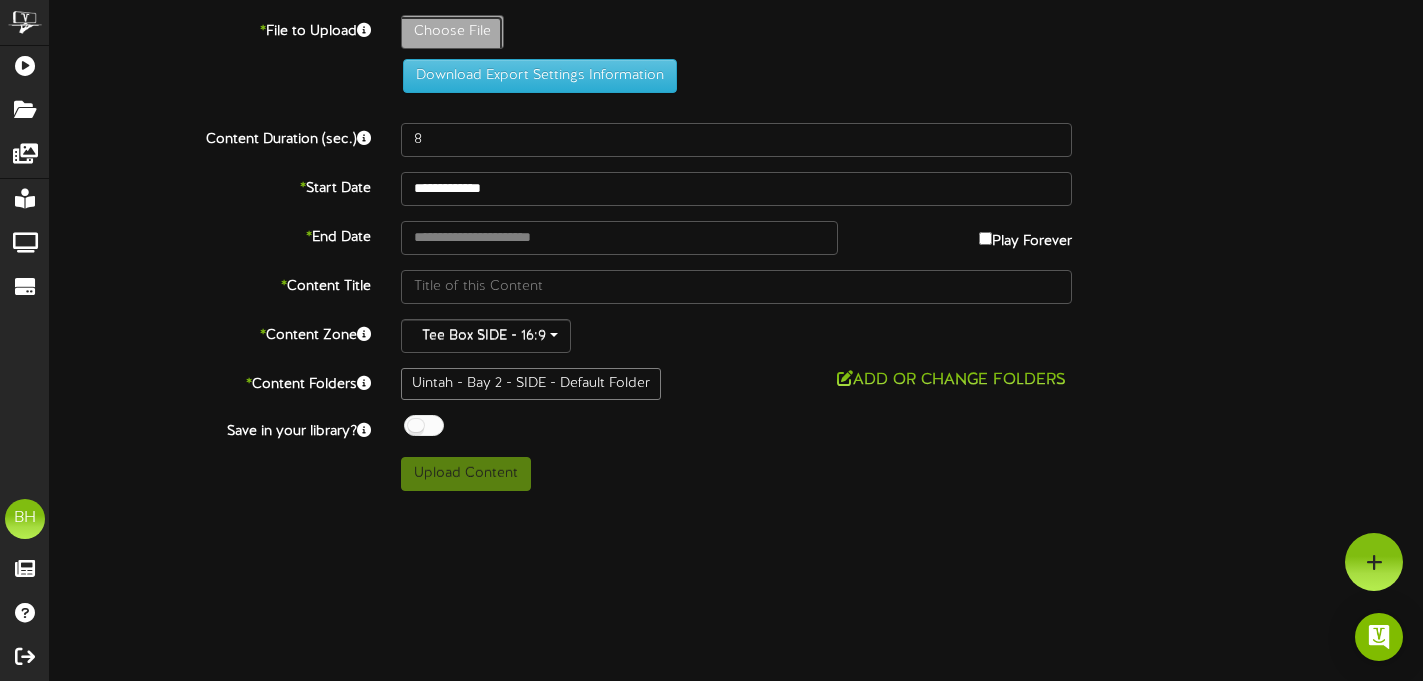 click on "Choose File" at bounding box center (-585, 87) 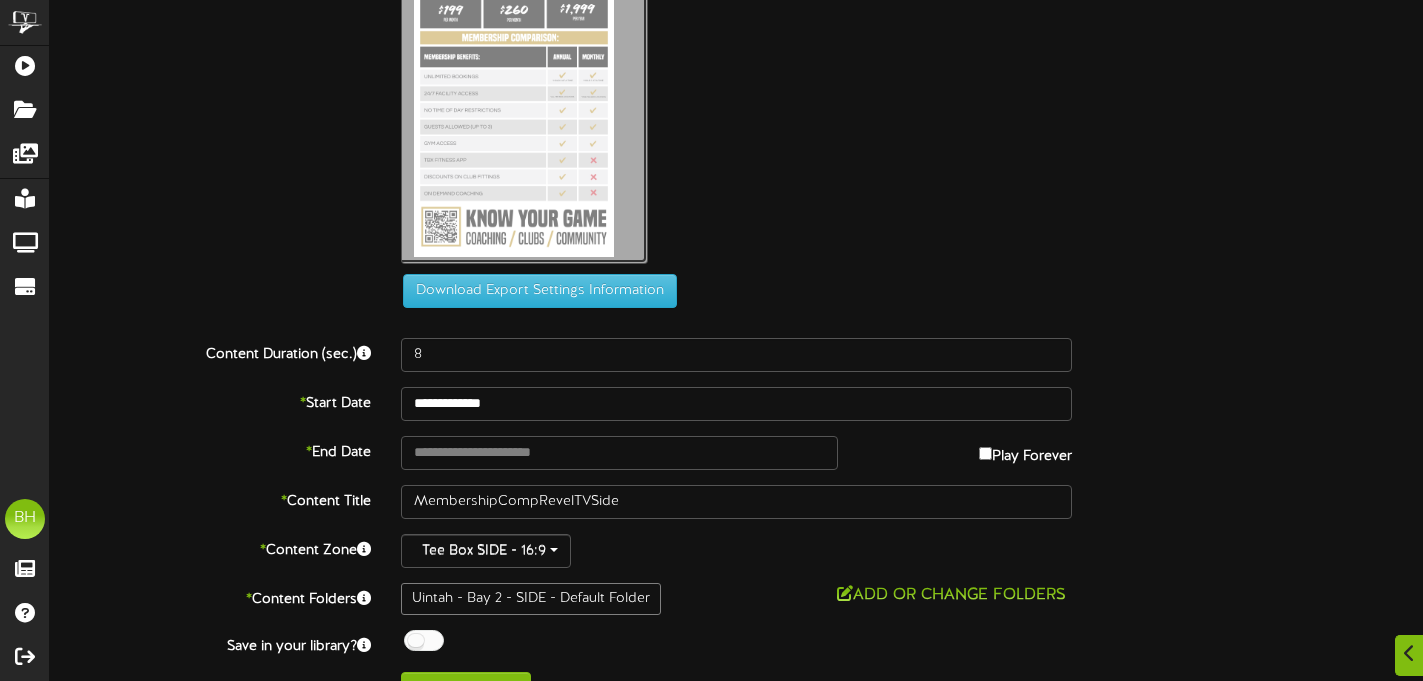 scroll, scrollTop: 180, scrollLeft: 0, axis: vertical 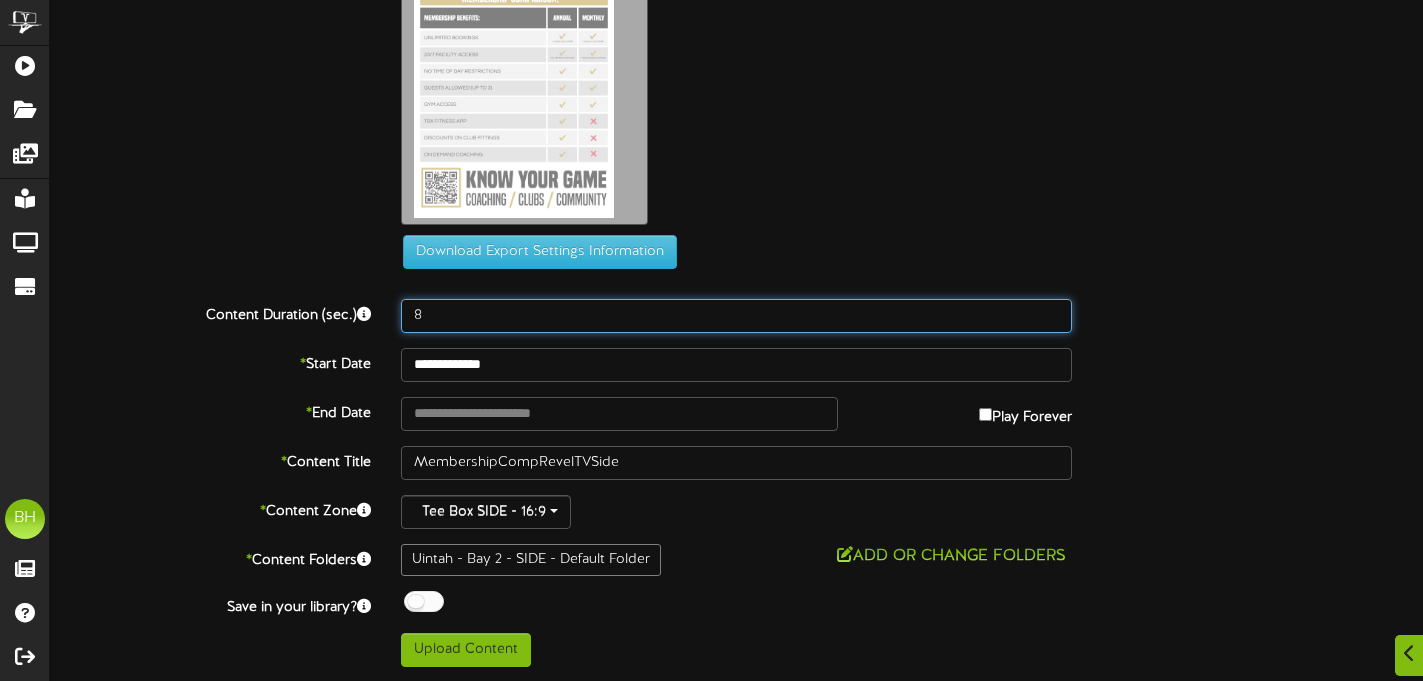 drag, startPoint x: 432, startPoint y: 317, endPoint x: 403, endPoint y: 318, distance: 29.017237 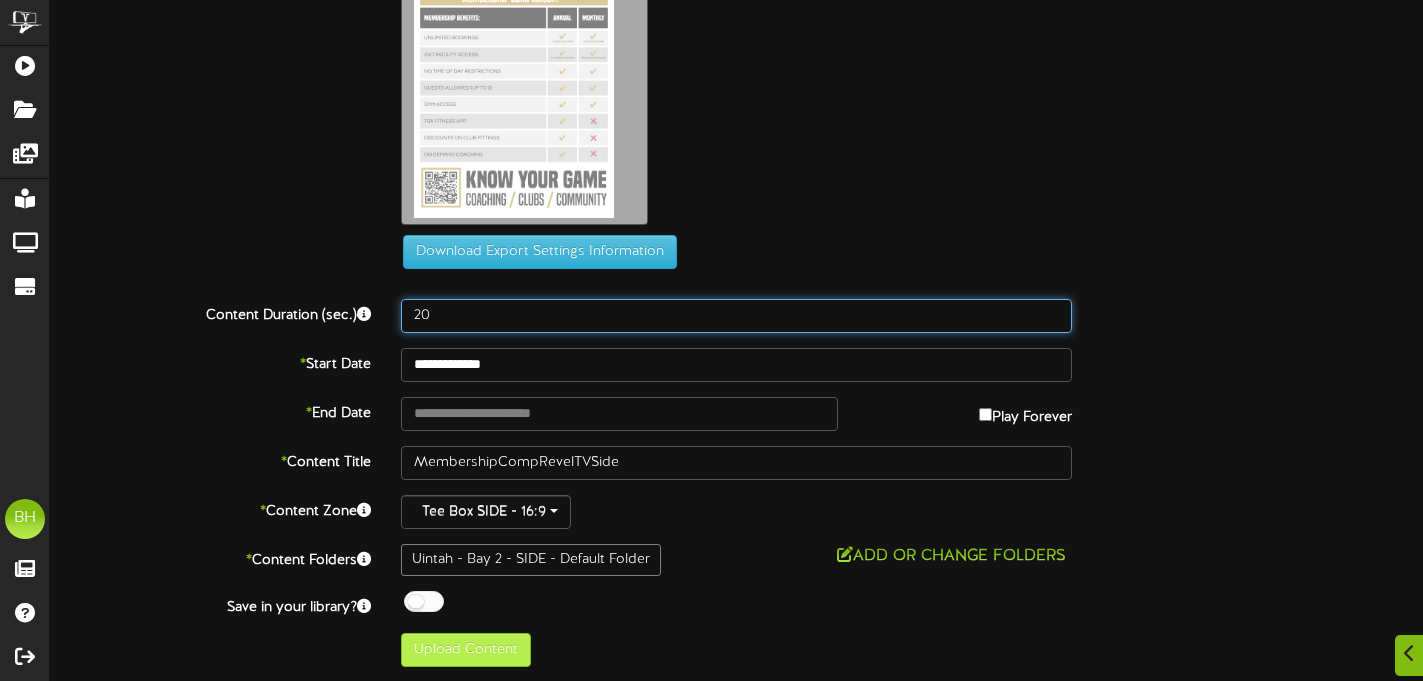 type on "20" 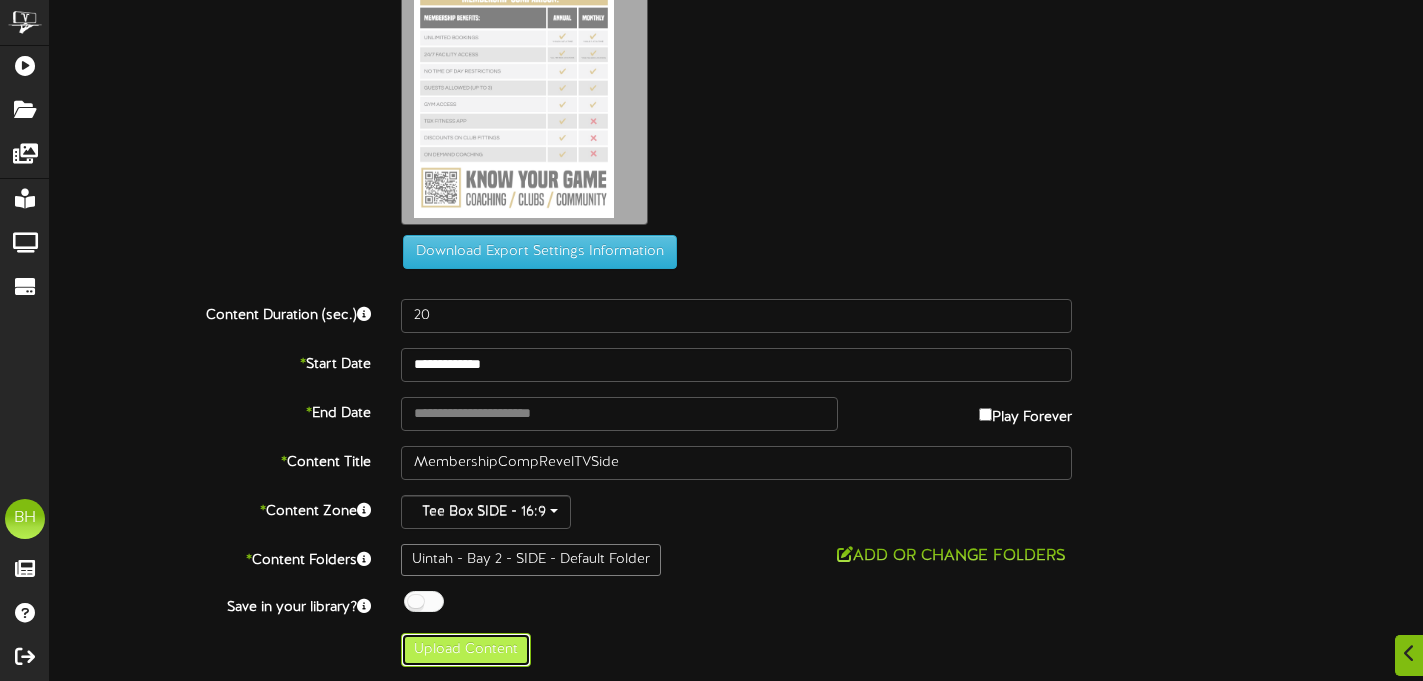 click on "Upload Content" at bounding box center (466, 650) 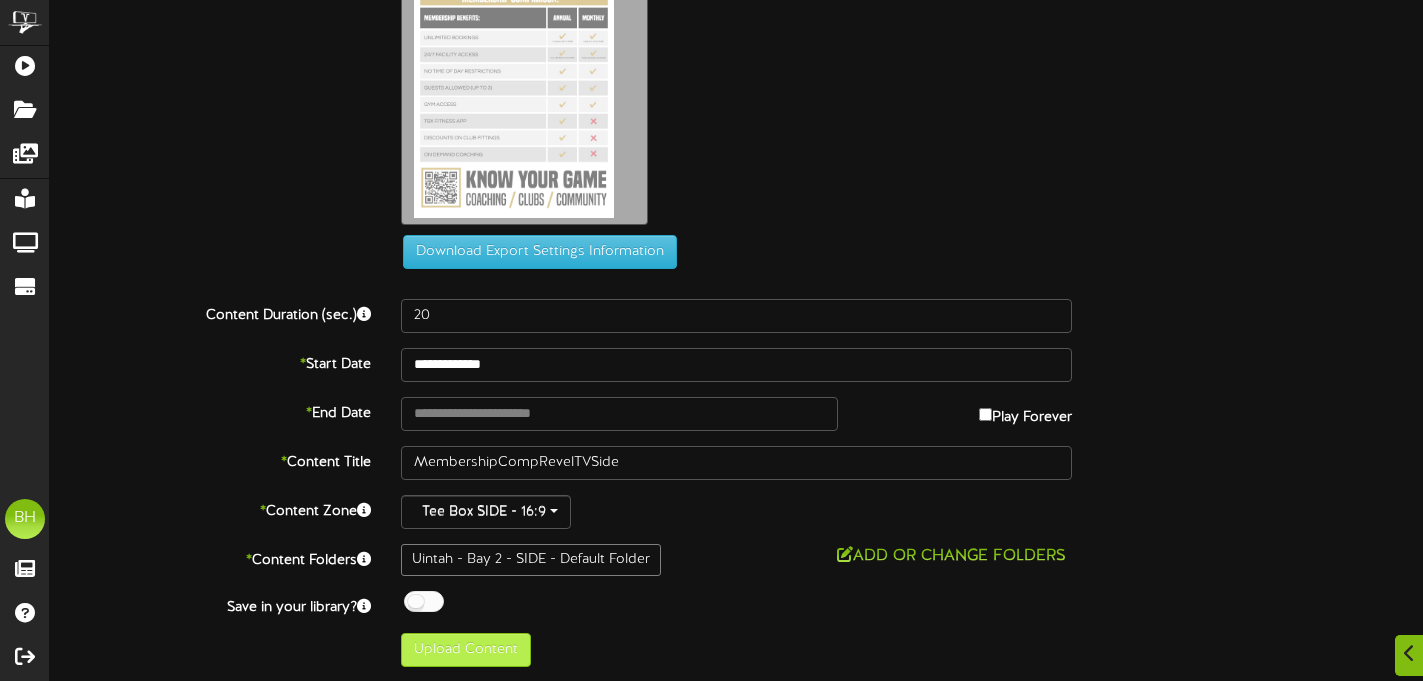 type on "**********" 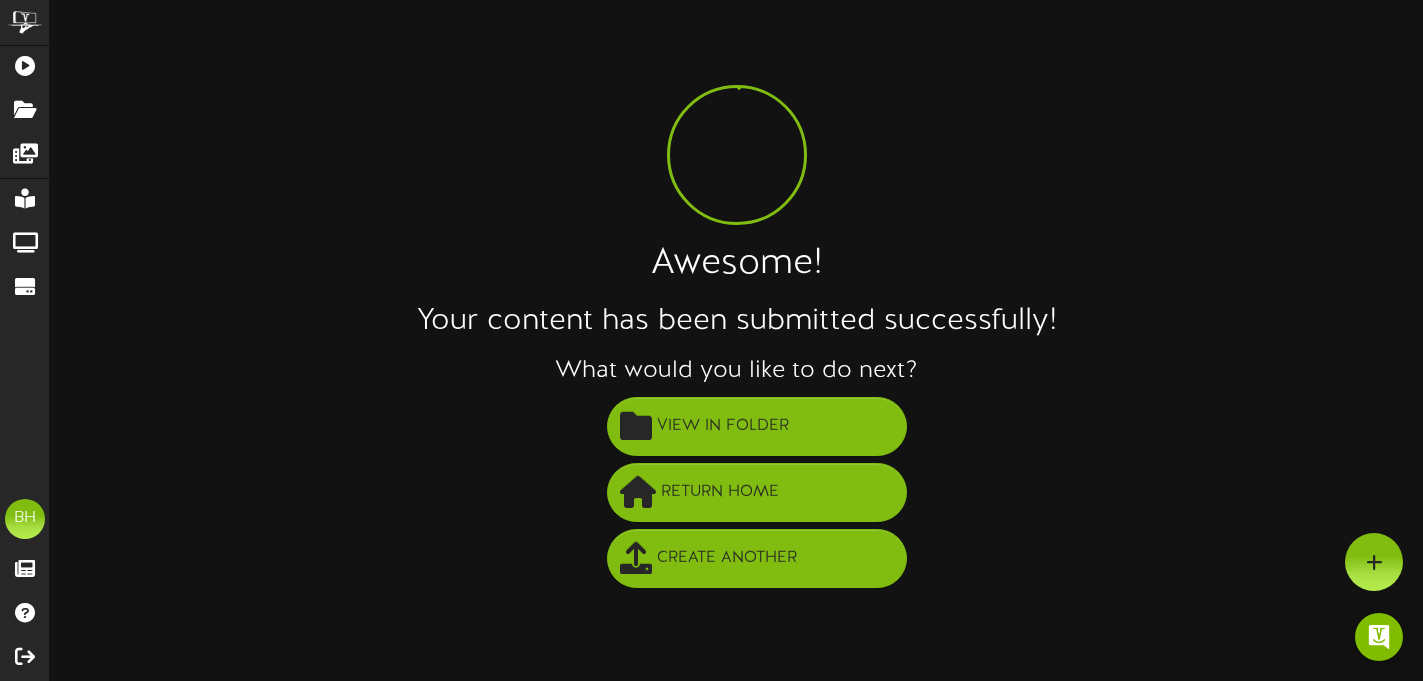 scroll, scrollTop: 0, scrollLeft: 0, axis: both 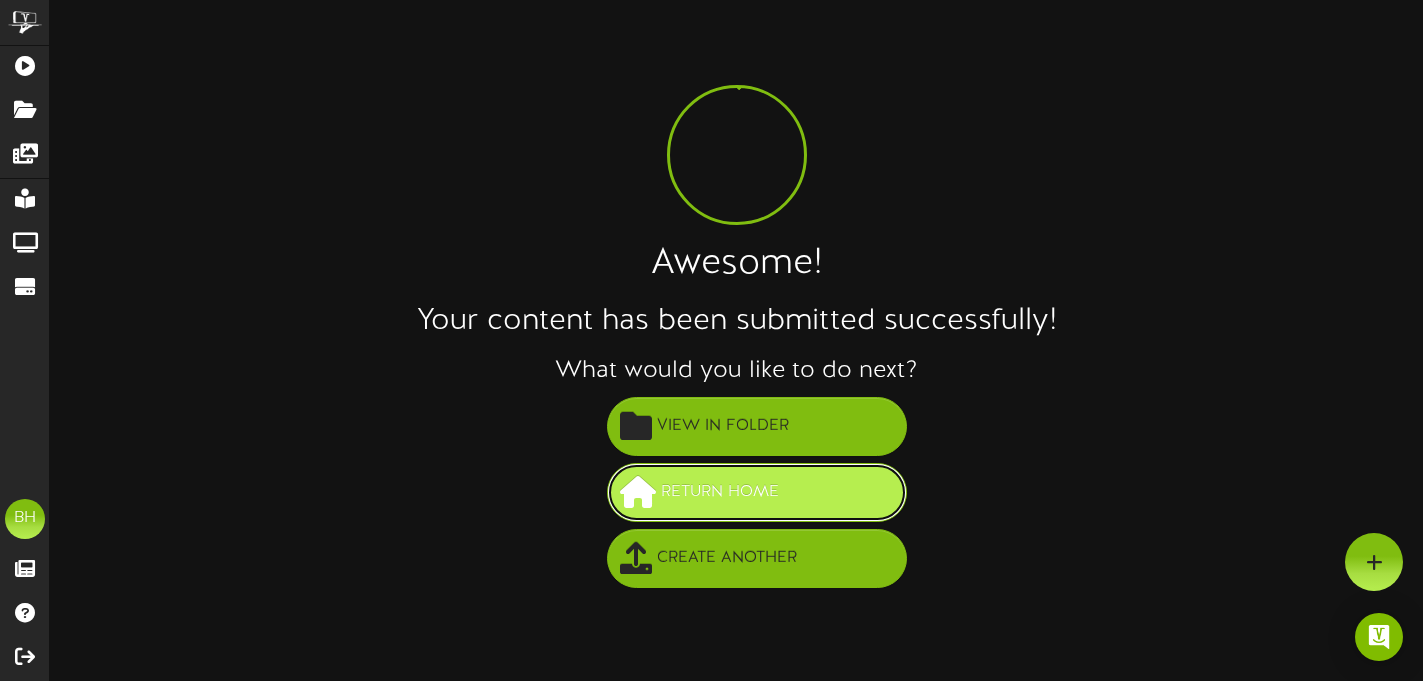 click on "Return Home" at bounding box center (720, 492) 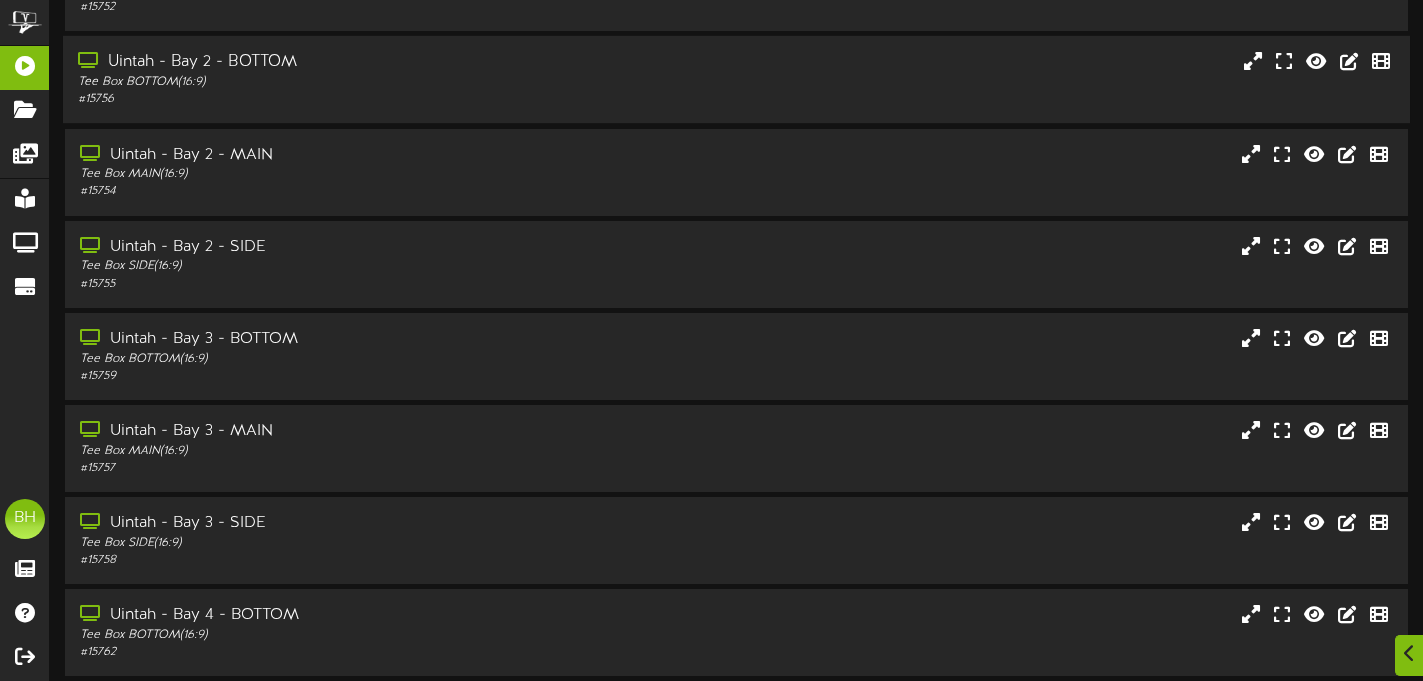 scroll, scrollTop: 407, scrollLeft: 0, axis: vertical 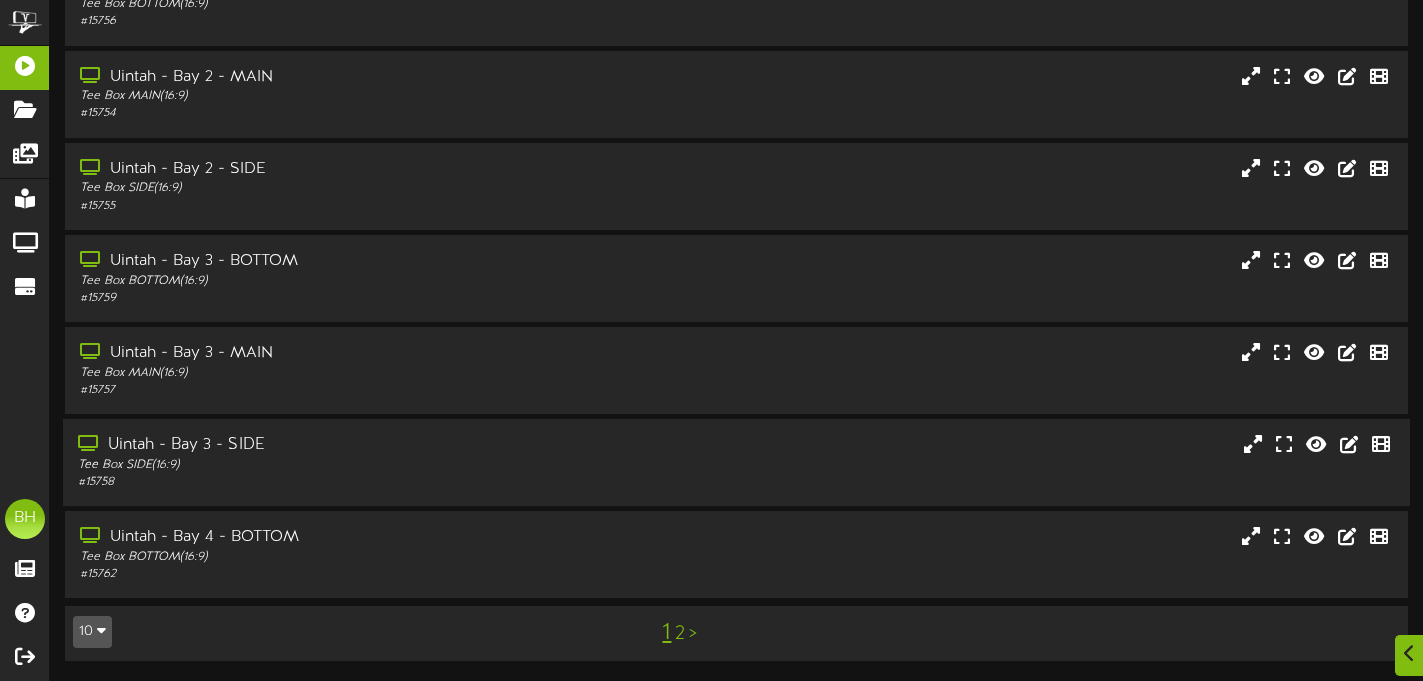 click on "Tee Box SIDE  ( 16:9 )" at bounding box center (343, 465) 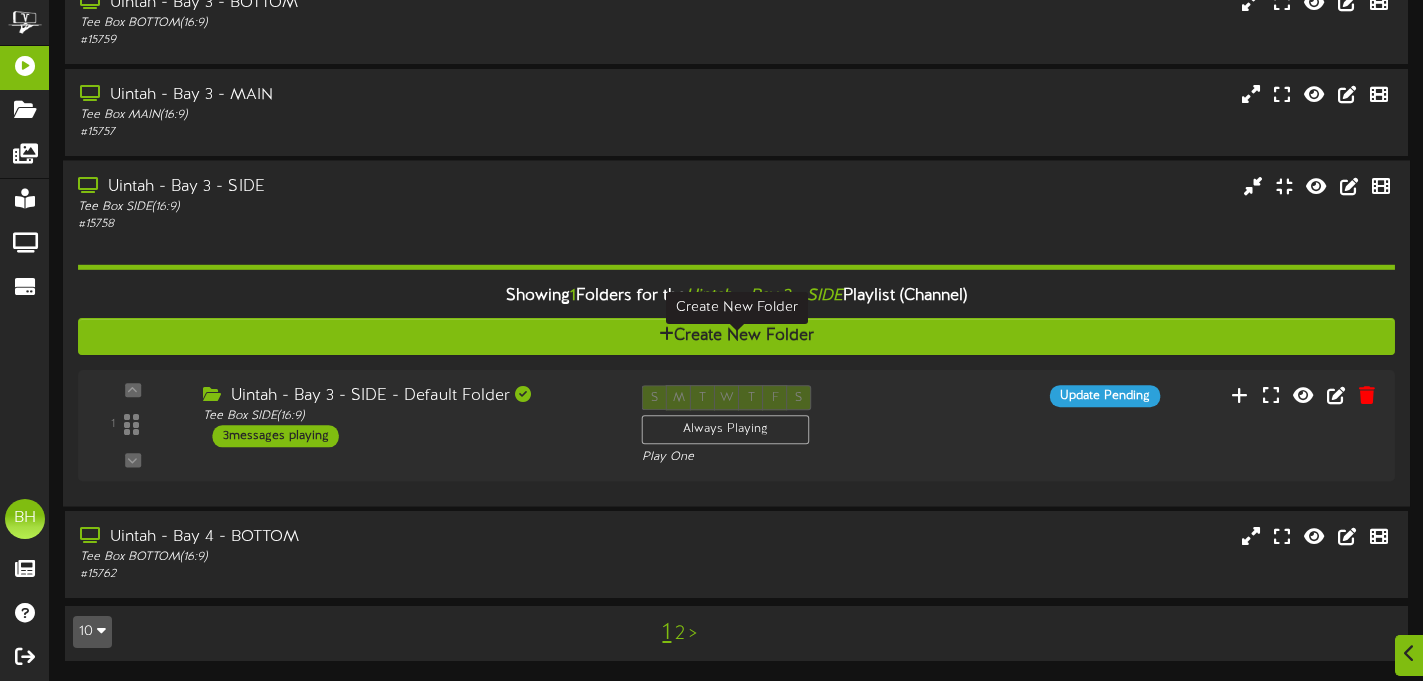 scroll, scrollTop: 665, scrollLeft: 0, axis: vertical 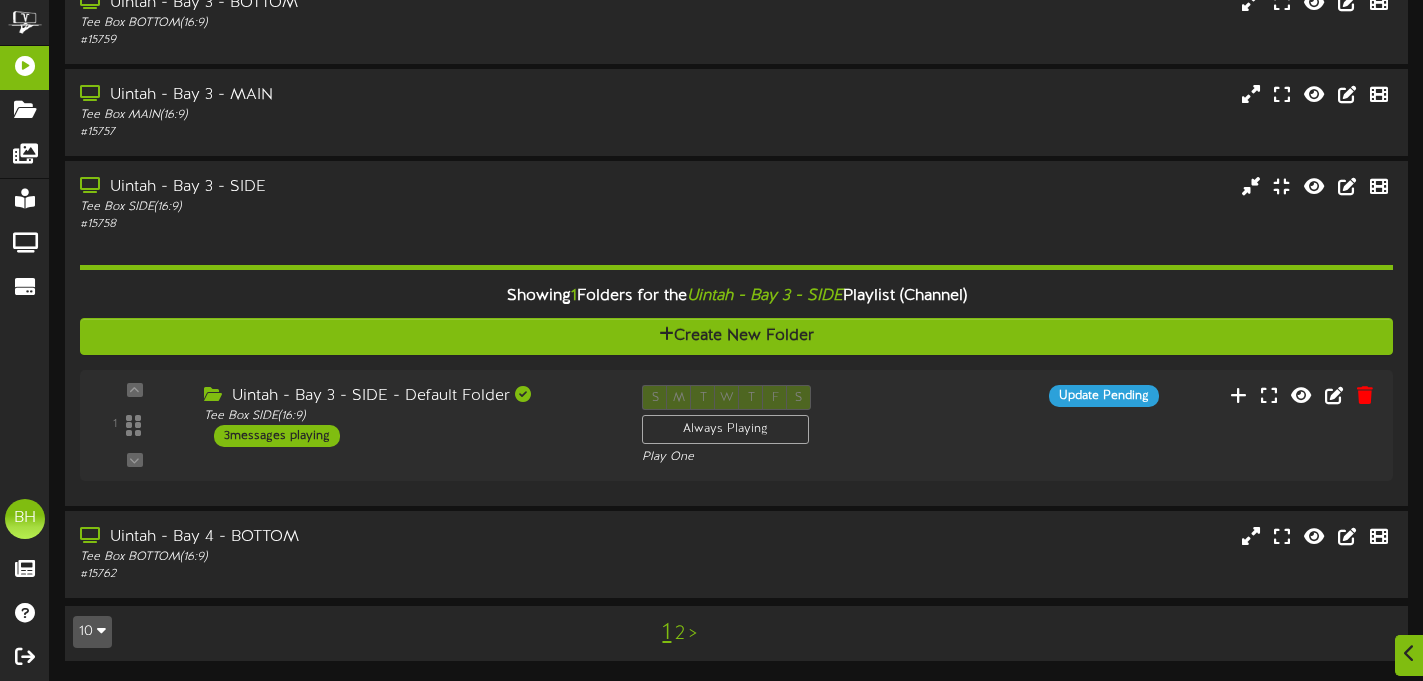 click on "2" at bounding box center [680, 634] 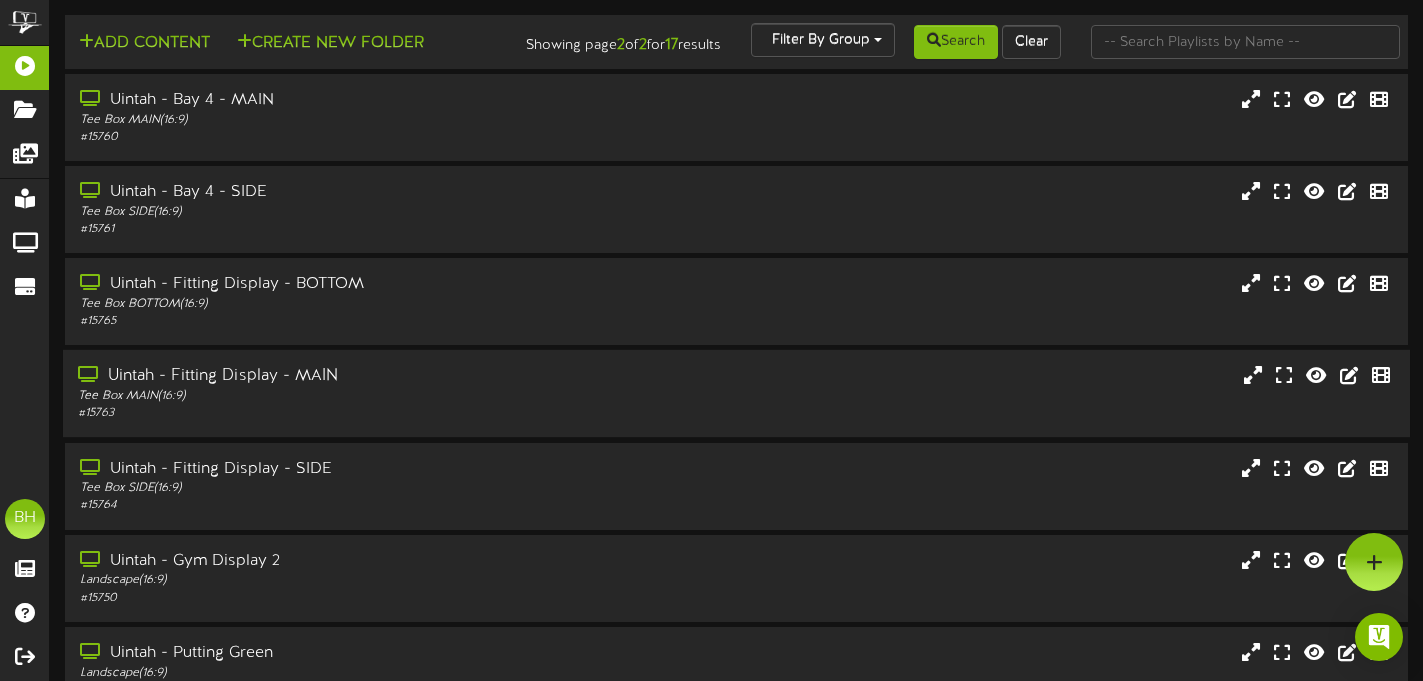 scroll, scrollTop: 0, scrollLeft: 0, axis: both 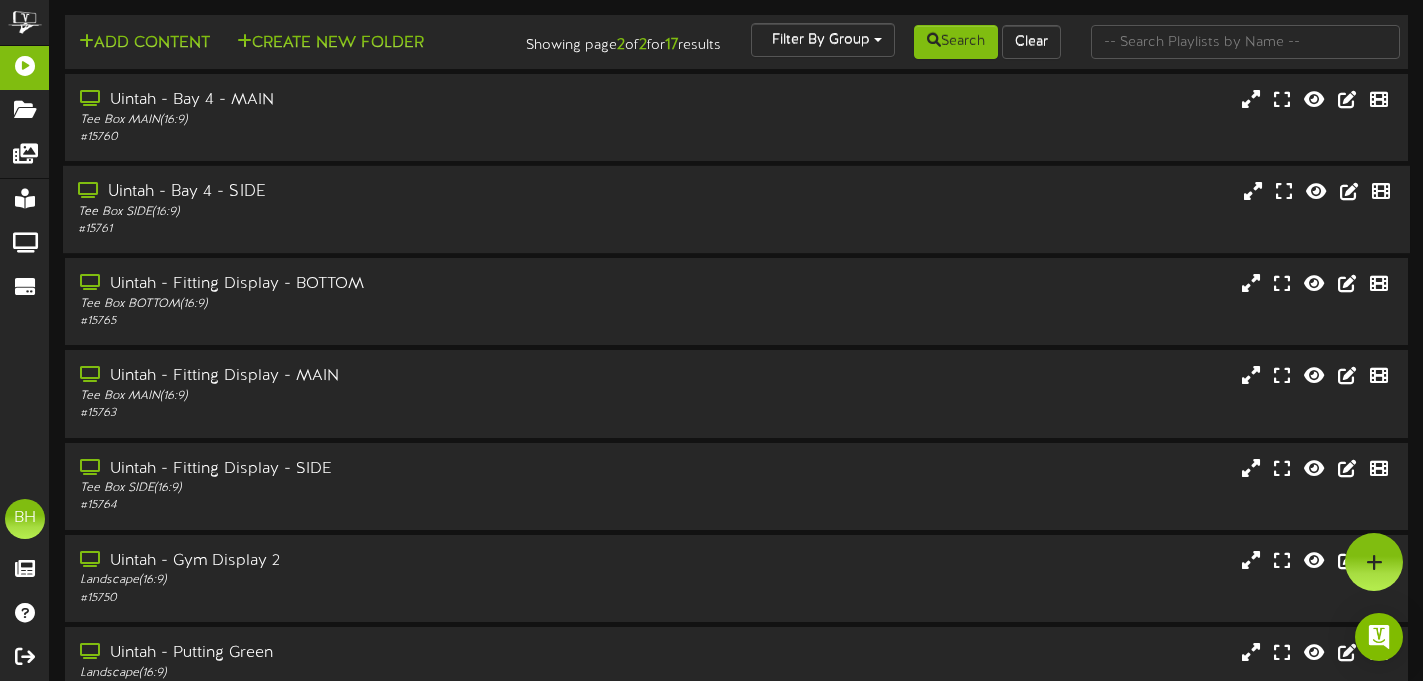 click on "Uintah - Bay 4 - SIDE" at bounding box center (343, 192) 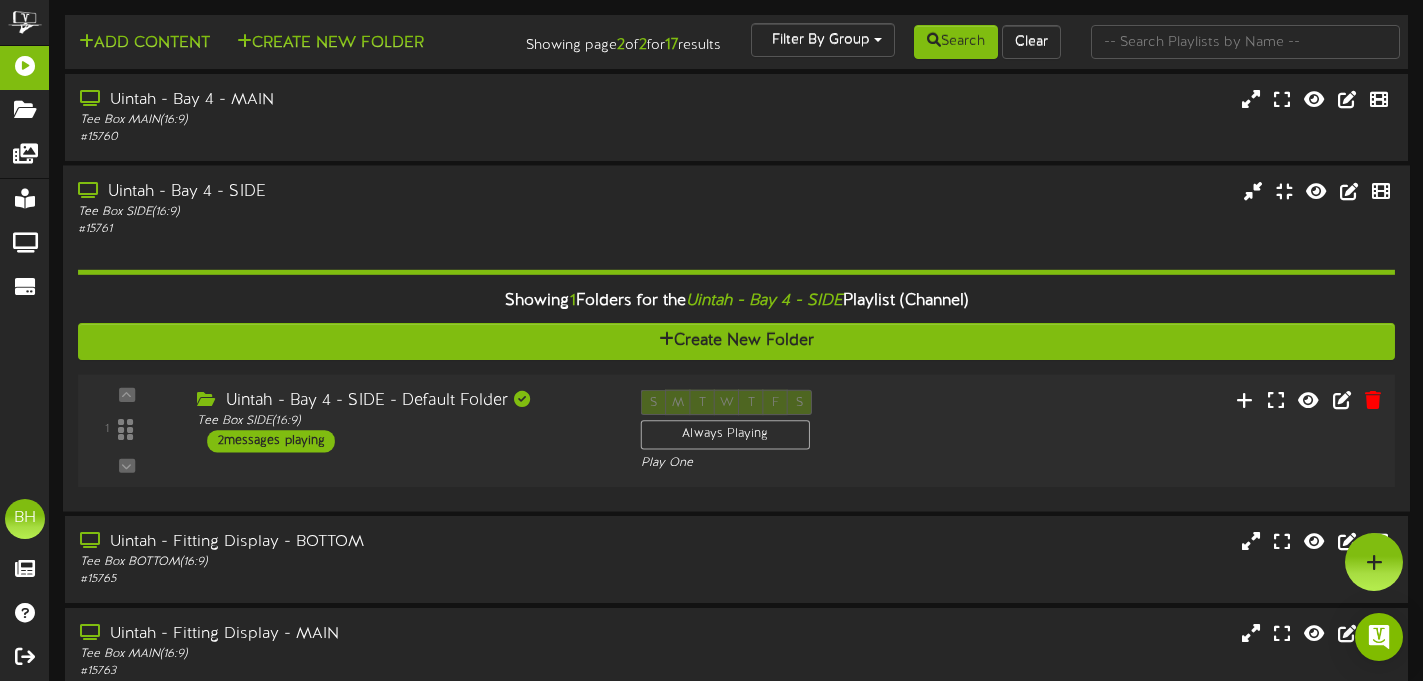 click on "2  messages playing" at bounding box center [272, 441] 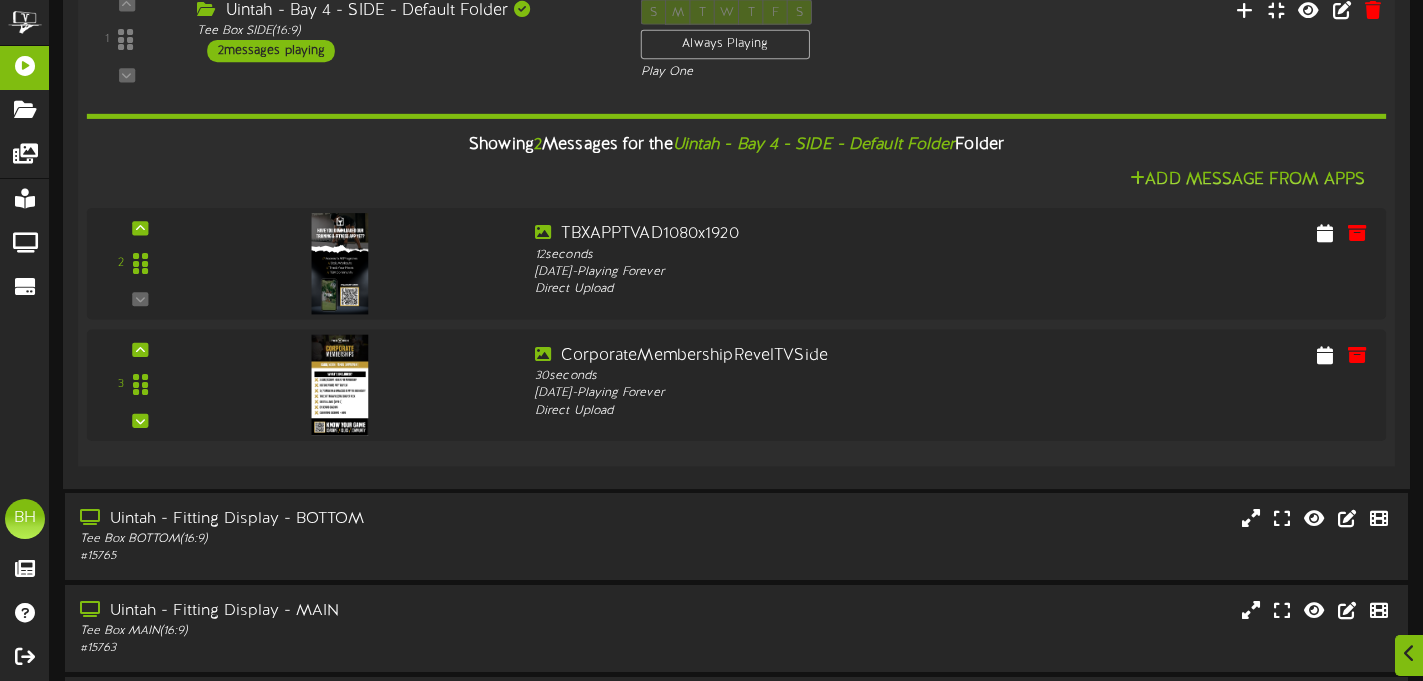 scroll, scrollTop: 399, scrollLeft: 0, axis: vertical 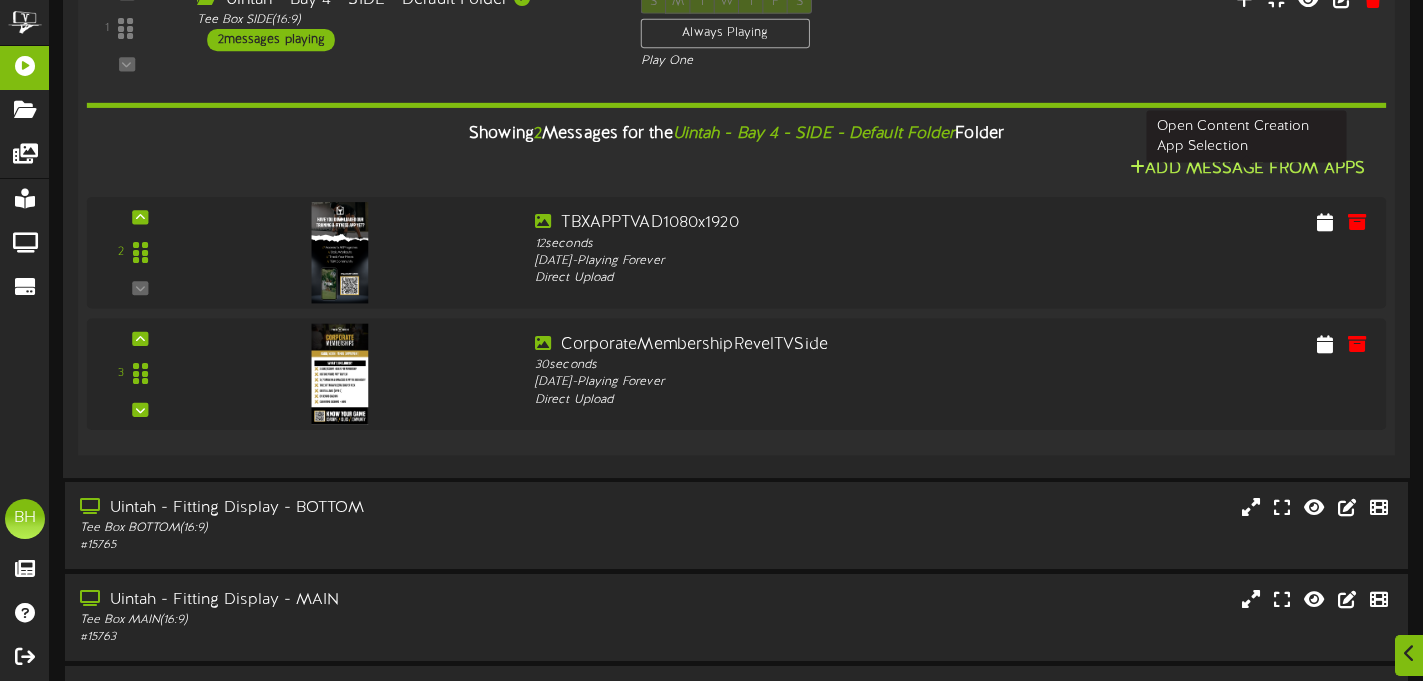 click at bounding box center (1137, 167) 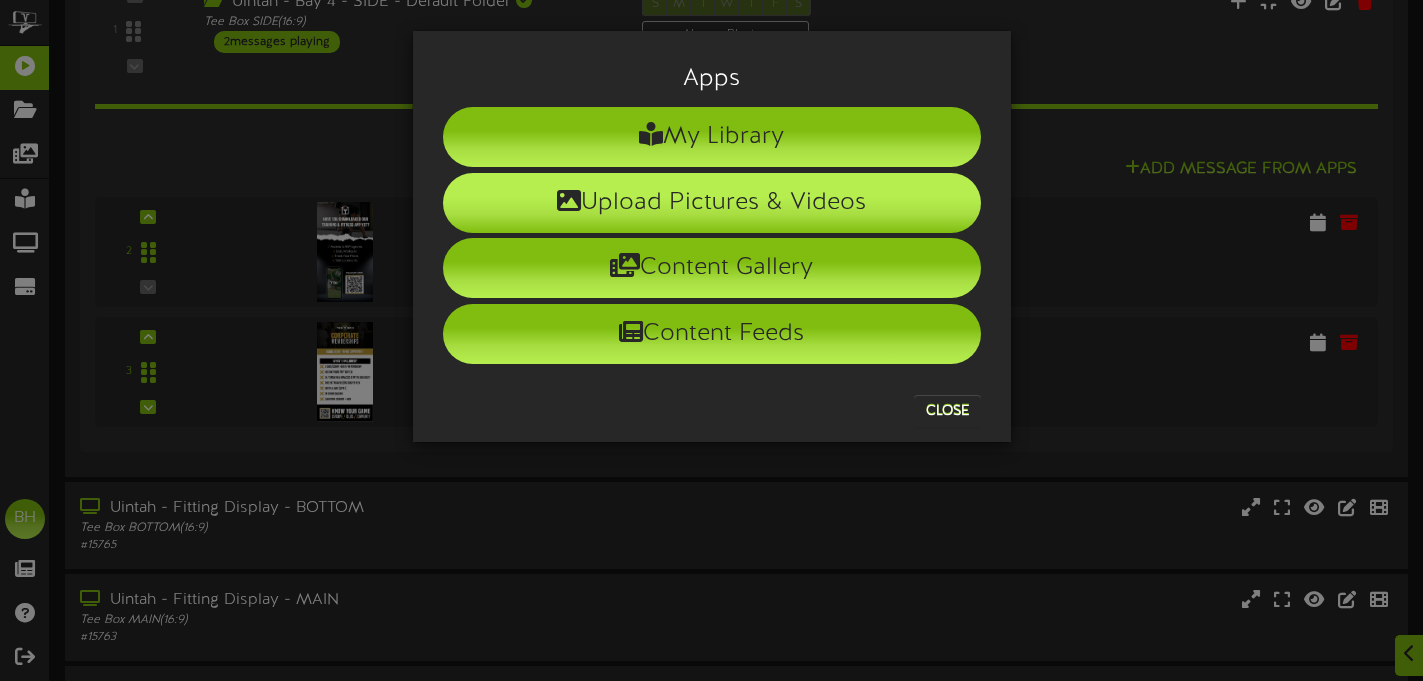 click on "Upload Pictures & Videos" at bounding box center (712, 203) 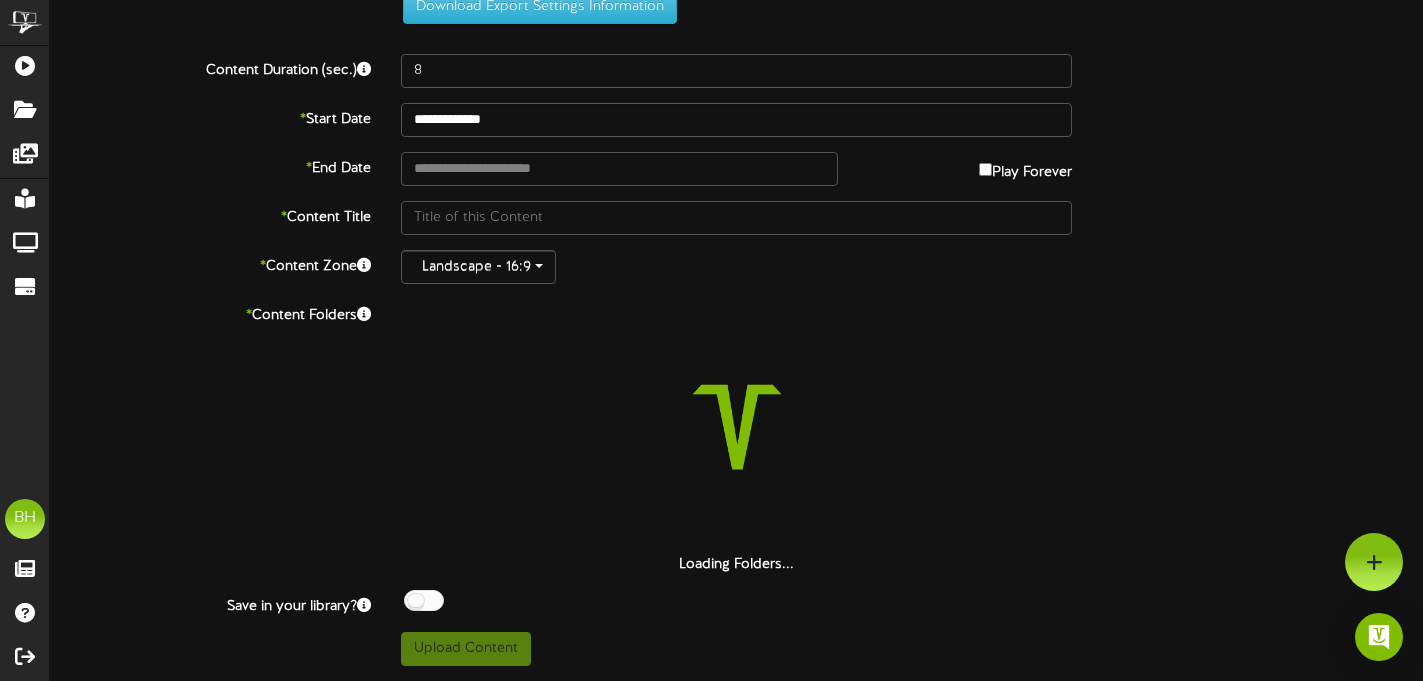scroll, scrollTop: 0, scrollLeft: 0, axis: both 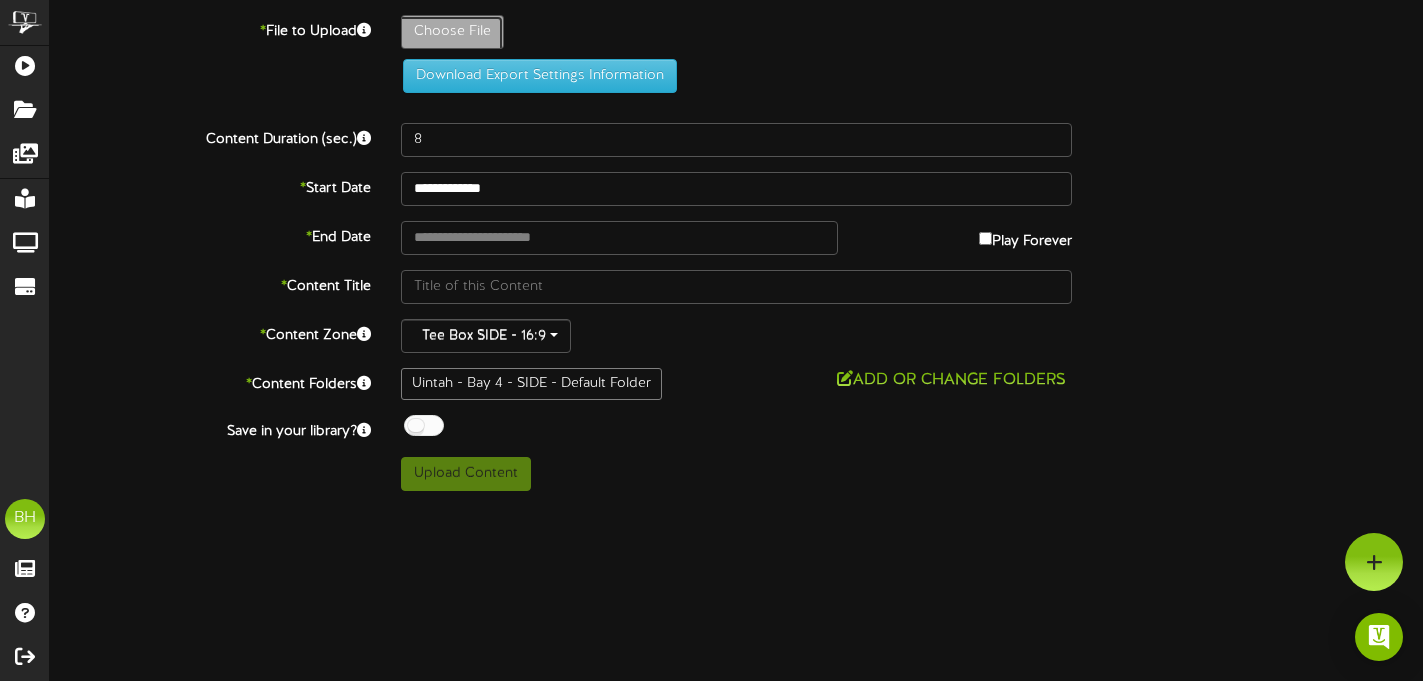 click on "Choose File" at bounding box center [-585, 87] 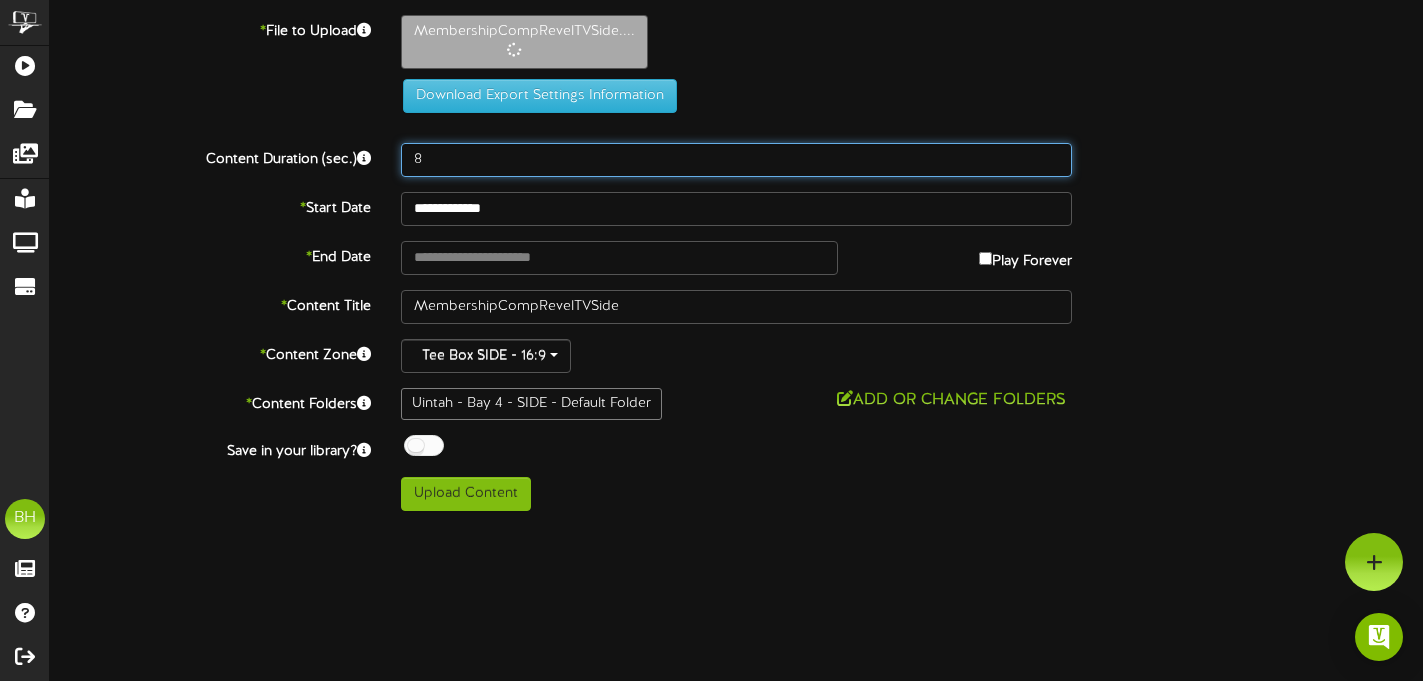 drag, startPoint x: 431, startPoint y: 157, endPoint x: 406, endPoint y: 154, distance: 25.179358 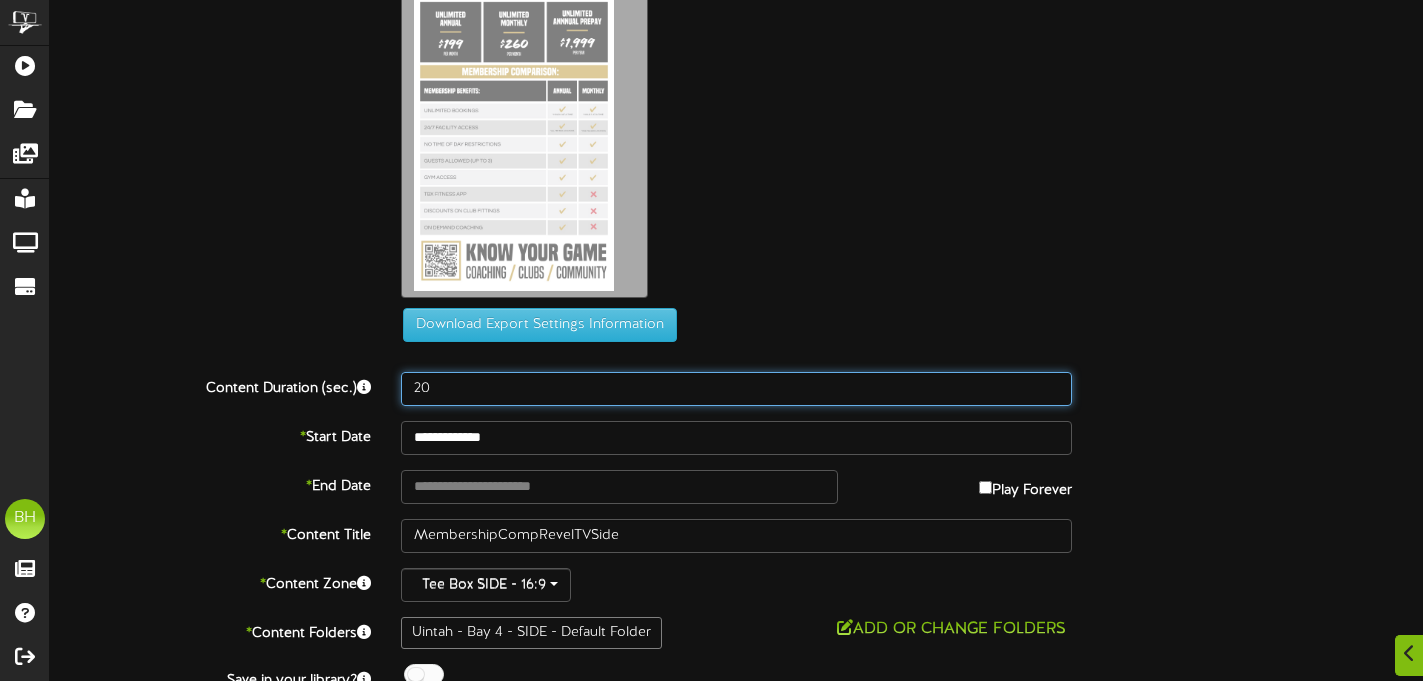 scroll, scrollTop: 180, scrollLeft: 0, axis: vertical 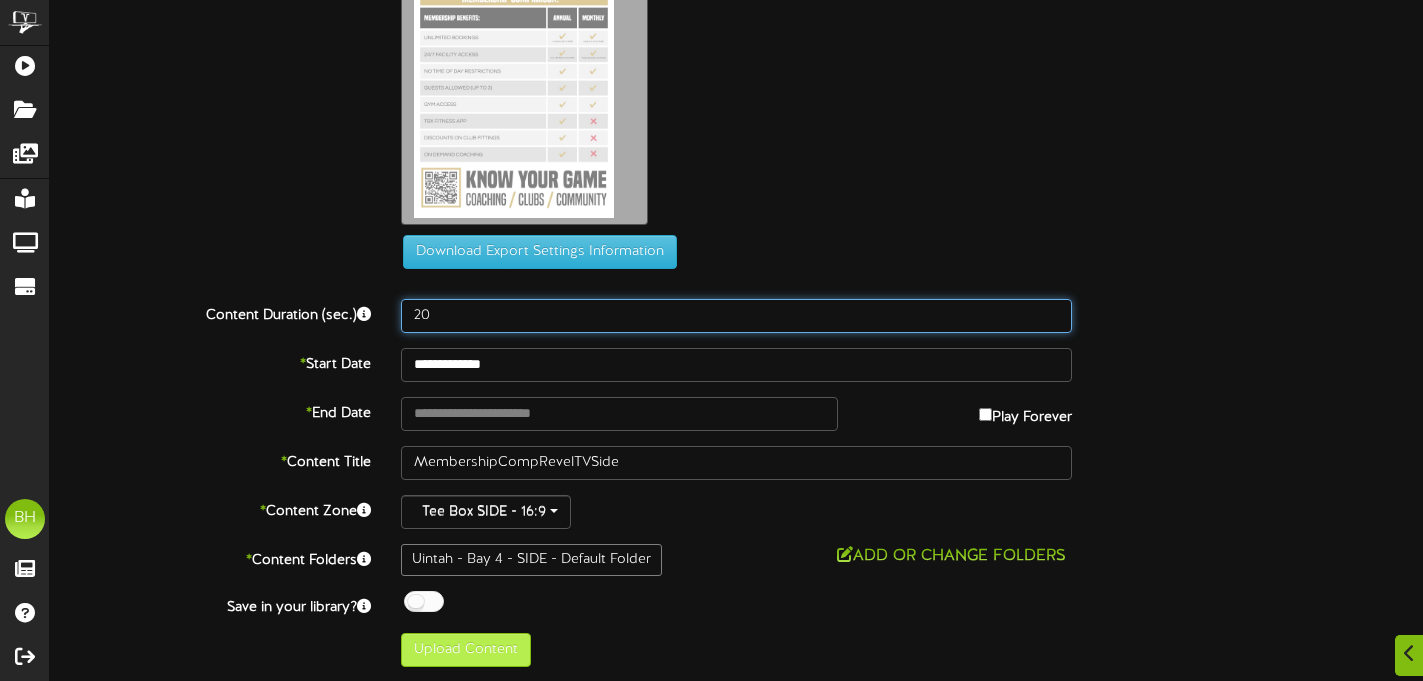 type on "20" 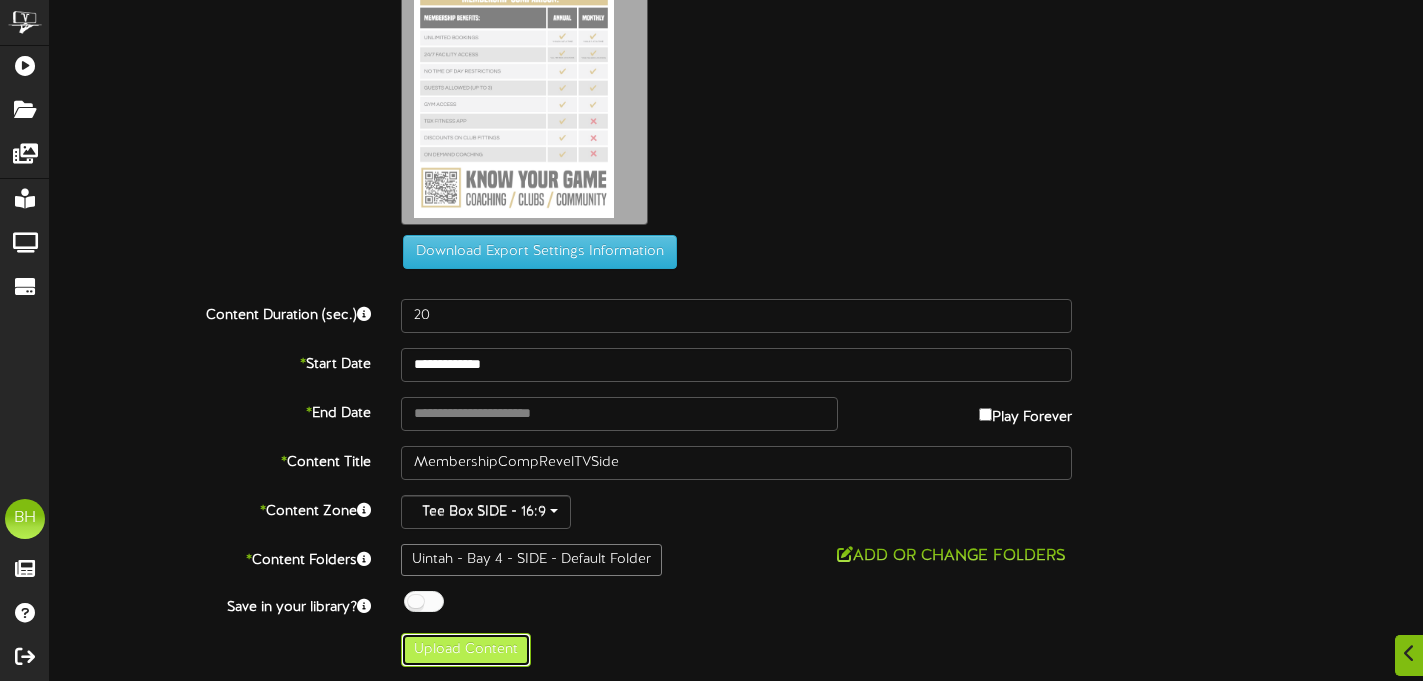 click on "Upload Content" at bounding box center [466, 650] 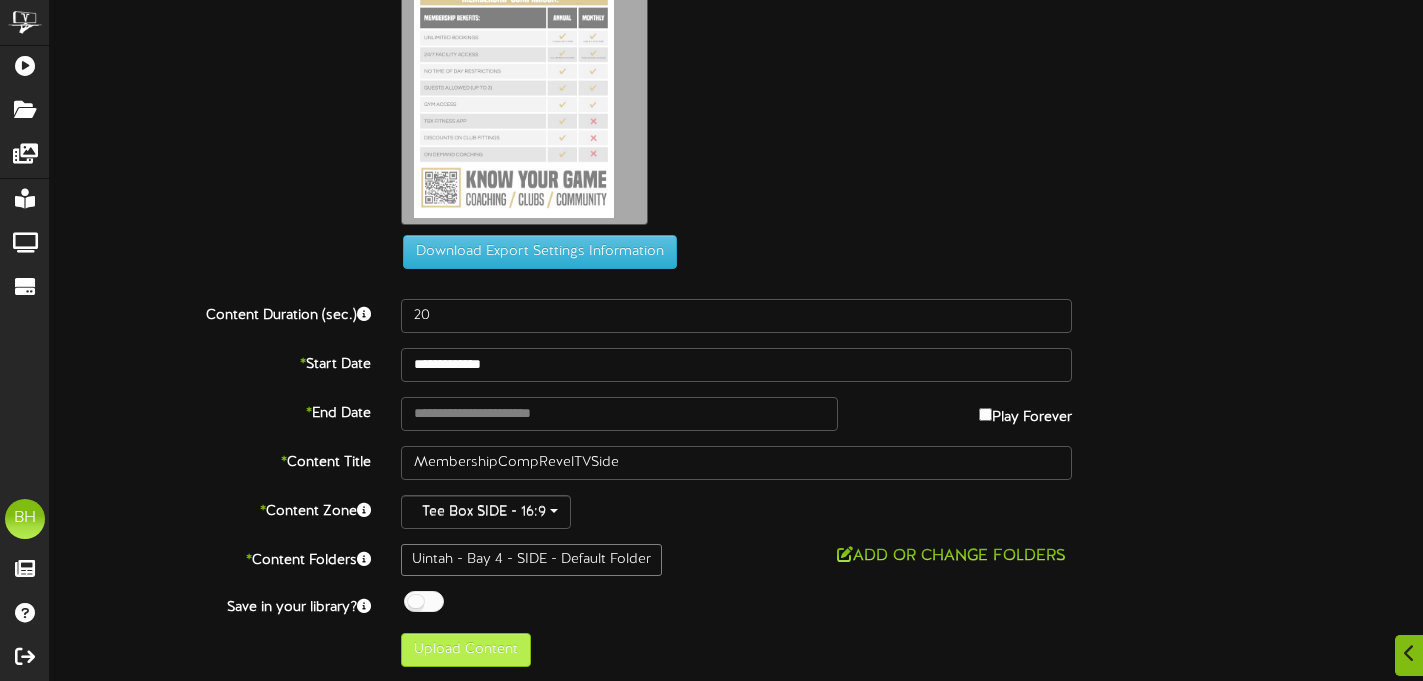 type on "**********" 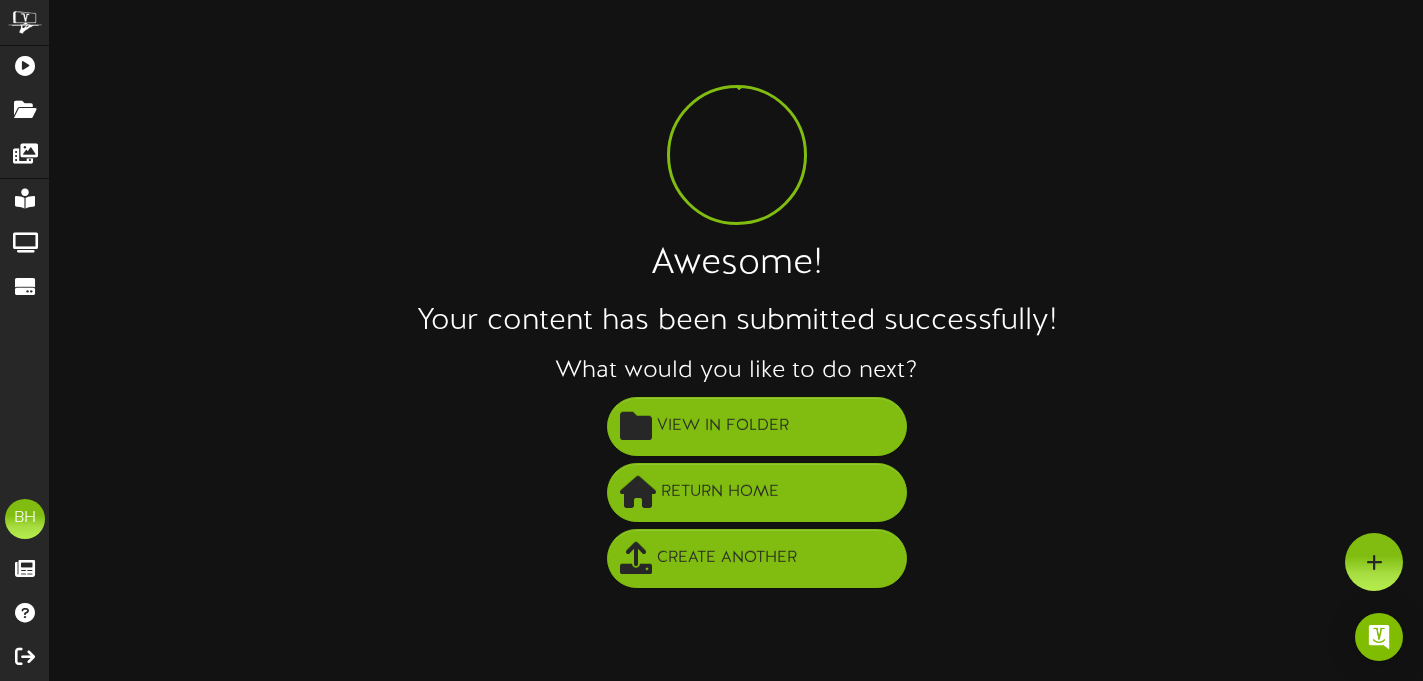 scroll, scrollTop: 0, scrollLeft: 0, axis: both 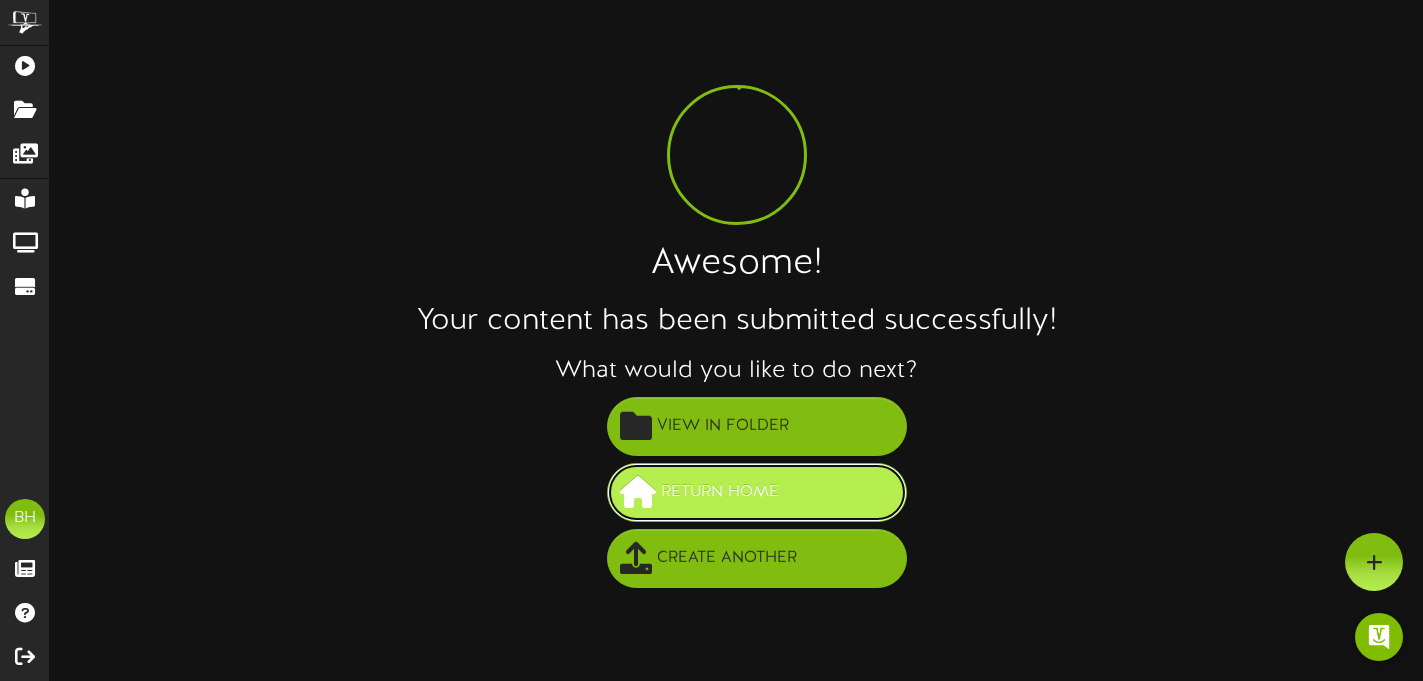 click on "Return Home" at bounding box center (720, 492) 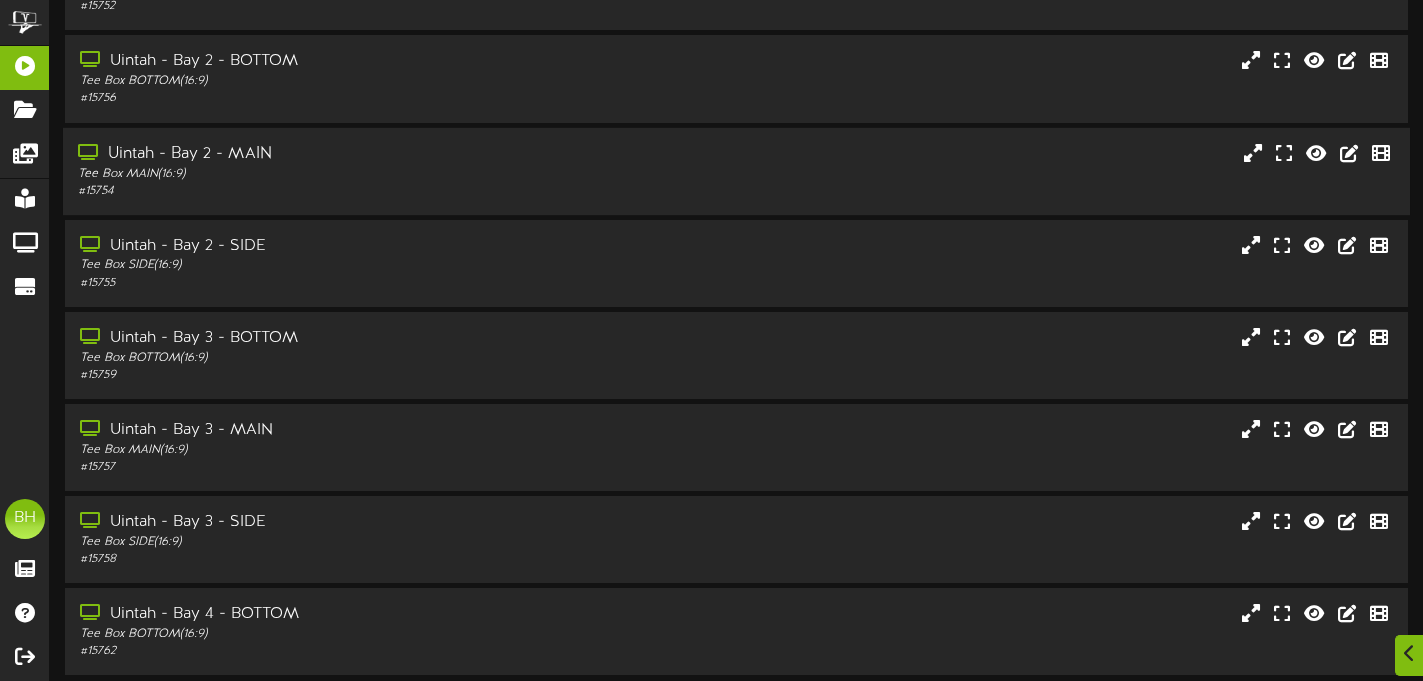 scroll, scrollTop: 346, scrollLeft: 0, axis: vertical 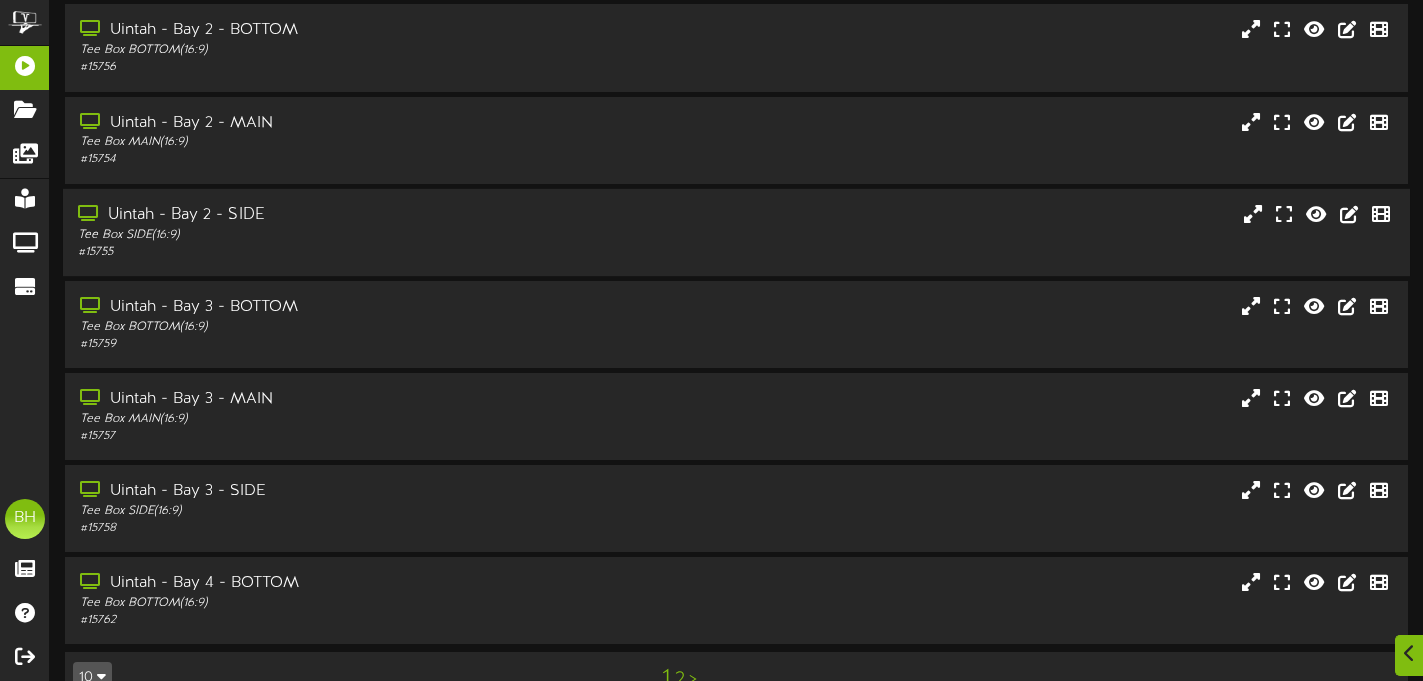 click on "Uintah - Bay 2 - SIDE" at bounding box center [343, 215] 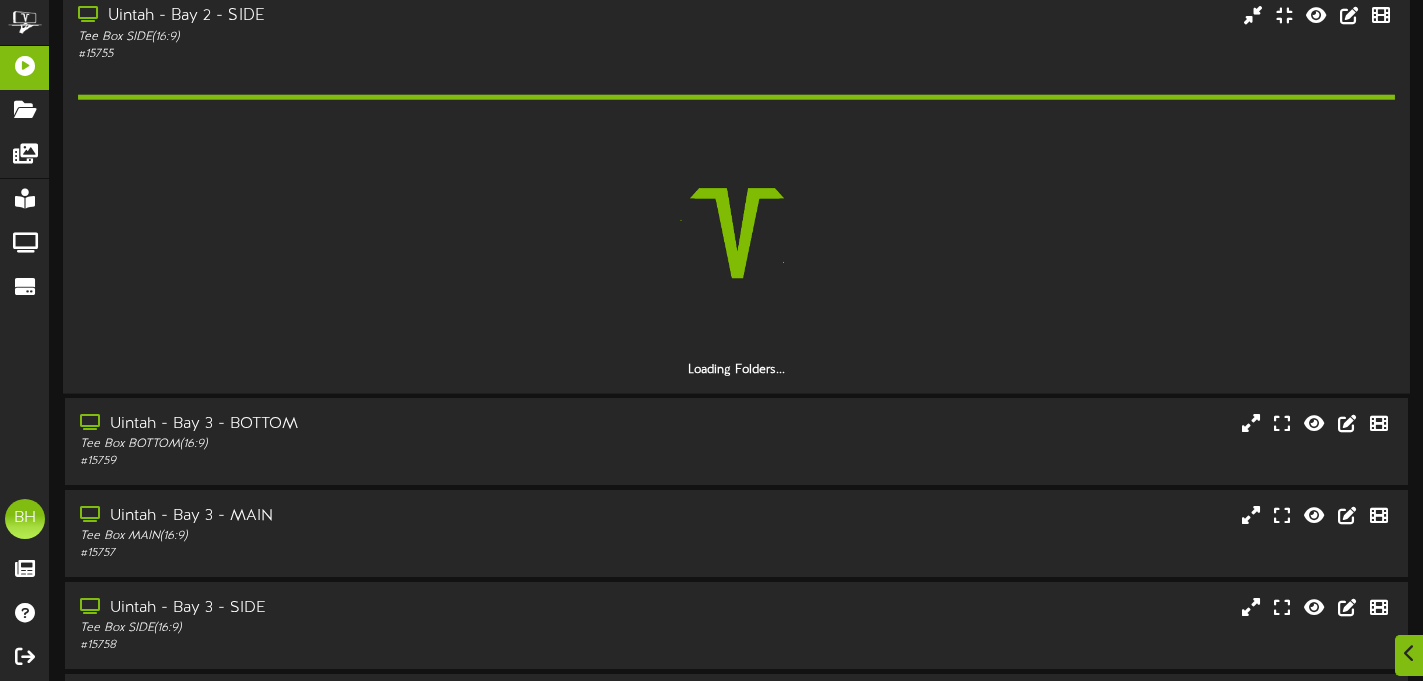 scroll, scrollTop: 550, scrollLeft: 0, axis: vertical 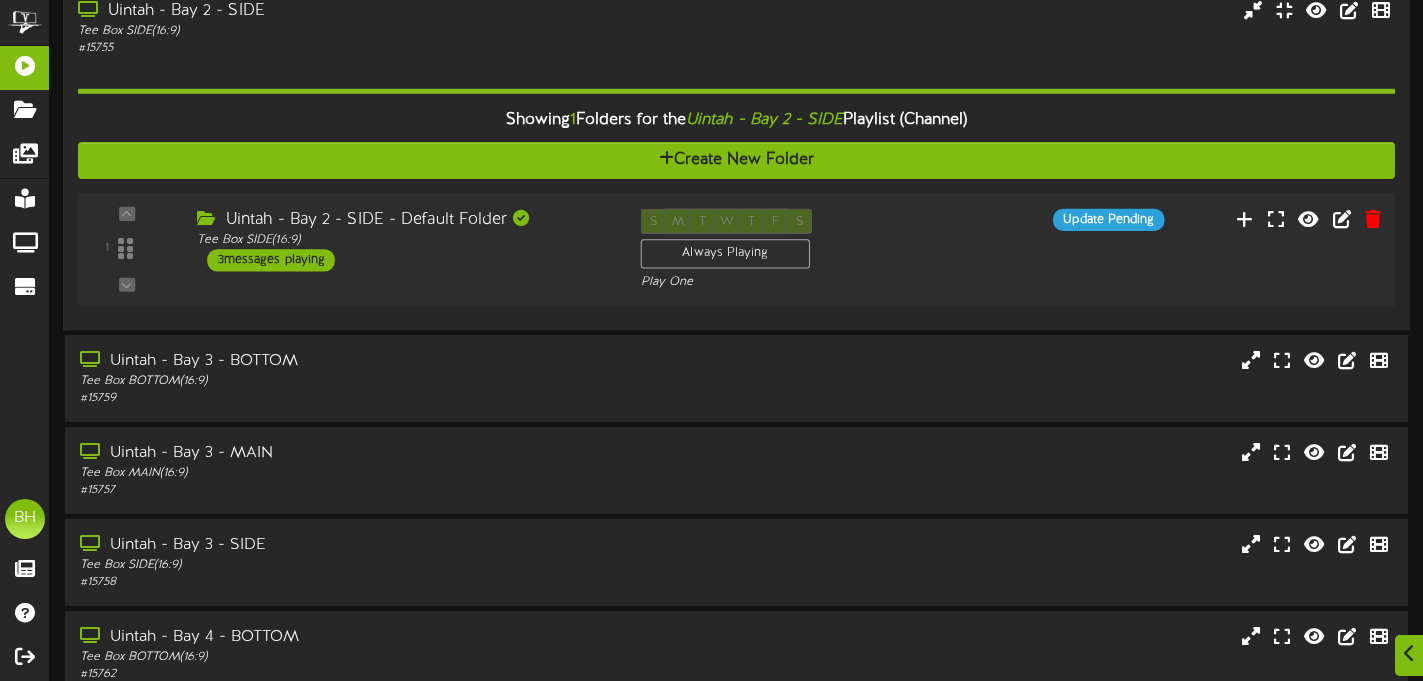 click on "3  messages playing" at bounding box center [272, 260] 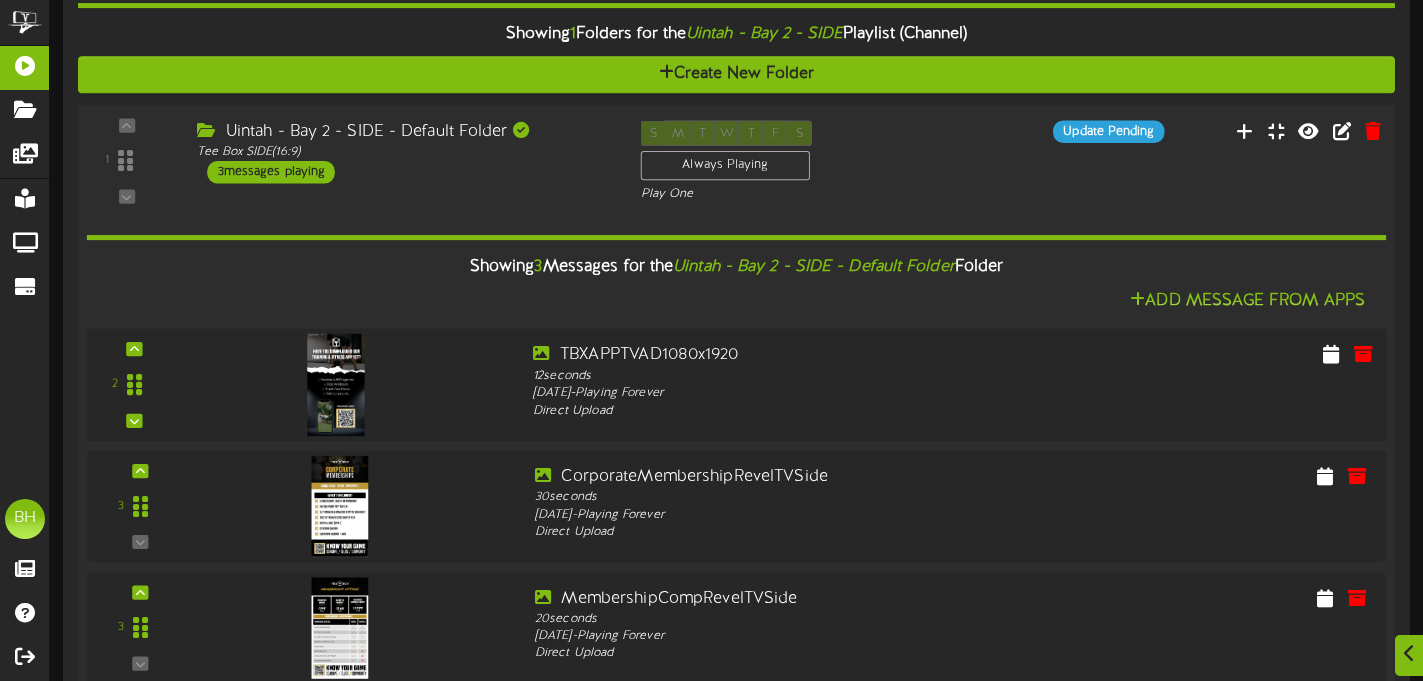 scroll, scrollTop: 643, scrollLeft: 0, axis: vertical 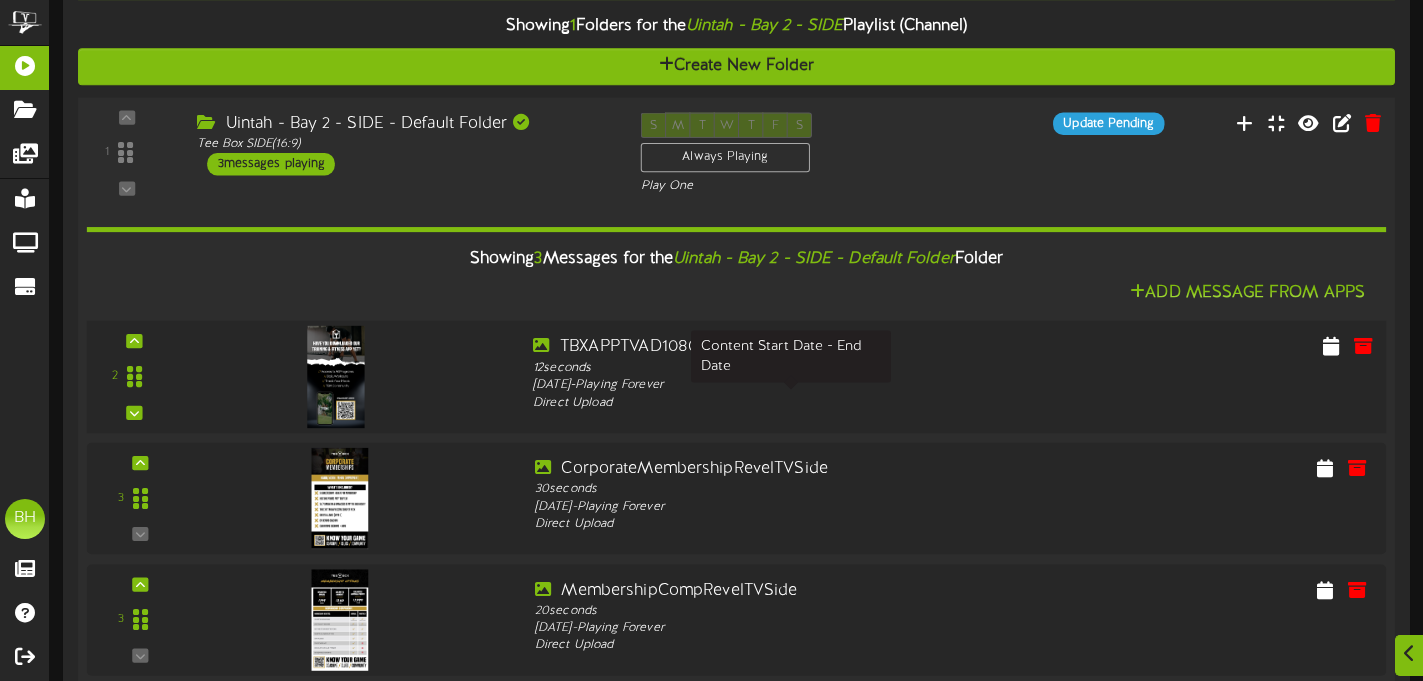 click on "[DATE]  -
Playing Forever" at bounding box center [791, 385] 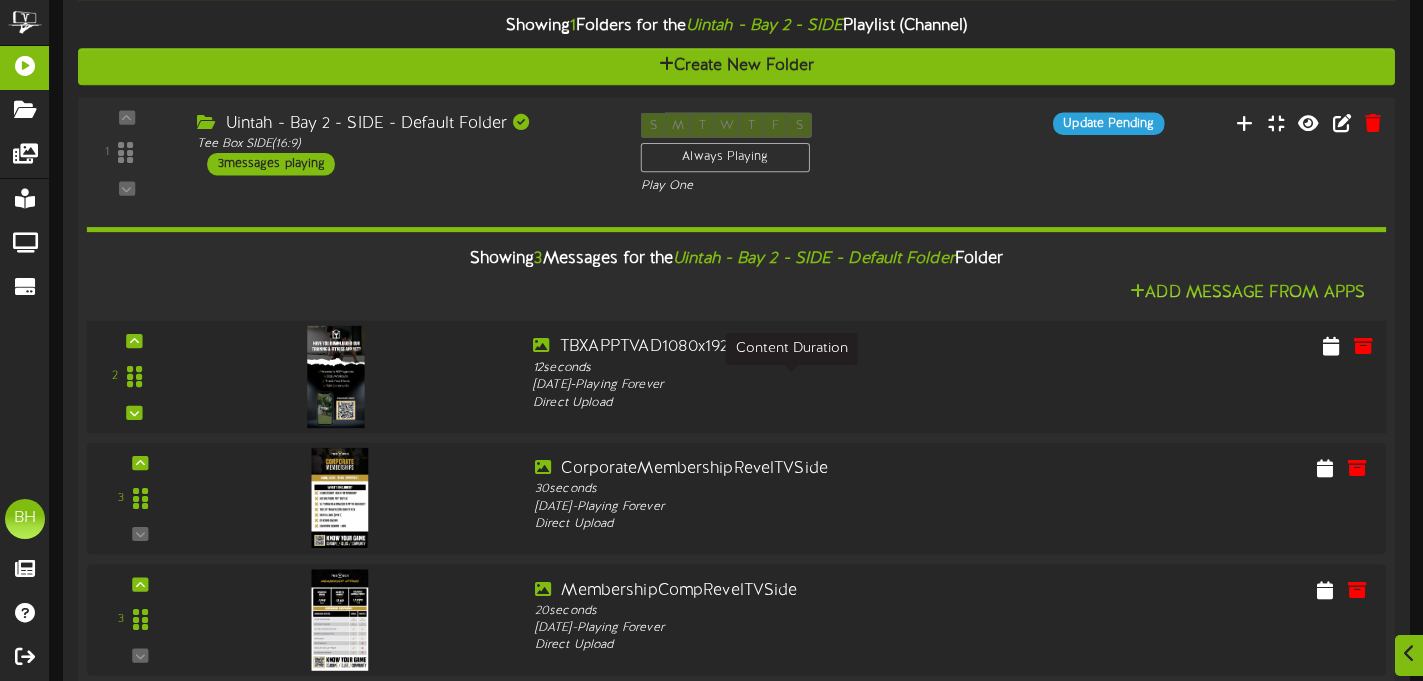 click on "12  seconds" at bounding box center (791, 368) 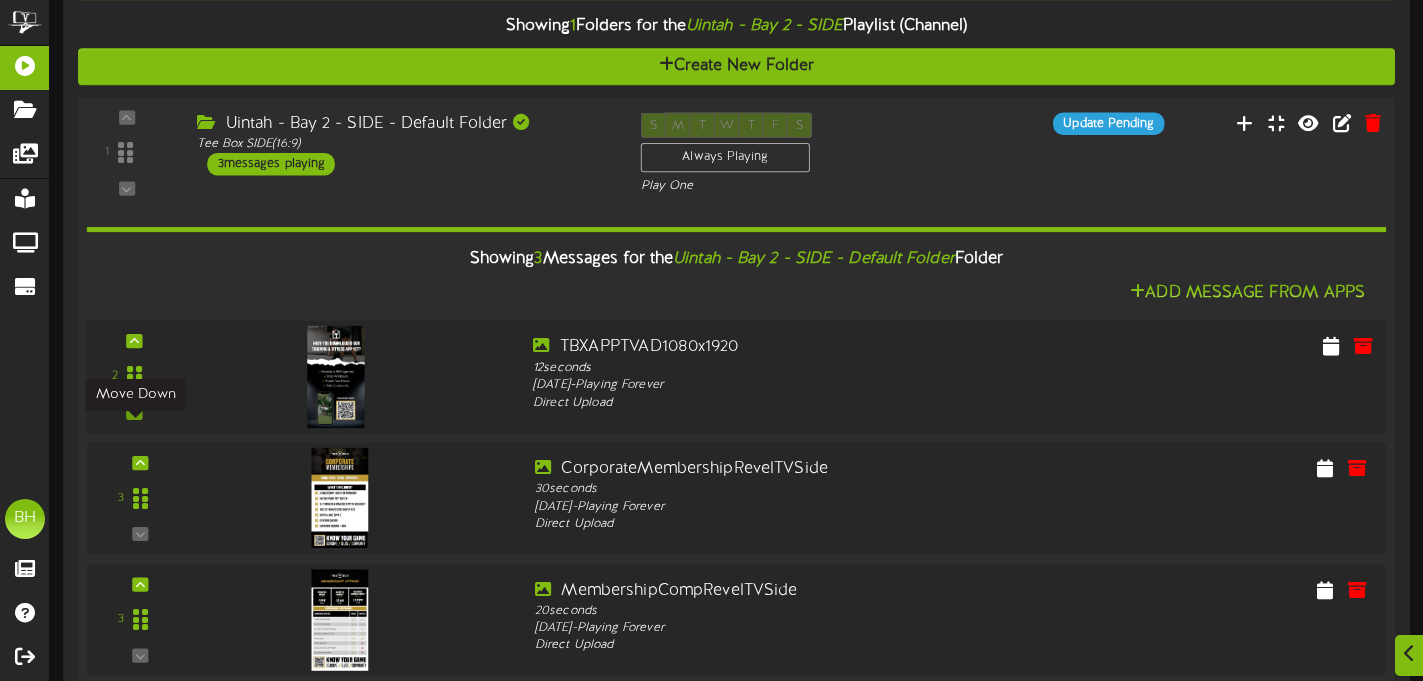 click at bounding box center (134, 412) 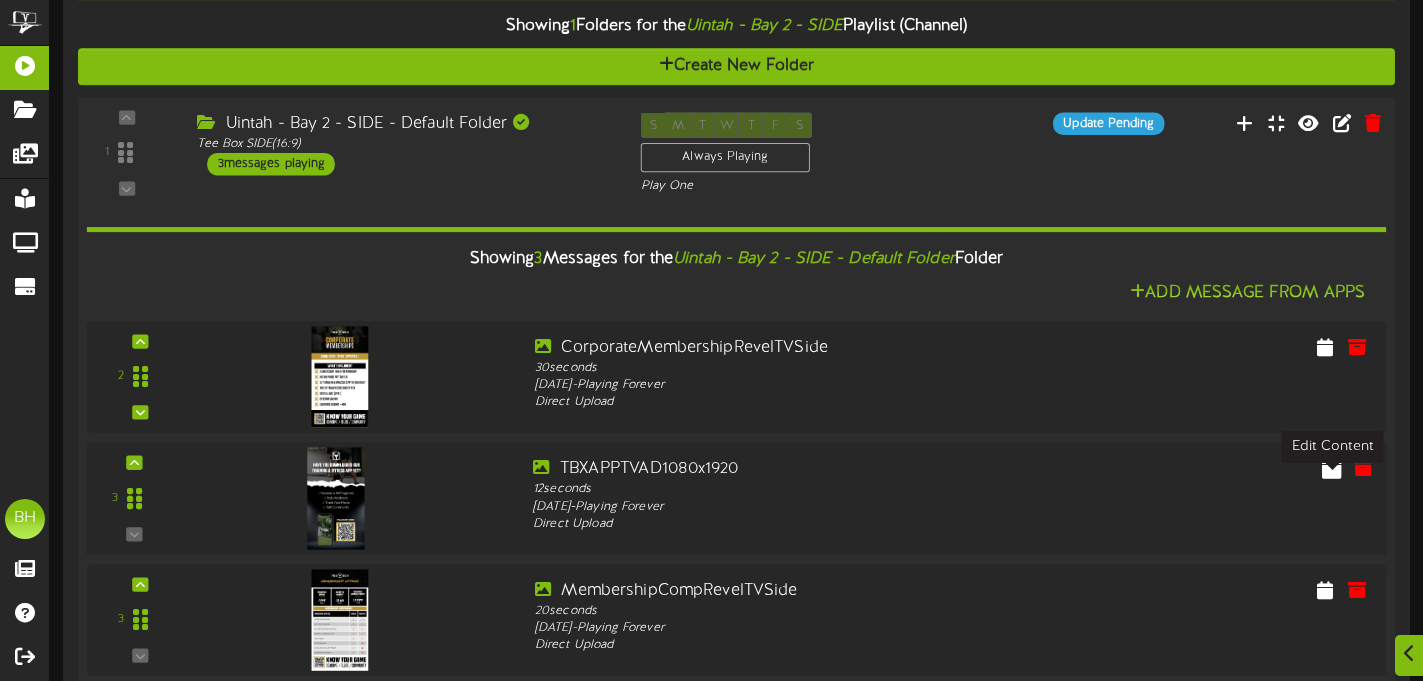 click at bounding box center [1332, 467] 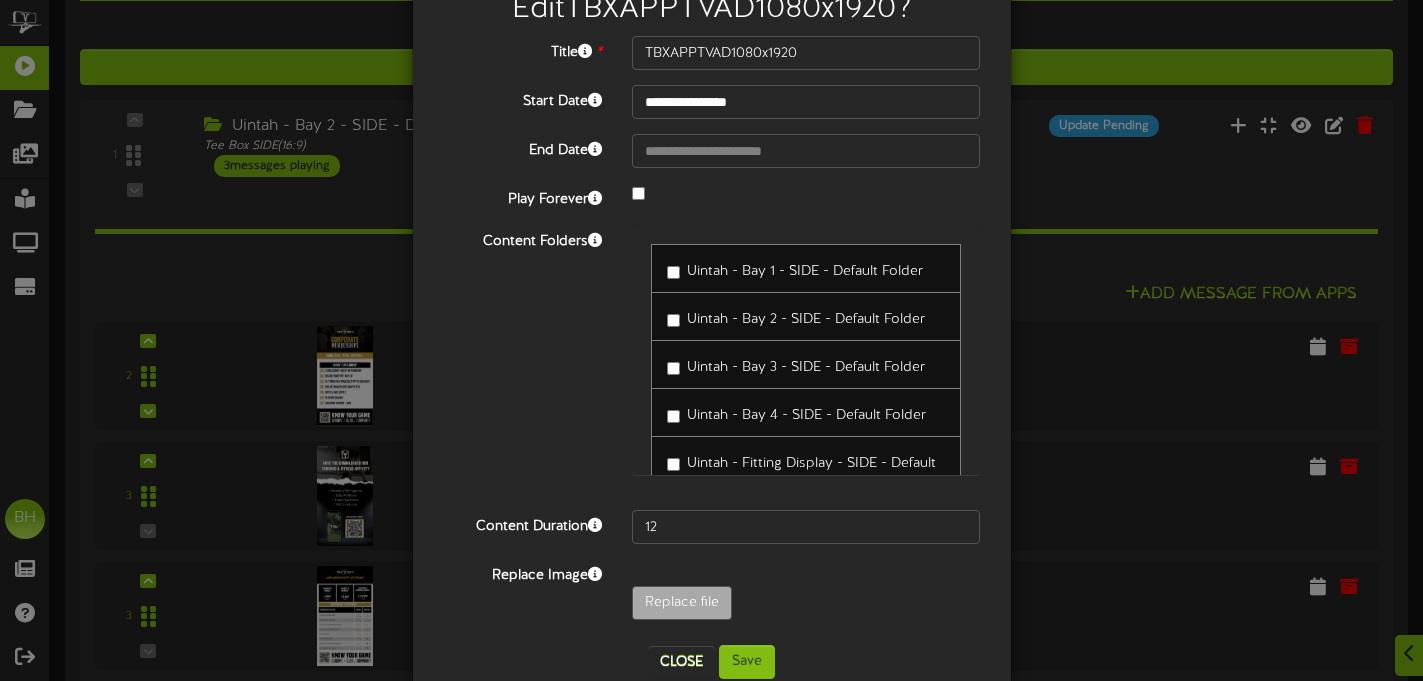 scroll, scrollTop: 77, scrollLeft: 0, axis: vertical 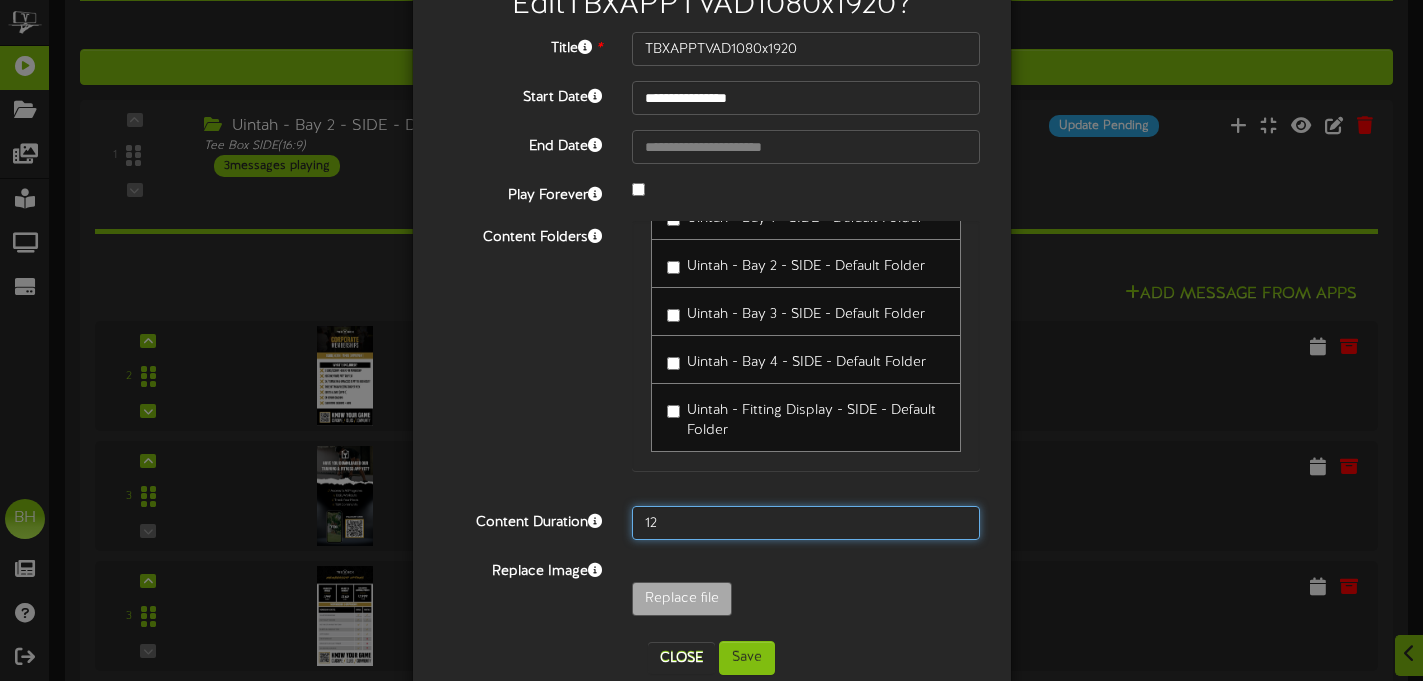 drag, startPoint x: 672, startPoint y: 524, endPoint x: 639, endPoint y: 526, distance: 33.06055 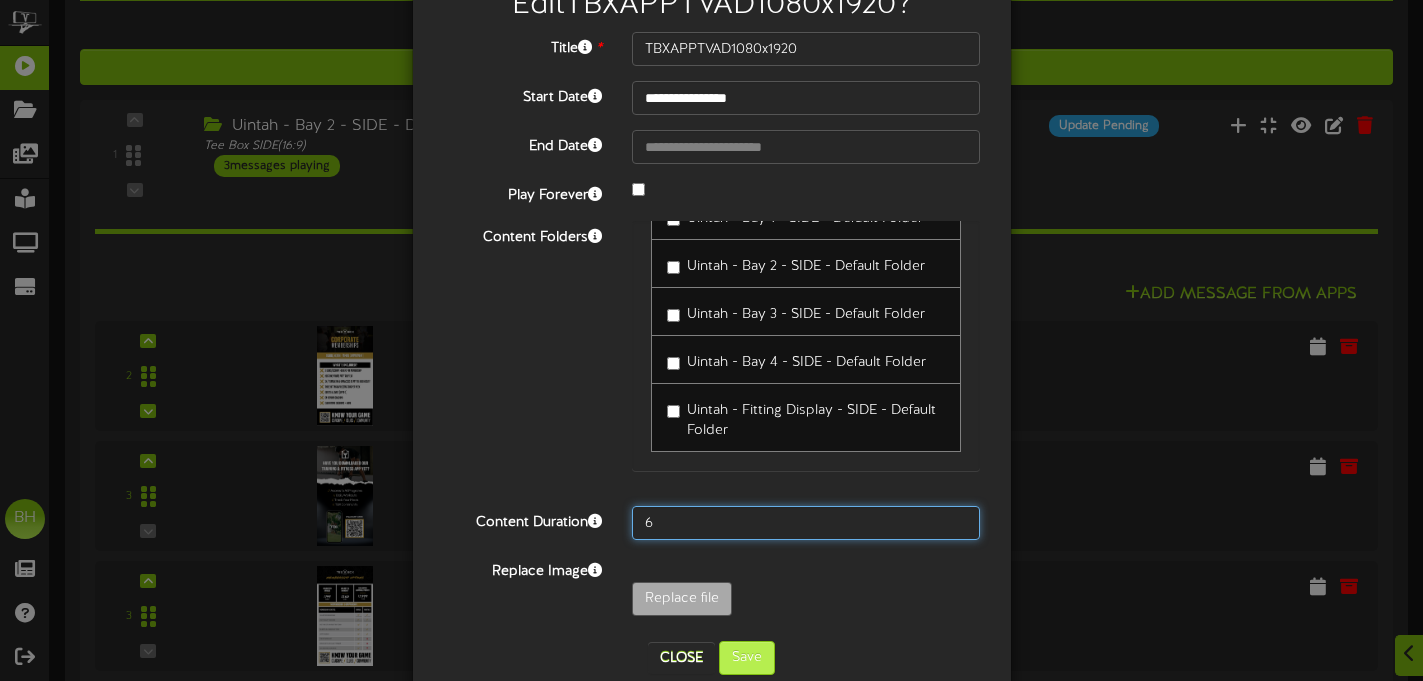 type on "6" 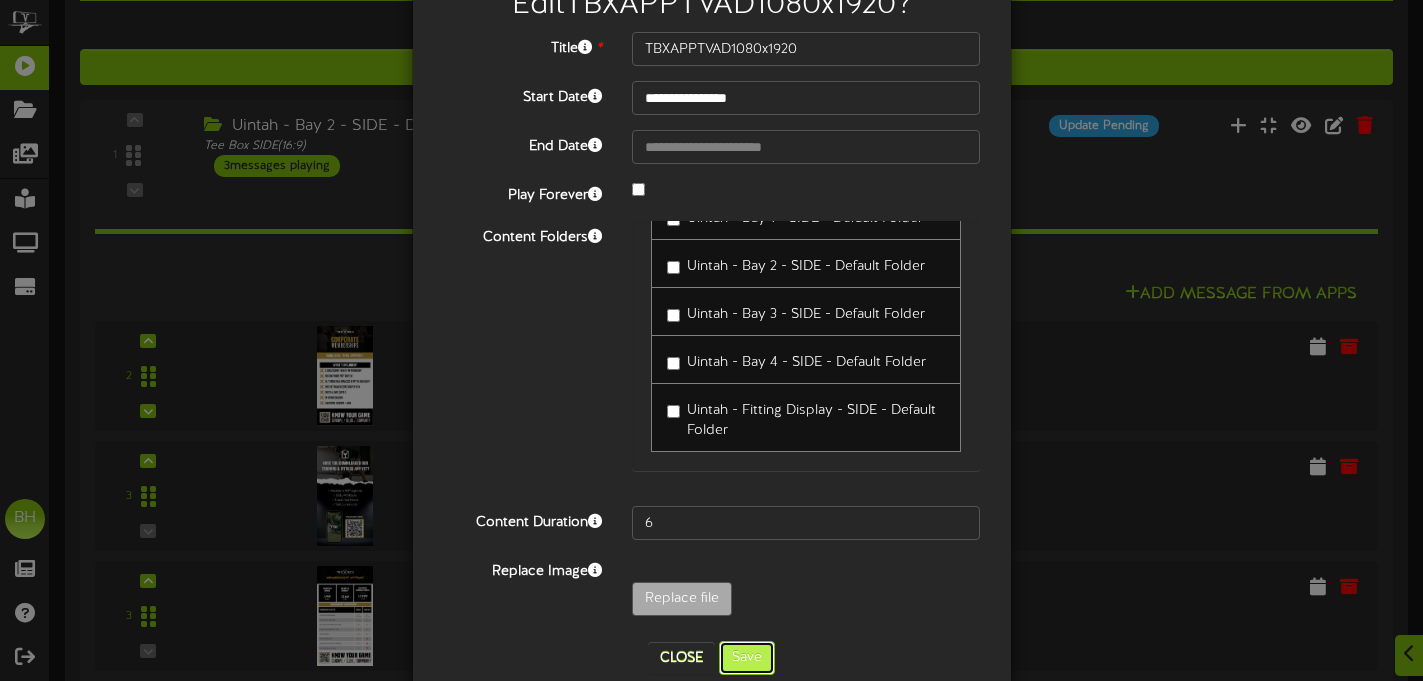 click on "Save" at bounding box center (747, 658) 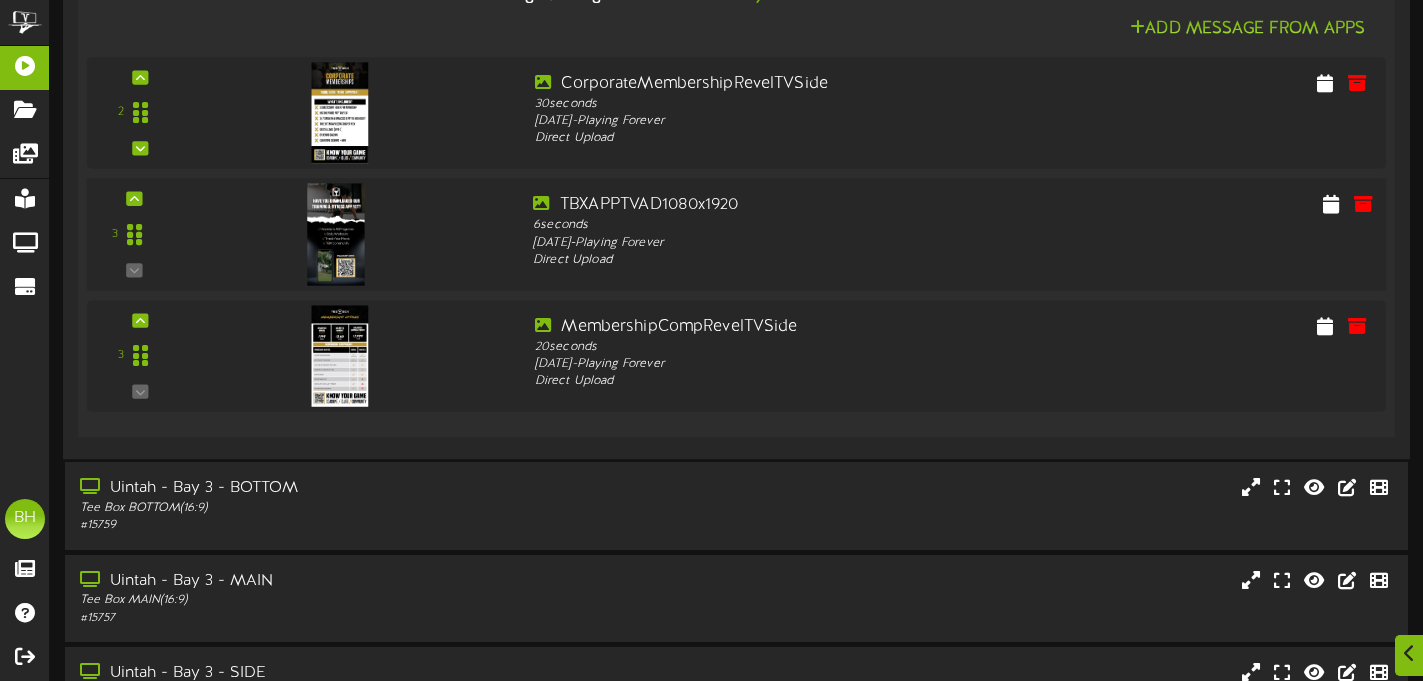 scroll, scrollTop: 1150, scrollLeft: 0, axis: vertical 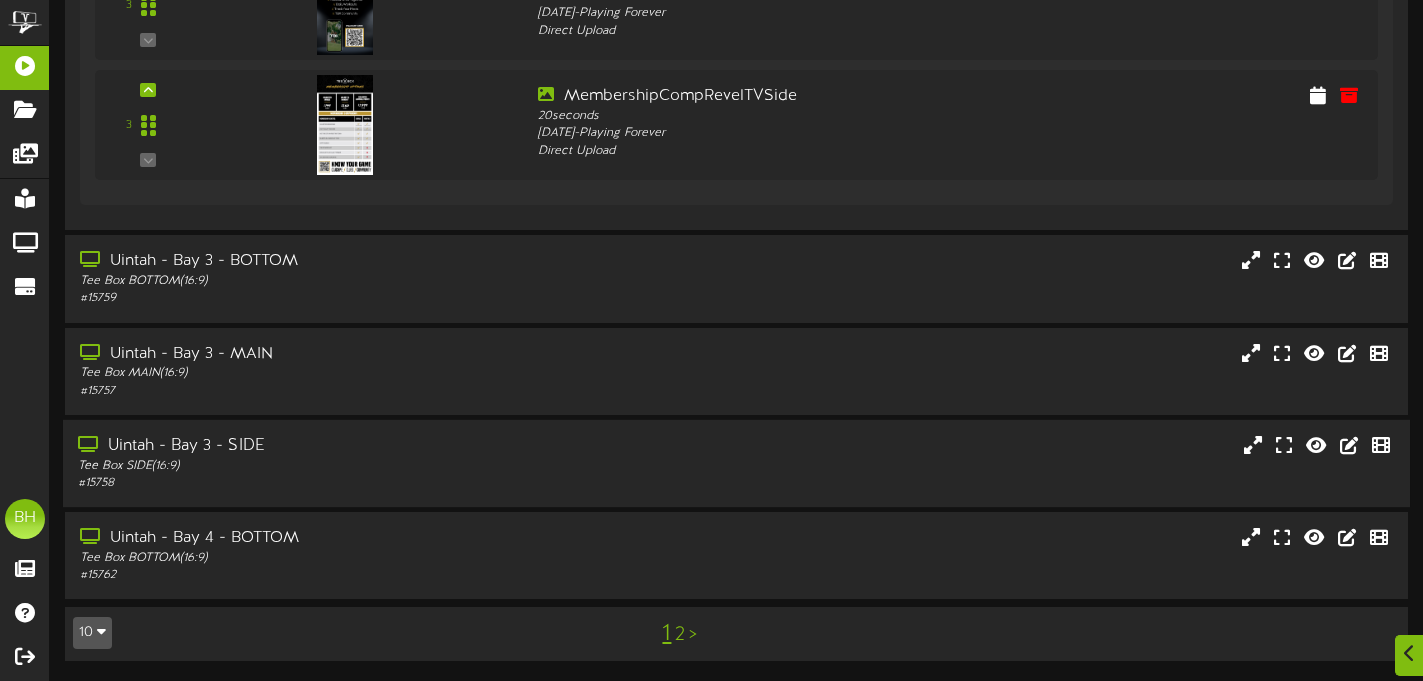 click on "Tee Box SIDE  ( 16:9 )" at bounding box center [343, 465] 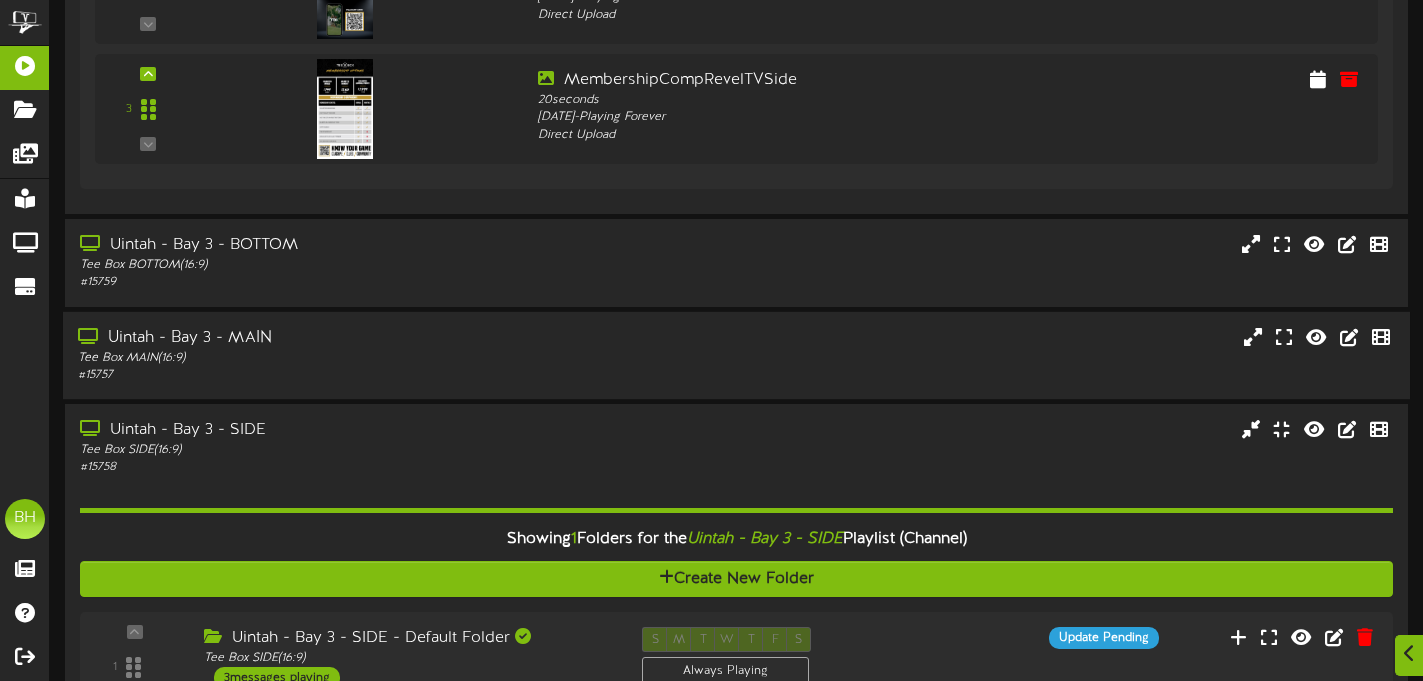 click on "Uintah - Bay 3 - MAIN" at bounding box center [343, 337] 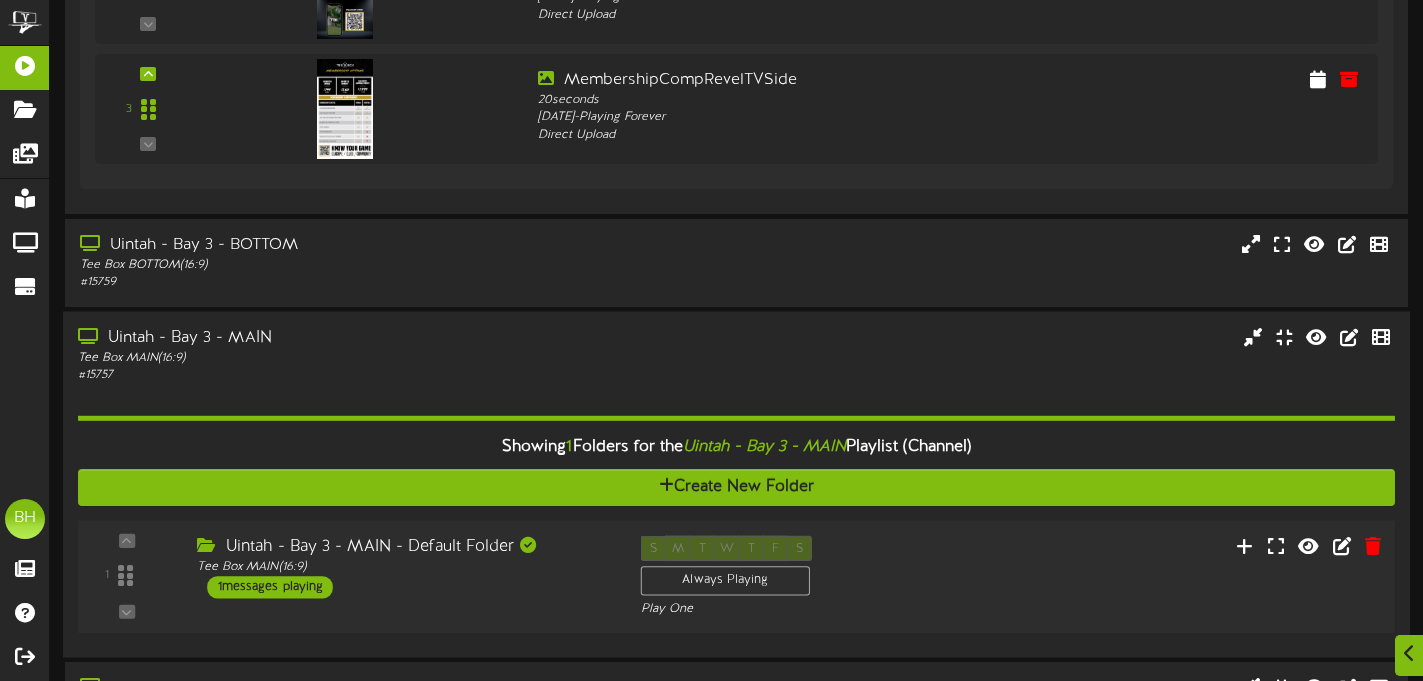 click on "1  messages playing" at bounding box center [271, 587] 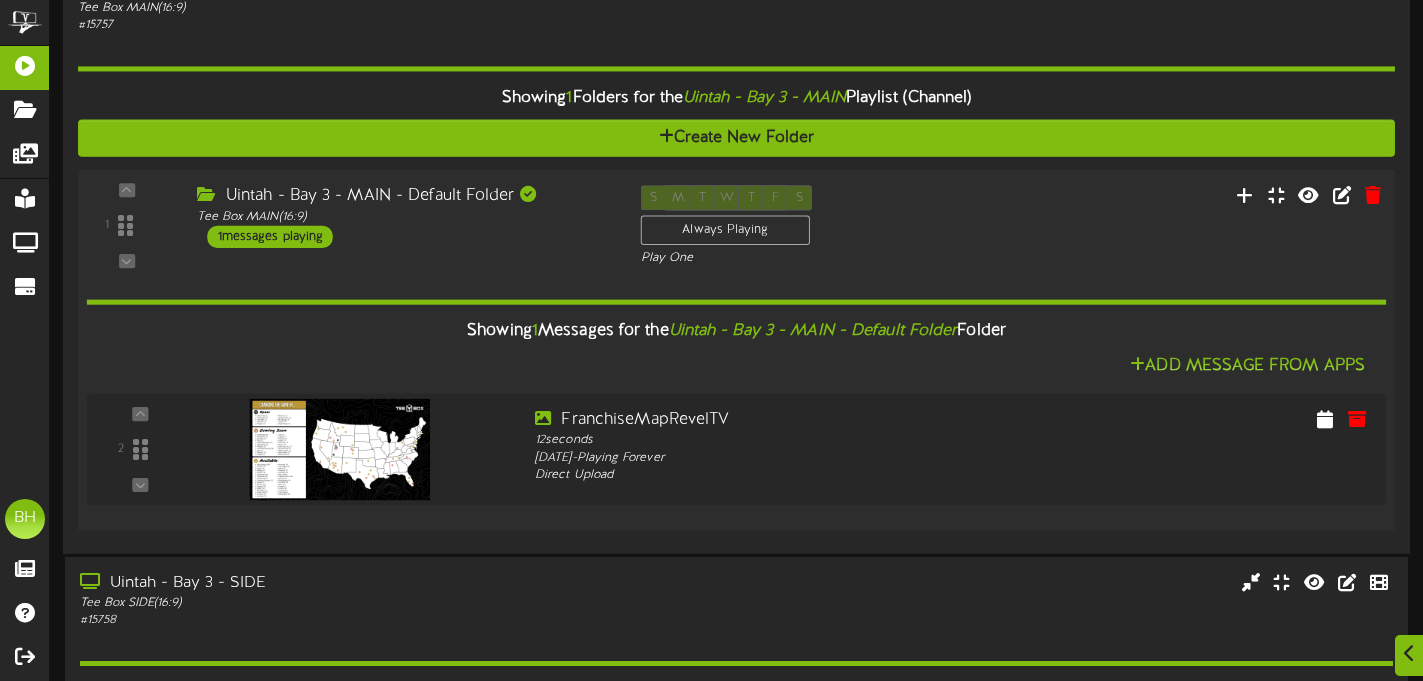 scroll, scrollTop: 1510, scrollLeft: 0, axis: vertical 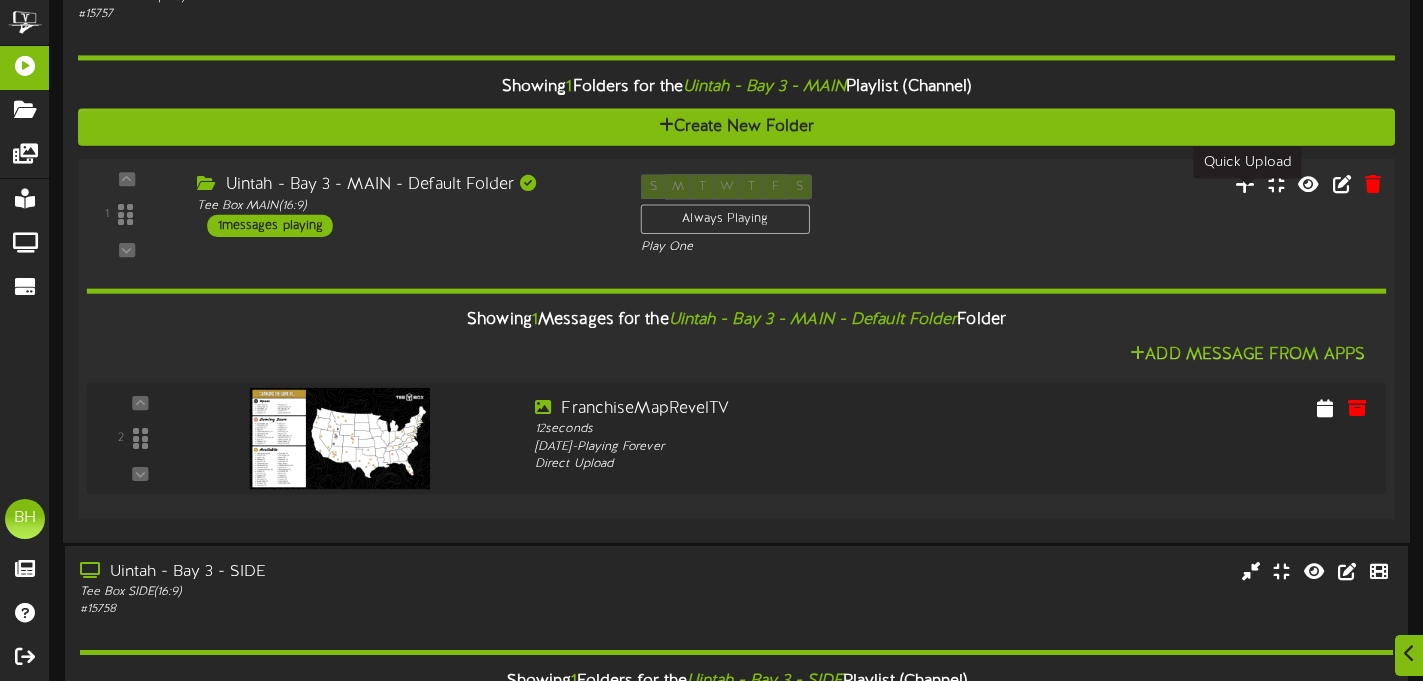 click at bounding box center (1245, 183) 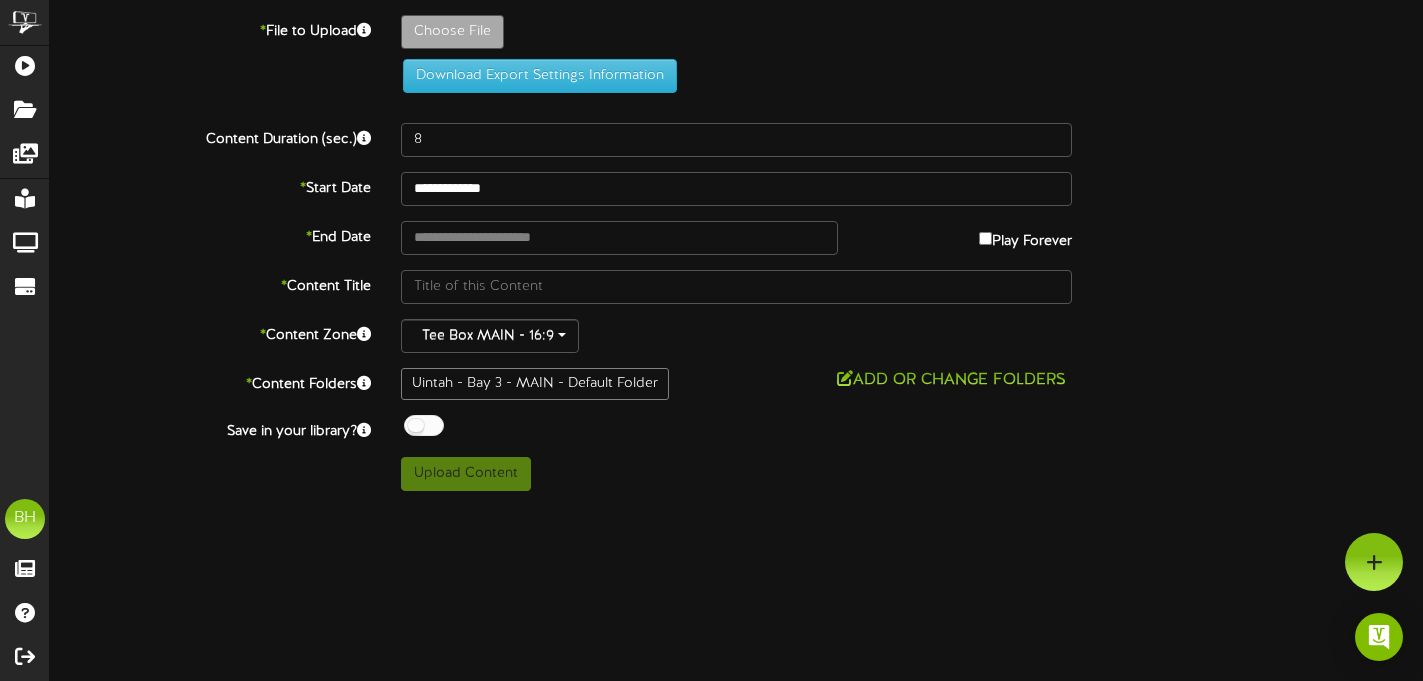 scroll, scrollTop: 0, scrollLeft: 0, axis: both 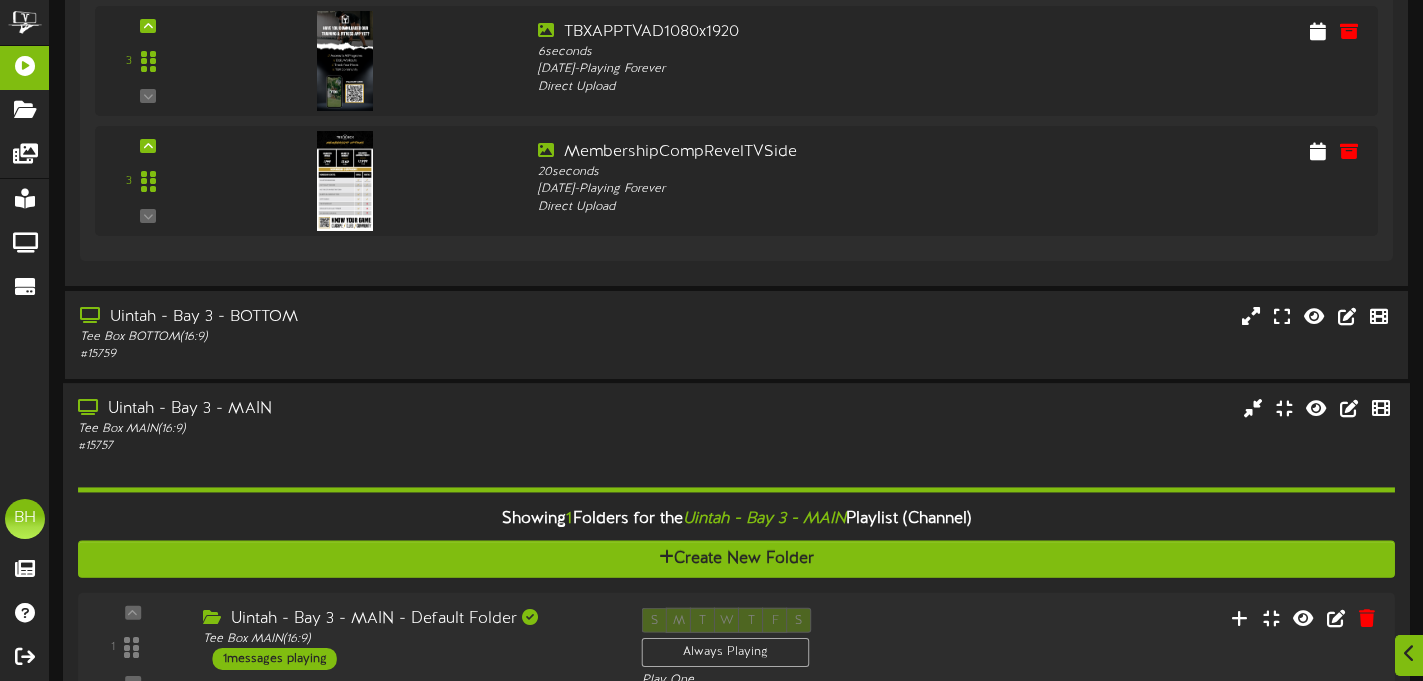 click on "Showing  1  Folders for the  Uintah - Bay 3 - MAIN  Playlist (Channel)
Create New Folder
1" at bounding box center (736, 707) 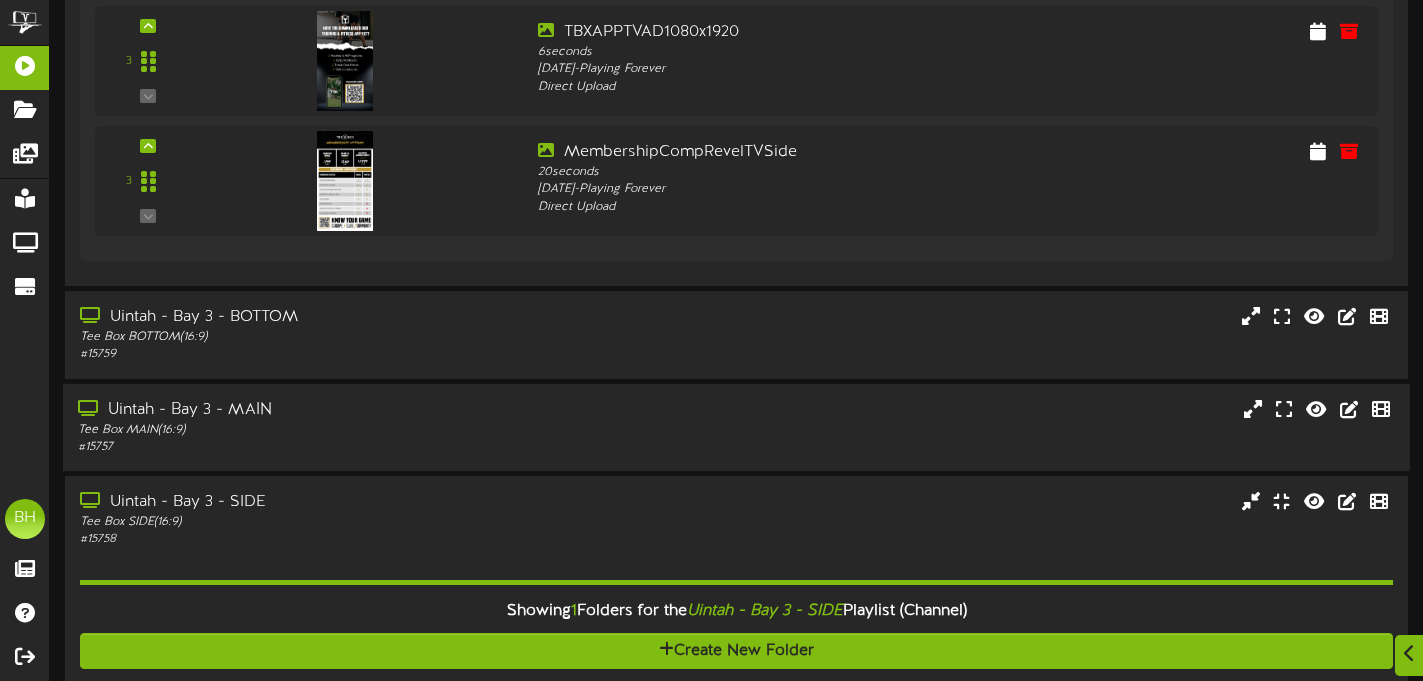 click on "Uintah - Bay 3 - MAIN
Tee Box MAIN  ( 16:9 )
# 15757" at bounding box center [736, 426] 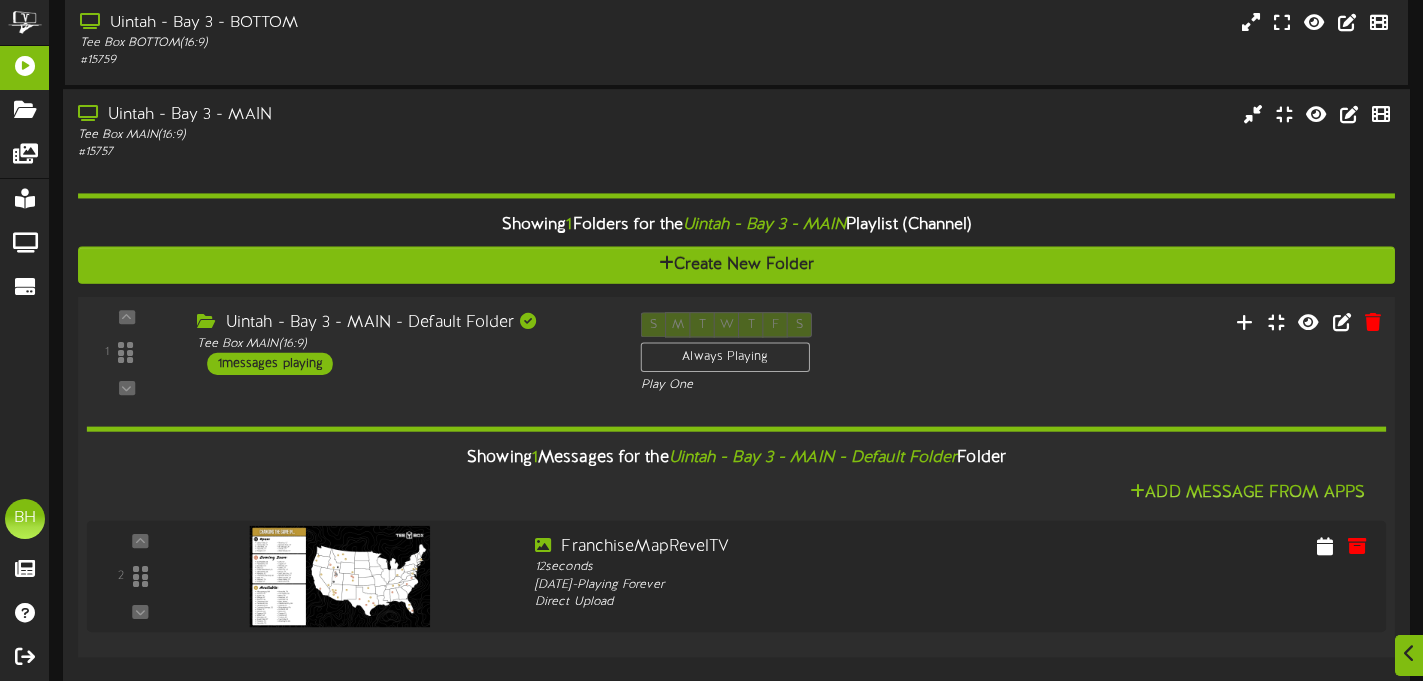 scroll, scrollTop: 1406, scrollLeft: 0, axis: vertical 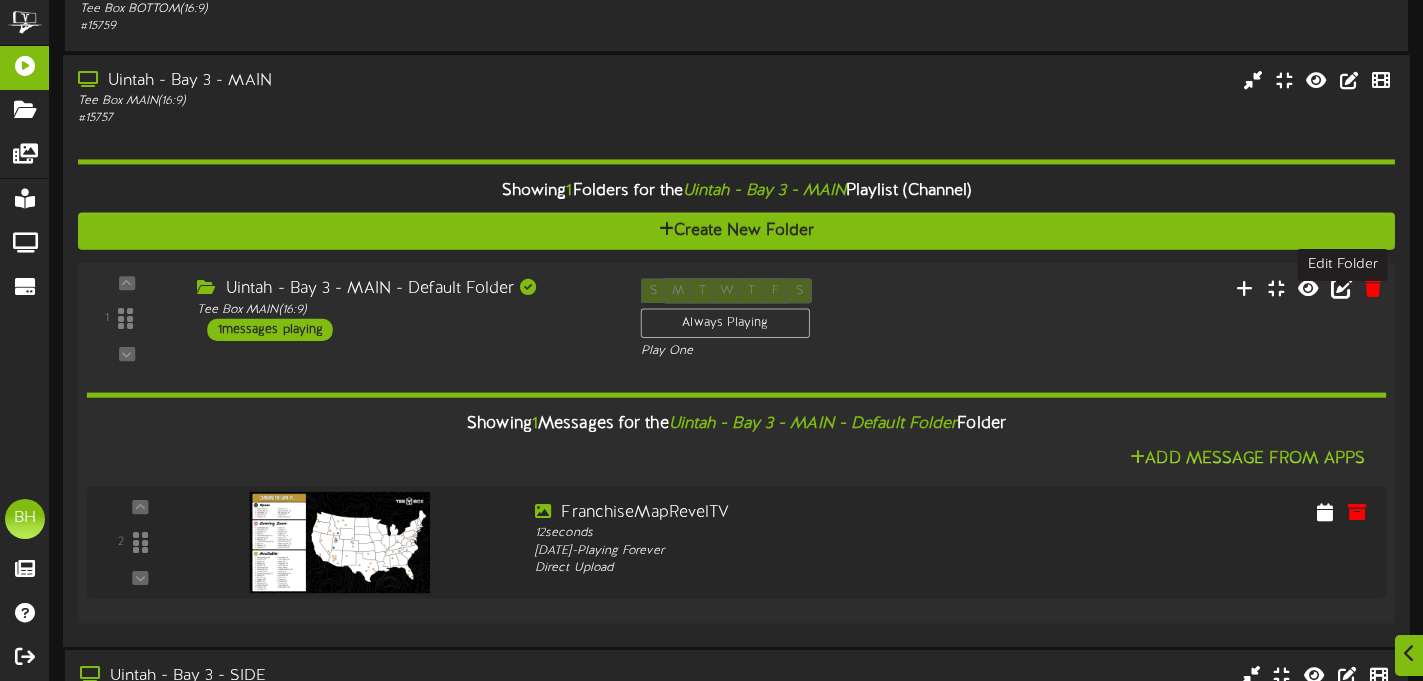 click at bounding box center (1342, 287) 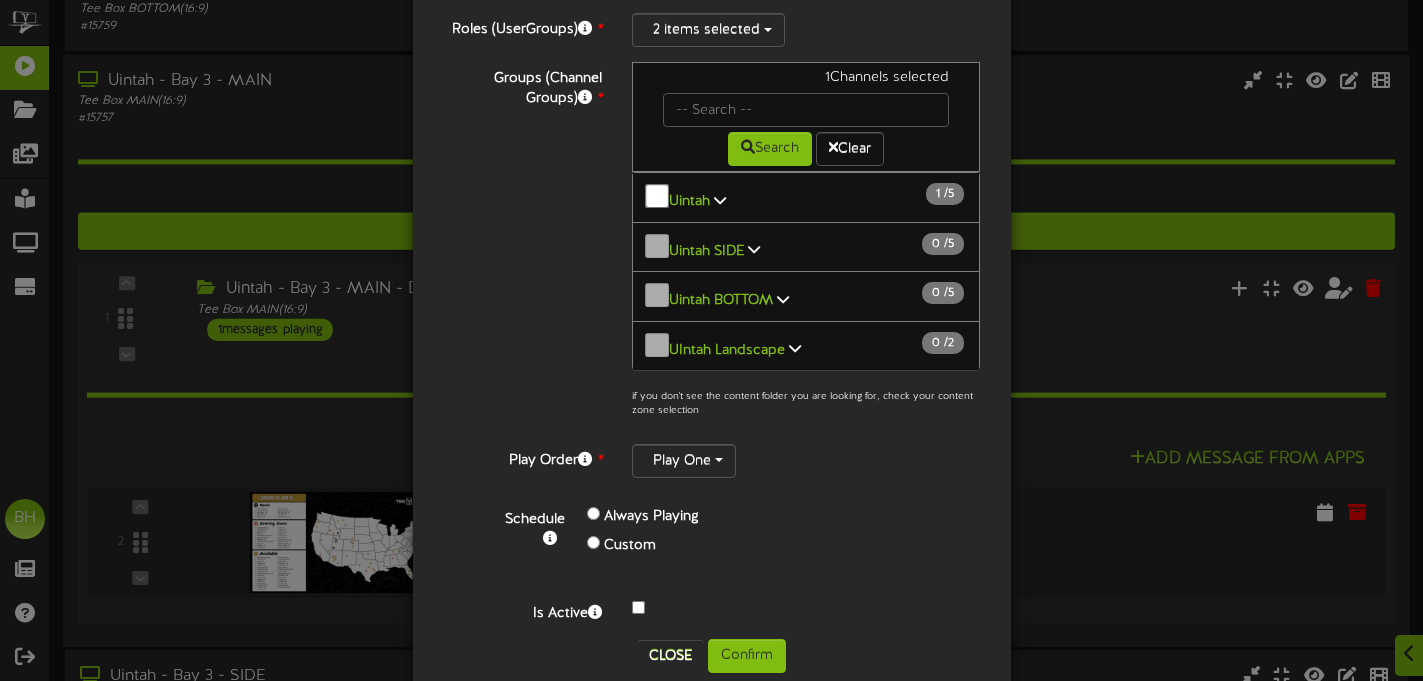 scroll, scrollTop: 243, scrollLeft: 0, axis: vertical 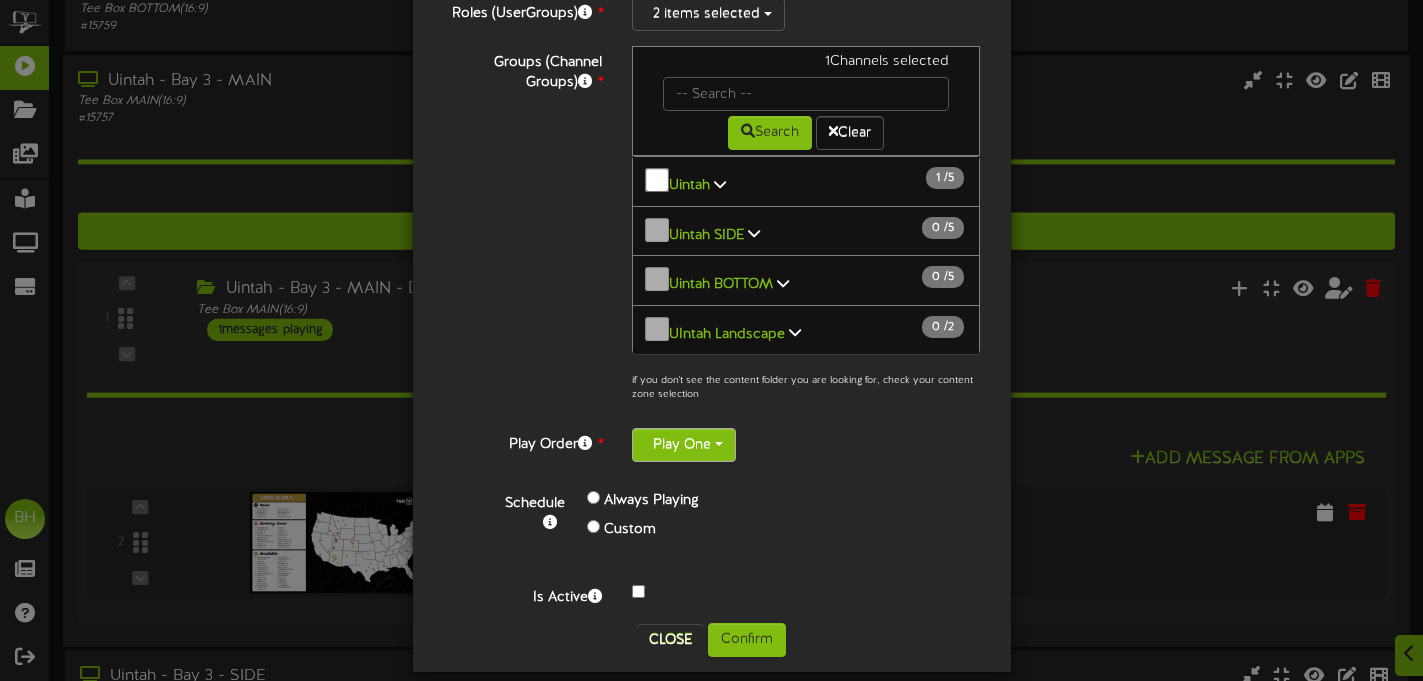 click on "Play One" at bounding box center [684, 445] 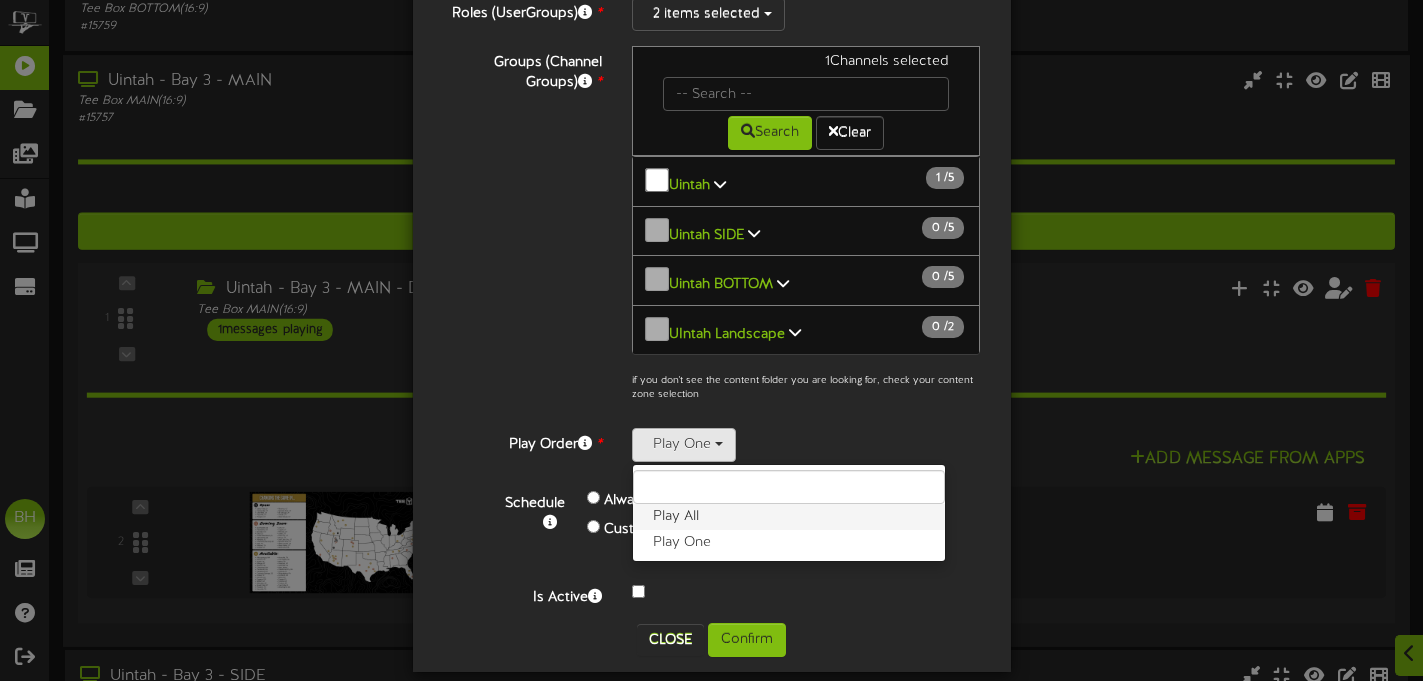 click on "Play All" at bounding box center (789, 517) 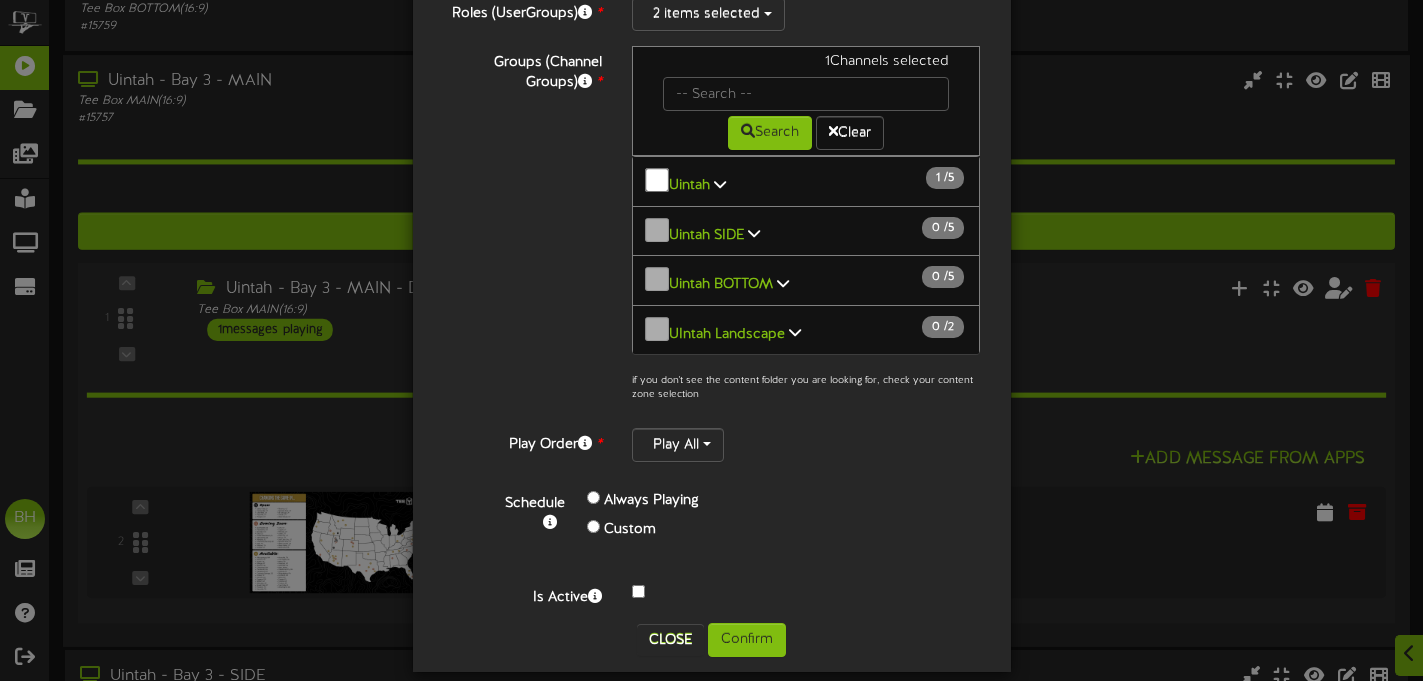 scroll, scrollTop: 1, scrollLeft: 0, axis: vertical 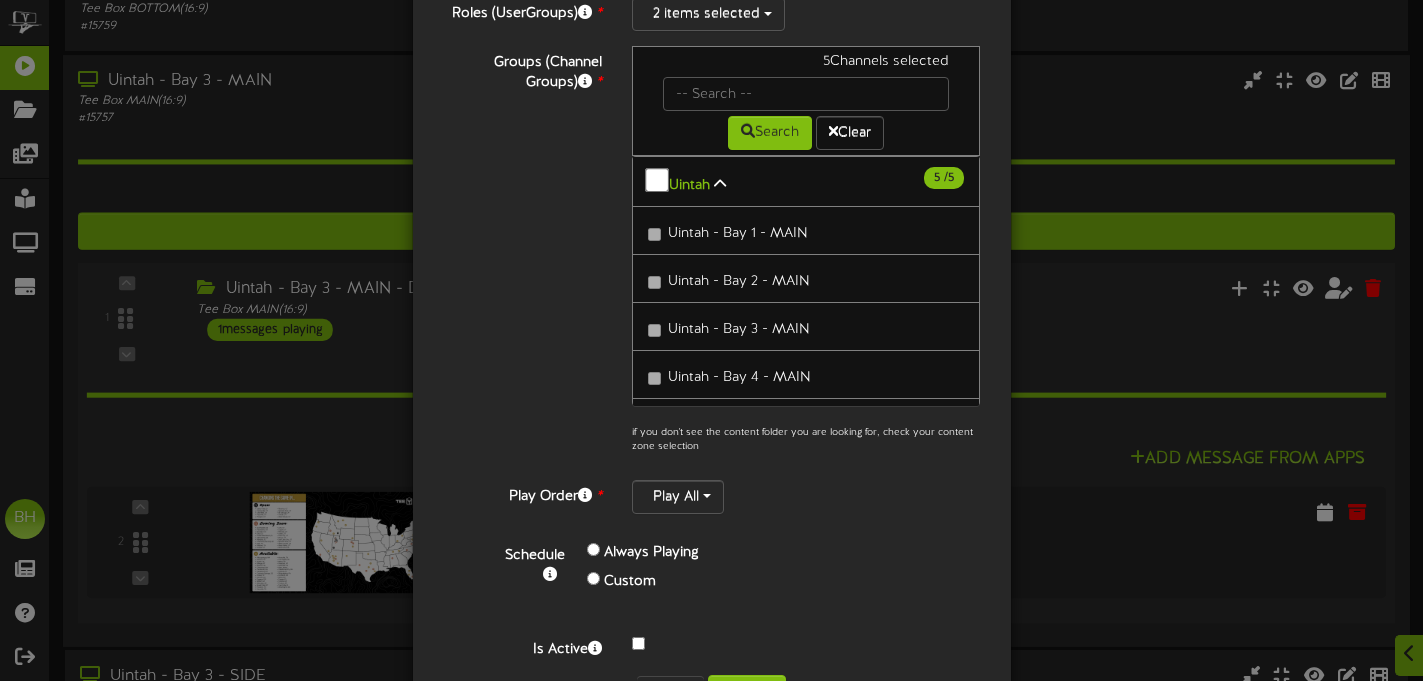 click on "Groups (Channel Groups)
*
5  Channels selected
Search
Clear
[GEOGRAPHIC_DATA]
5
5" at bounding box center [712, 255] 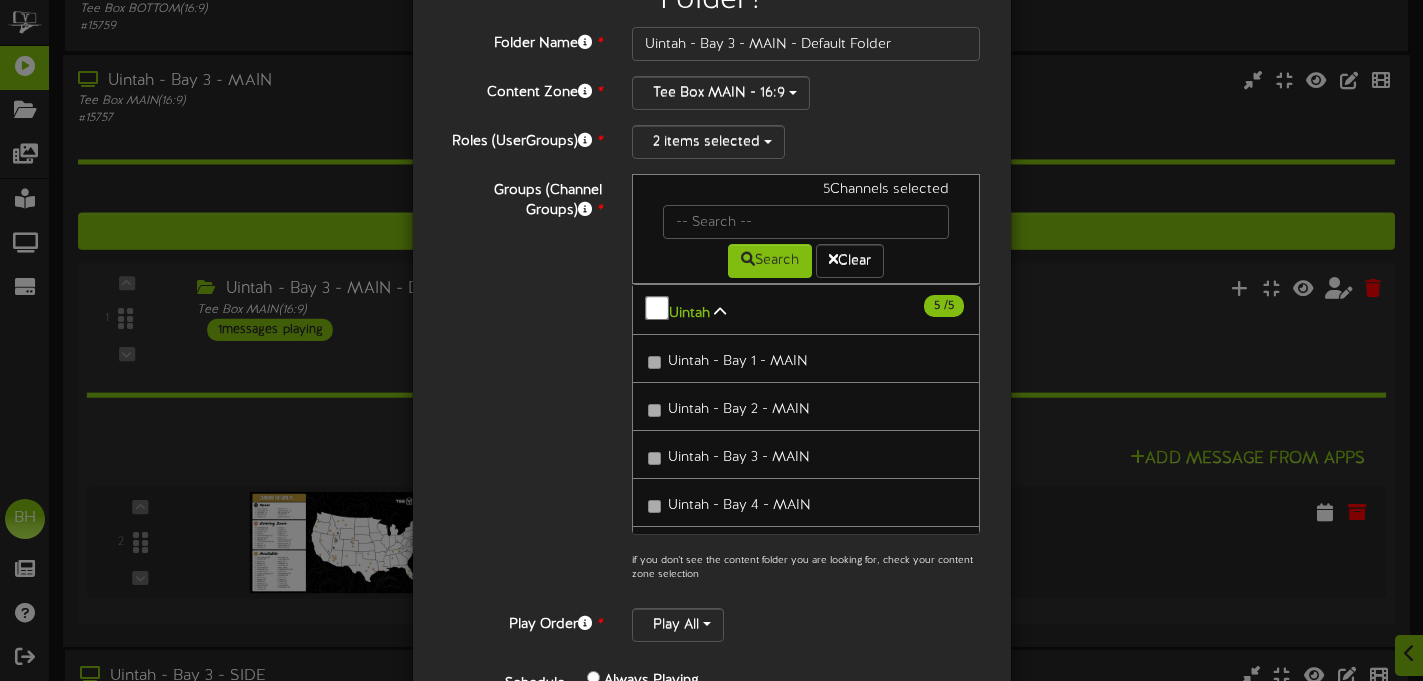 scroll, scrollTop: 0, scrollLeft: 0, axis: both 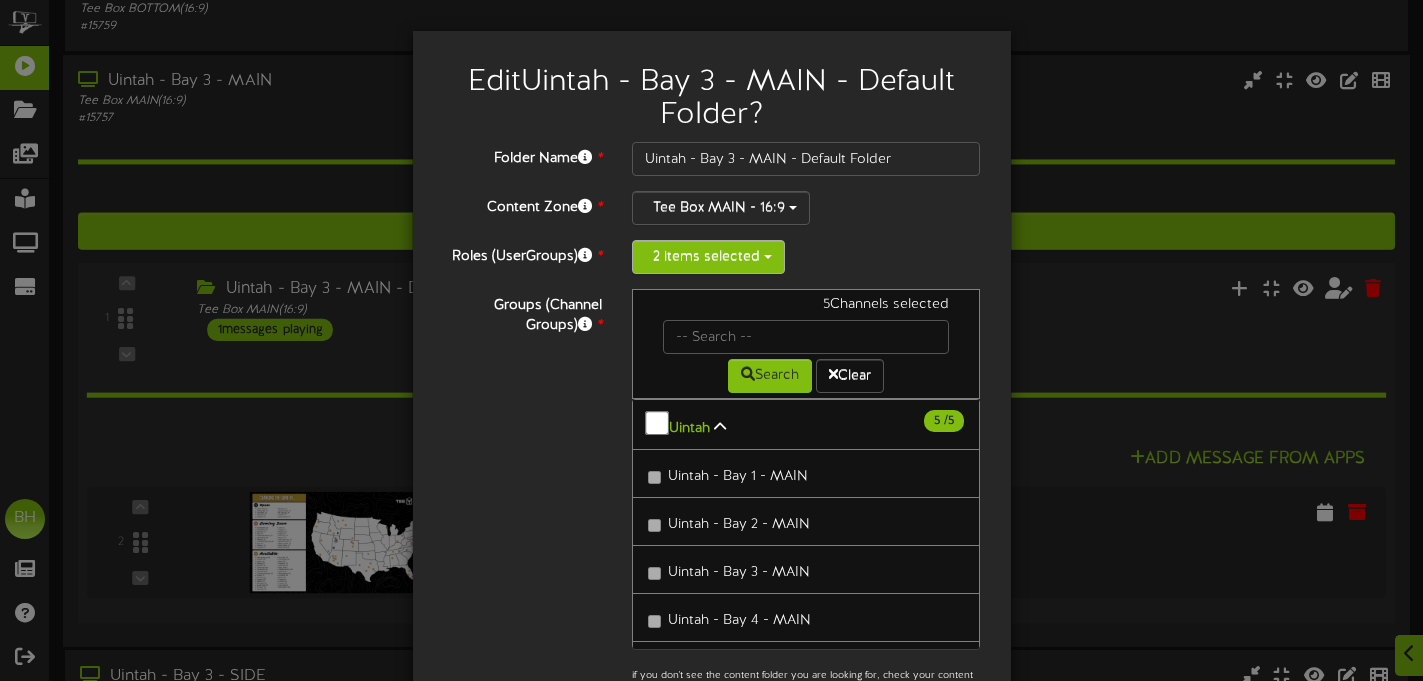click on "2 items selected" at bounding box center [708, 257] 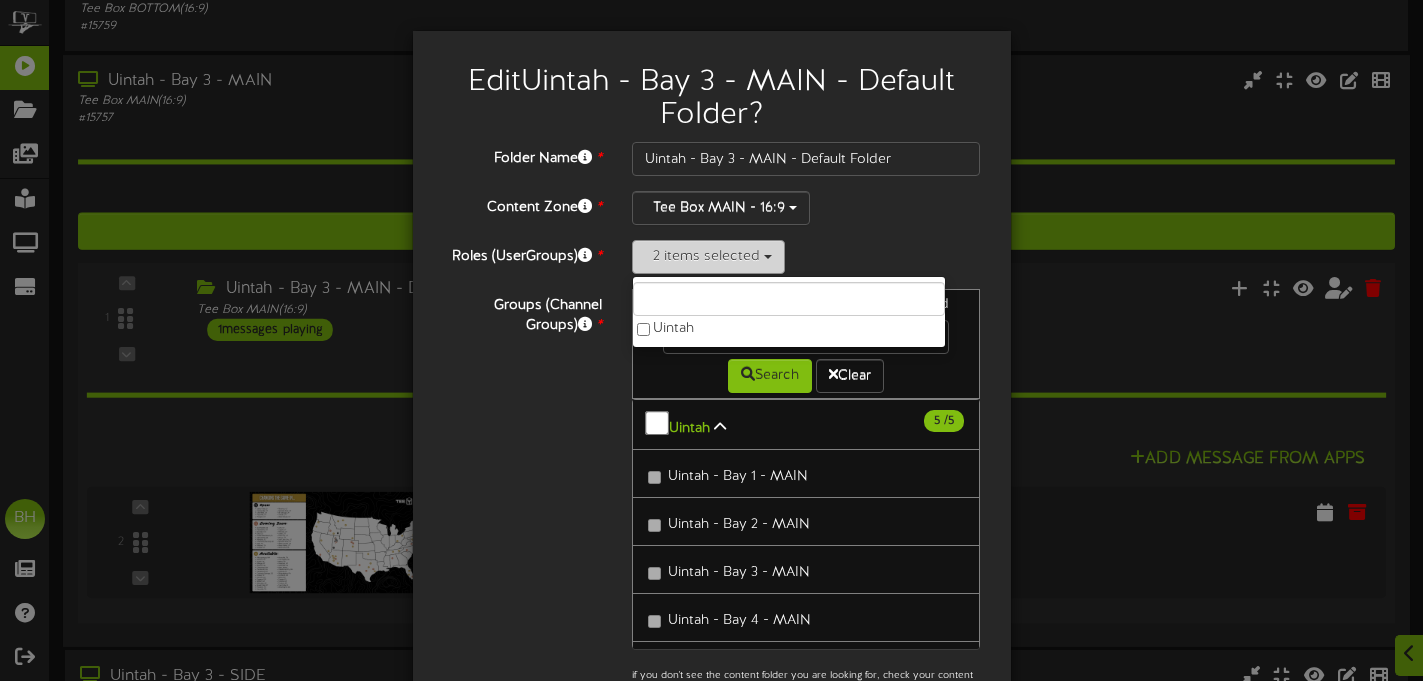 click on "2 items selected" at bounding box center (708, 257) 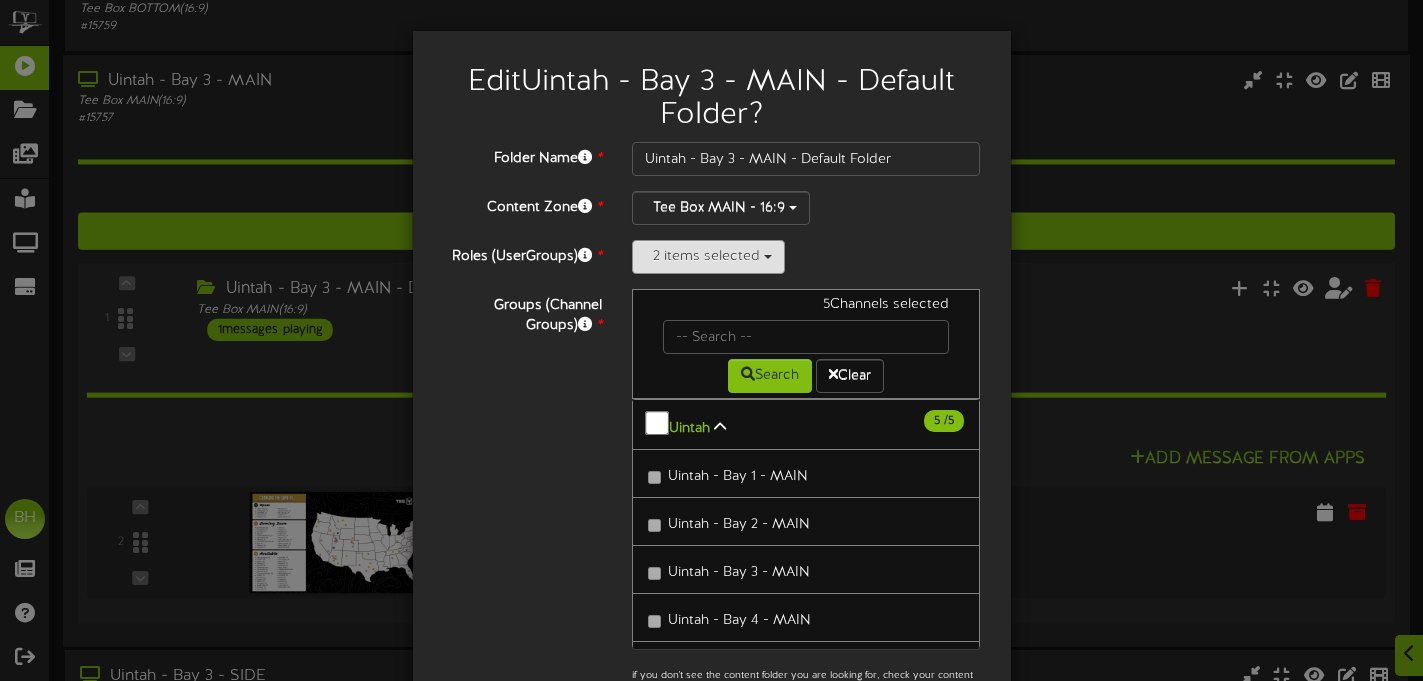 scroll, scrollTop: 315, scrollLeft: 0, axis: vertical 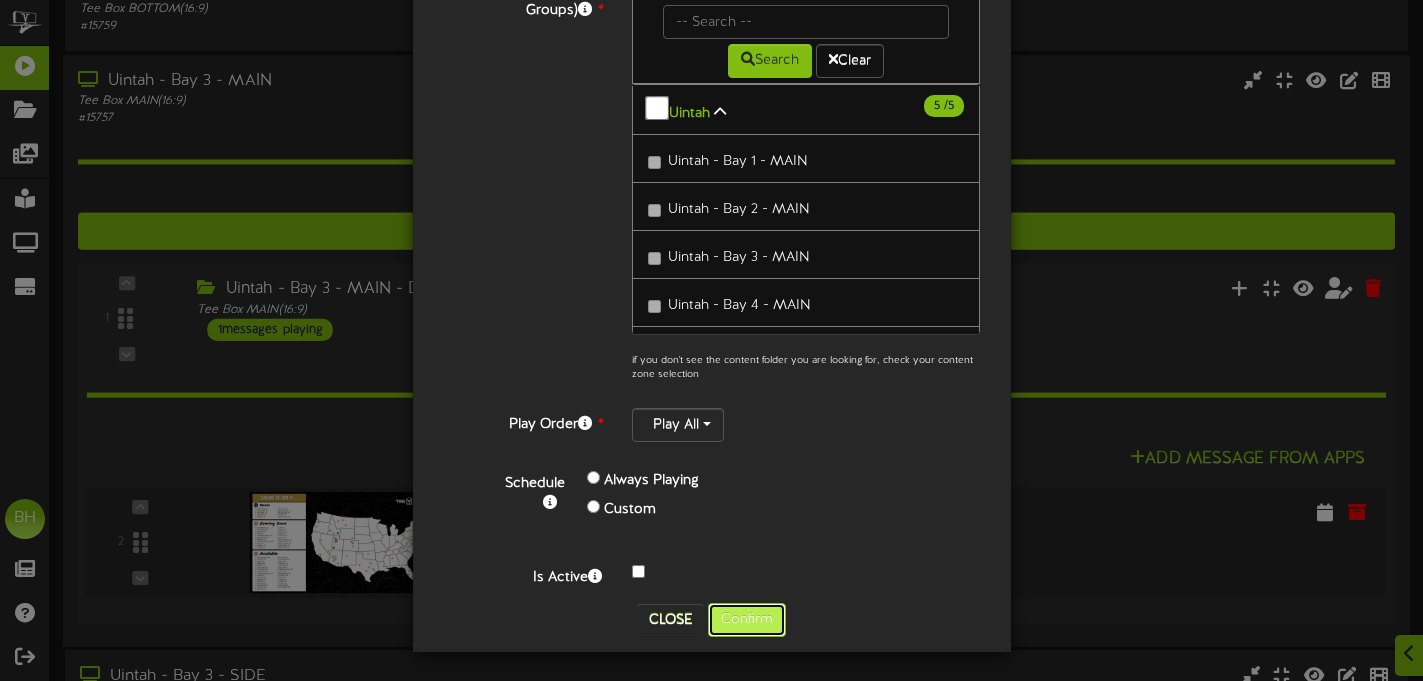 click on "Confirm" at bounding box center [747, 620] 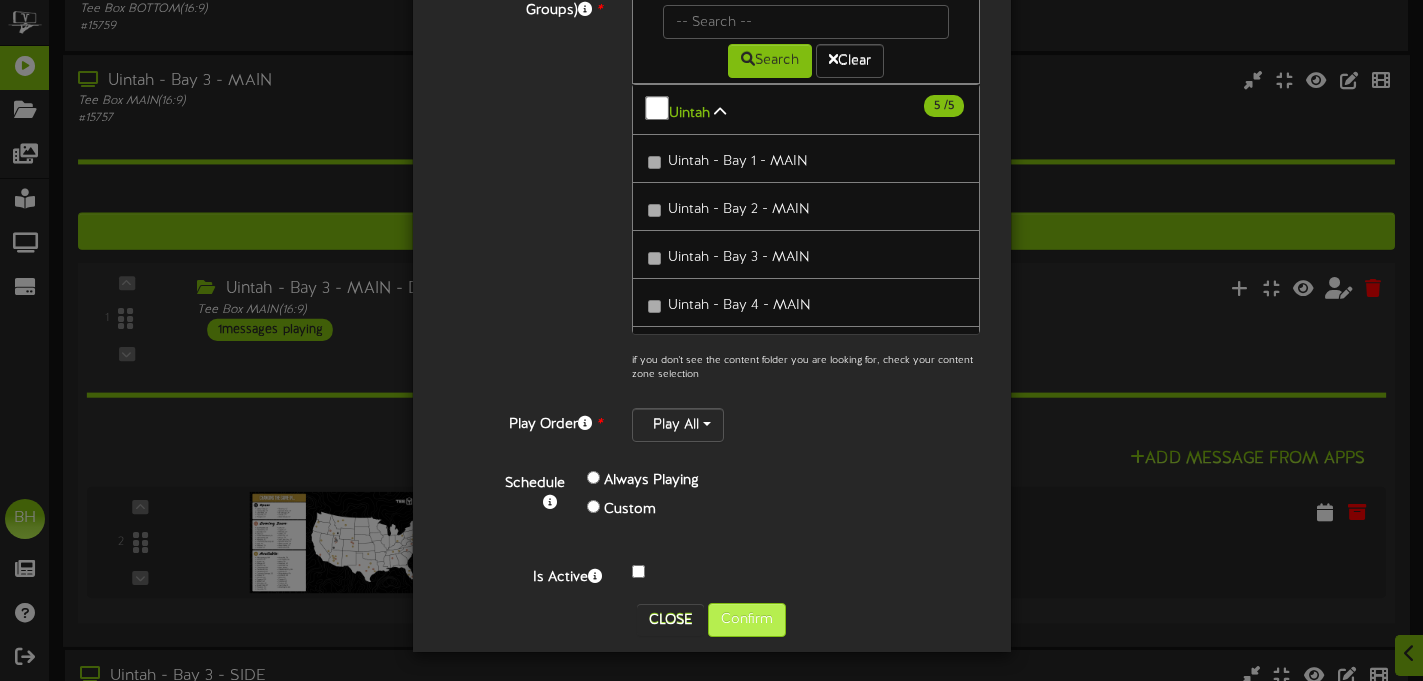 scroll, scrollTop: 0, scrollLeft: 0, axis: both 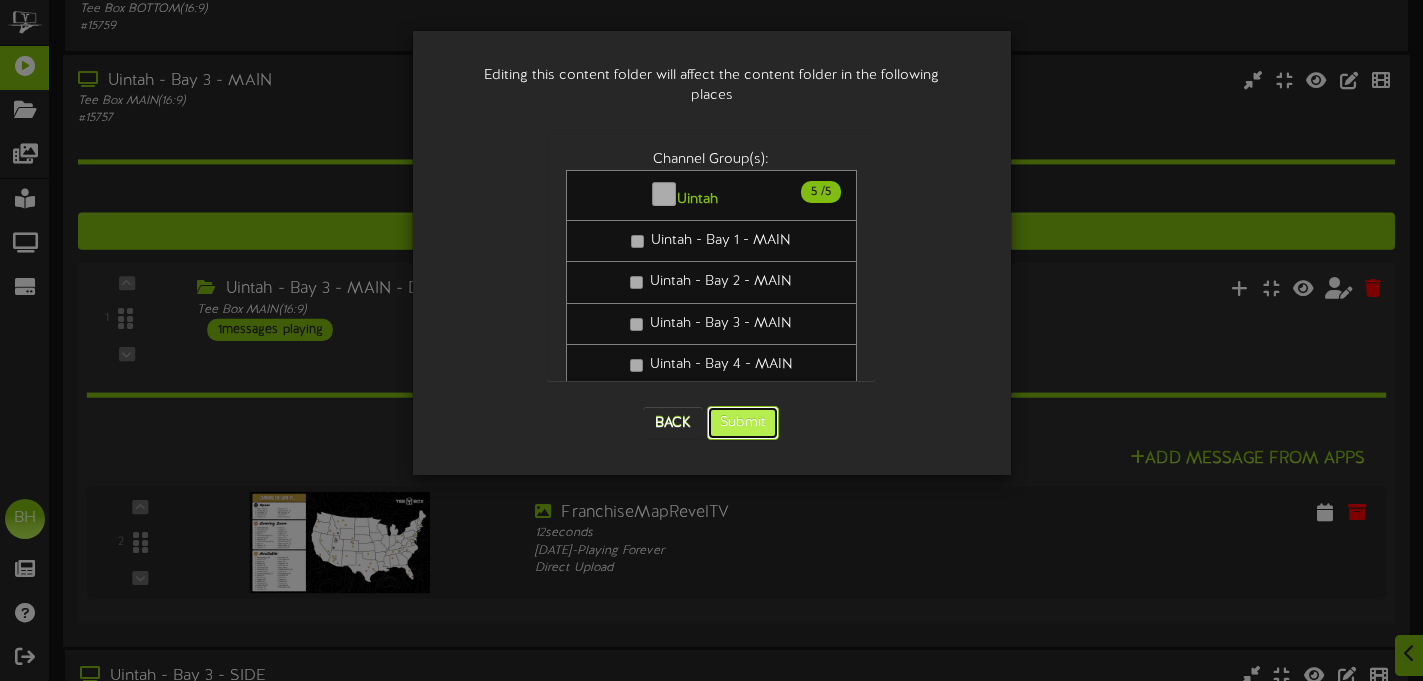 click on "Submit" at bounding box center [743, 423] 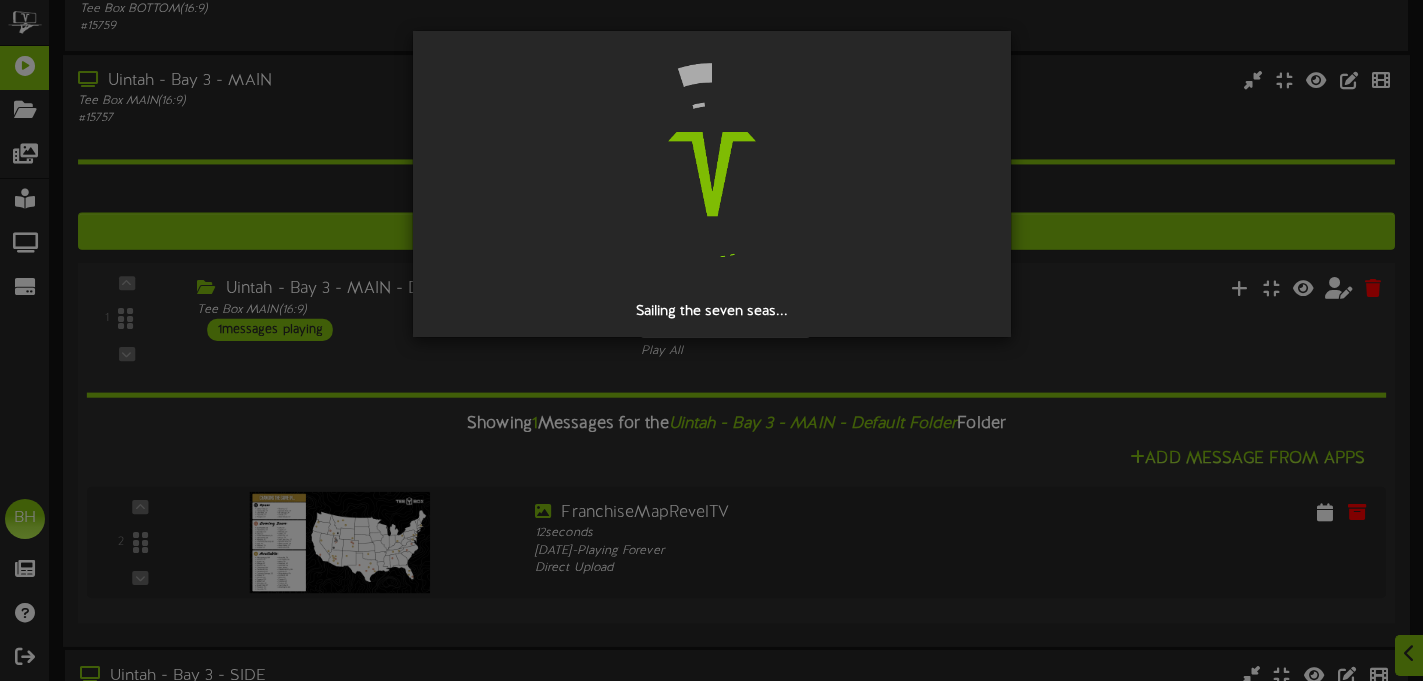 scroll, scrollTop: 0, scrollLeft: 0, axis: both 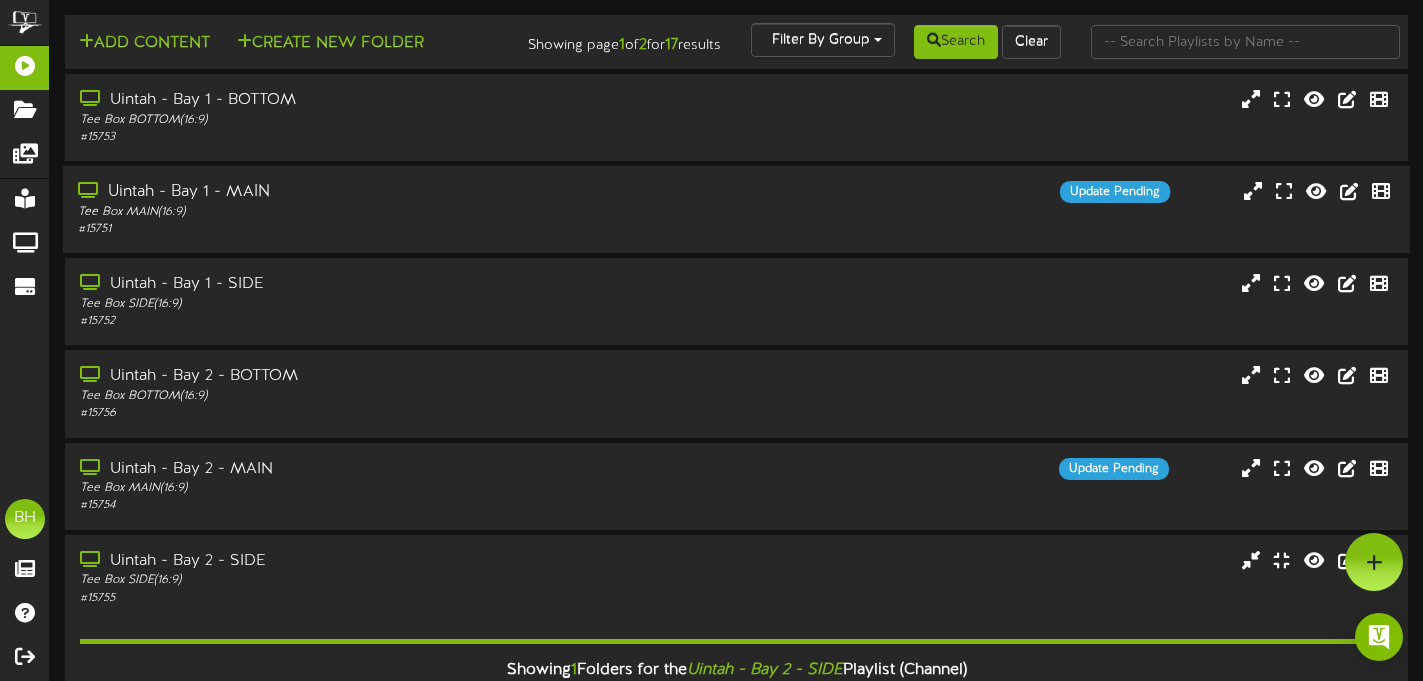 click on "Tee Box MAIN  ( 16:9 )" at bounding box center [343, 212] 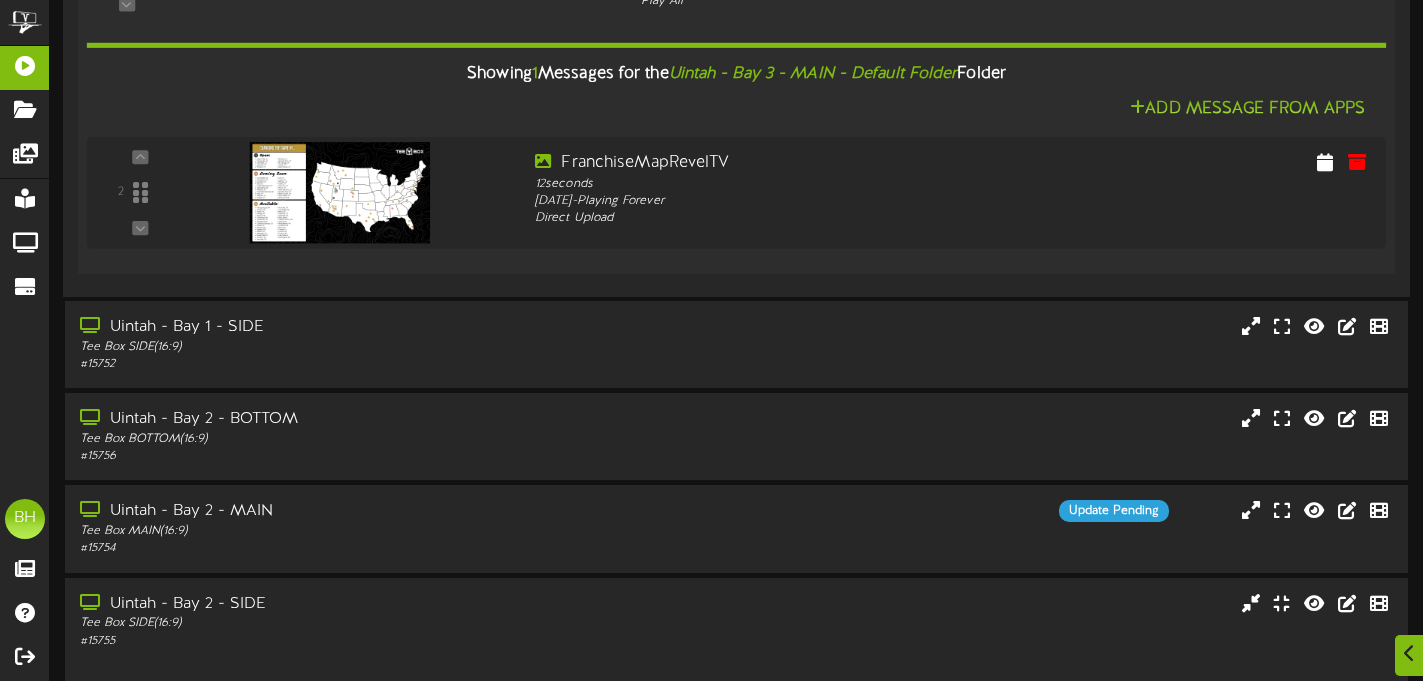 scroll, scrollTop: 597, scrollLeft: 0, axis: vertical 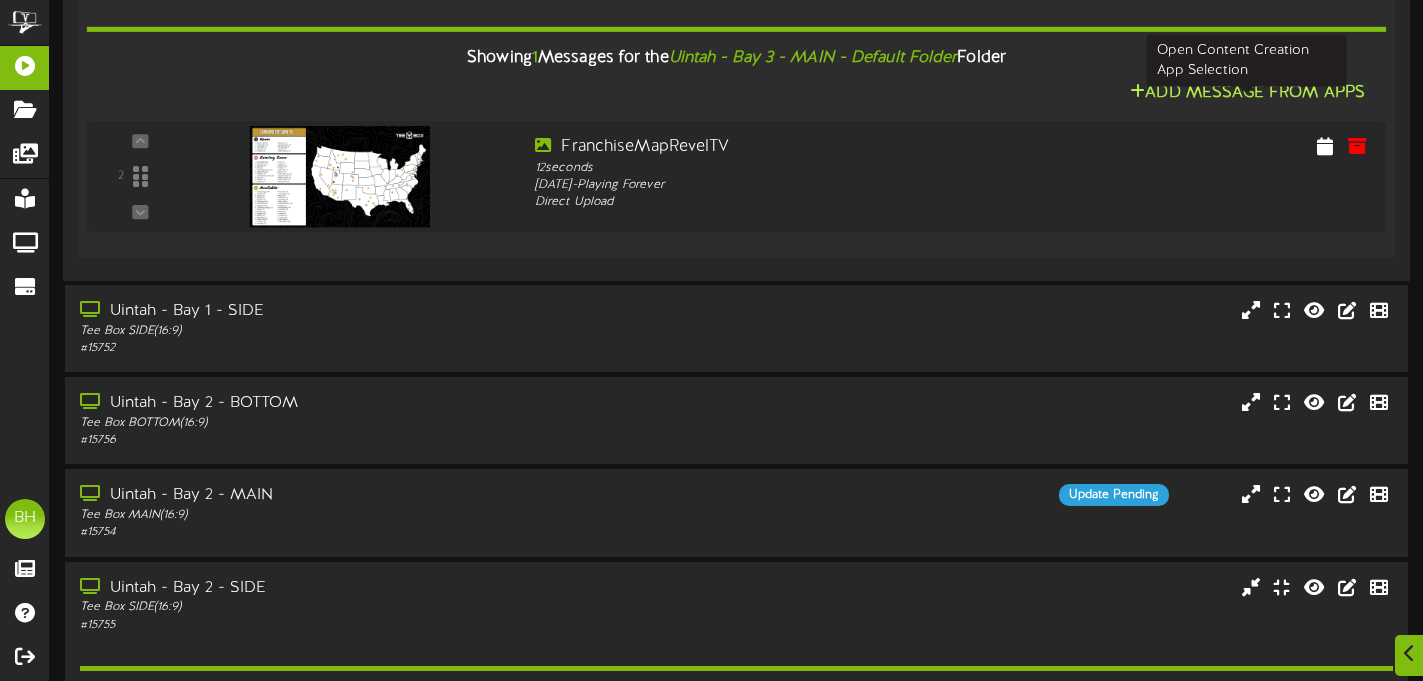 click at bounding box center [1137, 91] 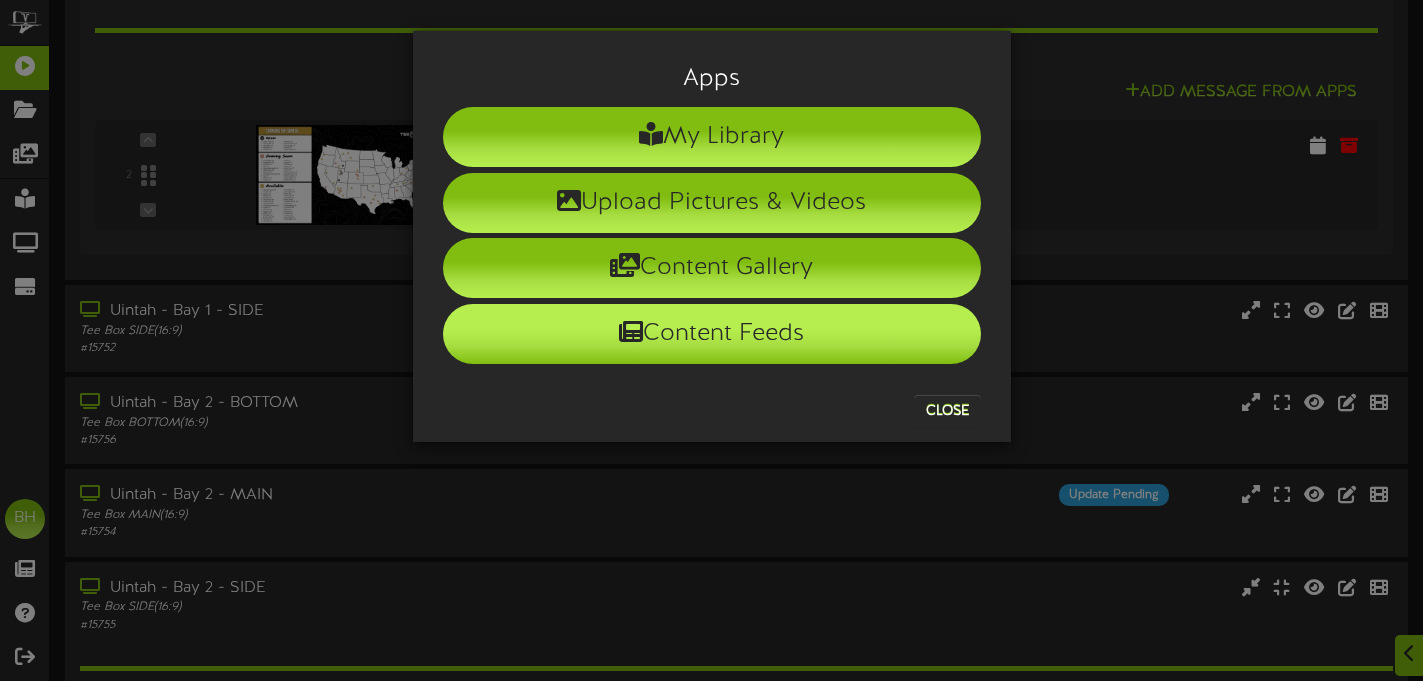 click on "Content Feeds" at bounding box center [712, 334] 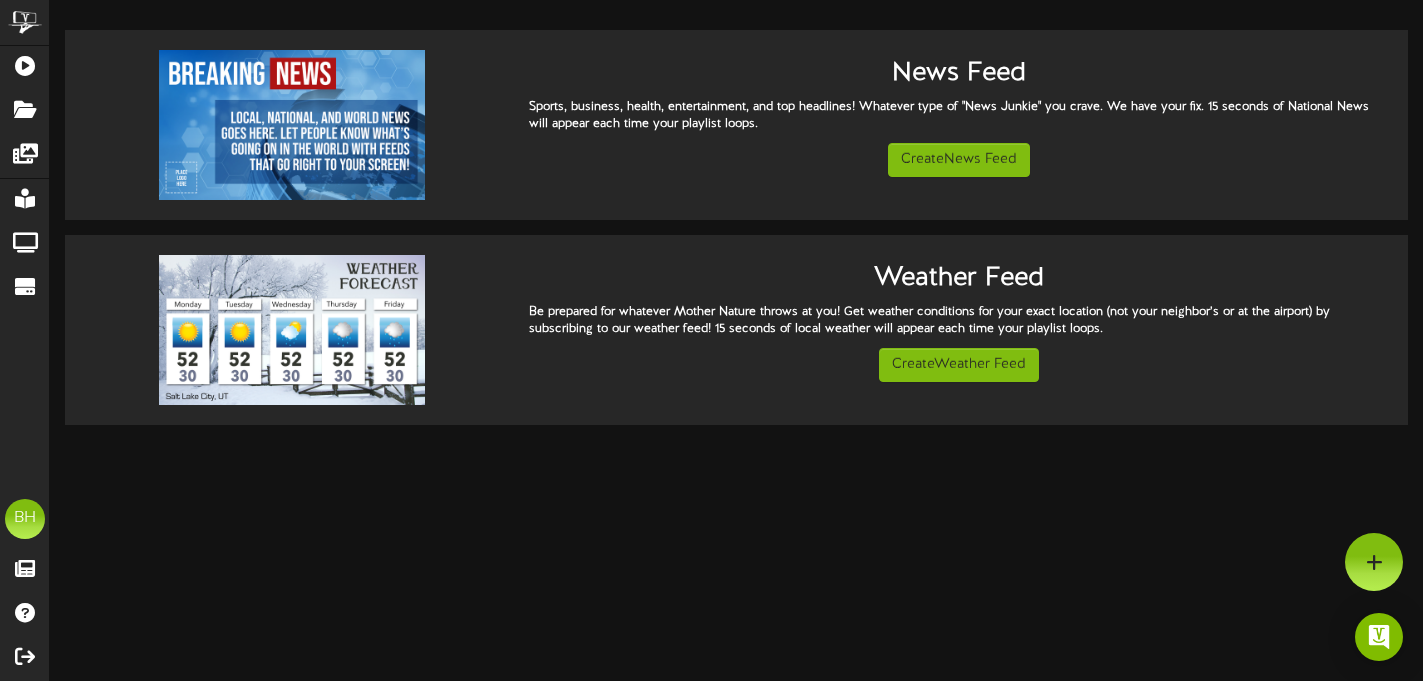 scroll, scrollTop: 0, scrollLeft: 0, axis: both 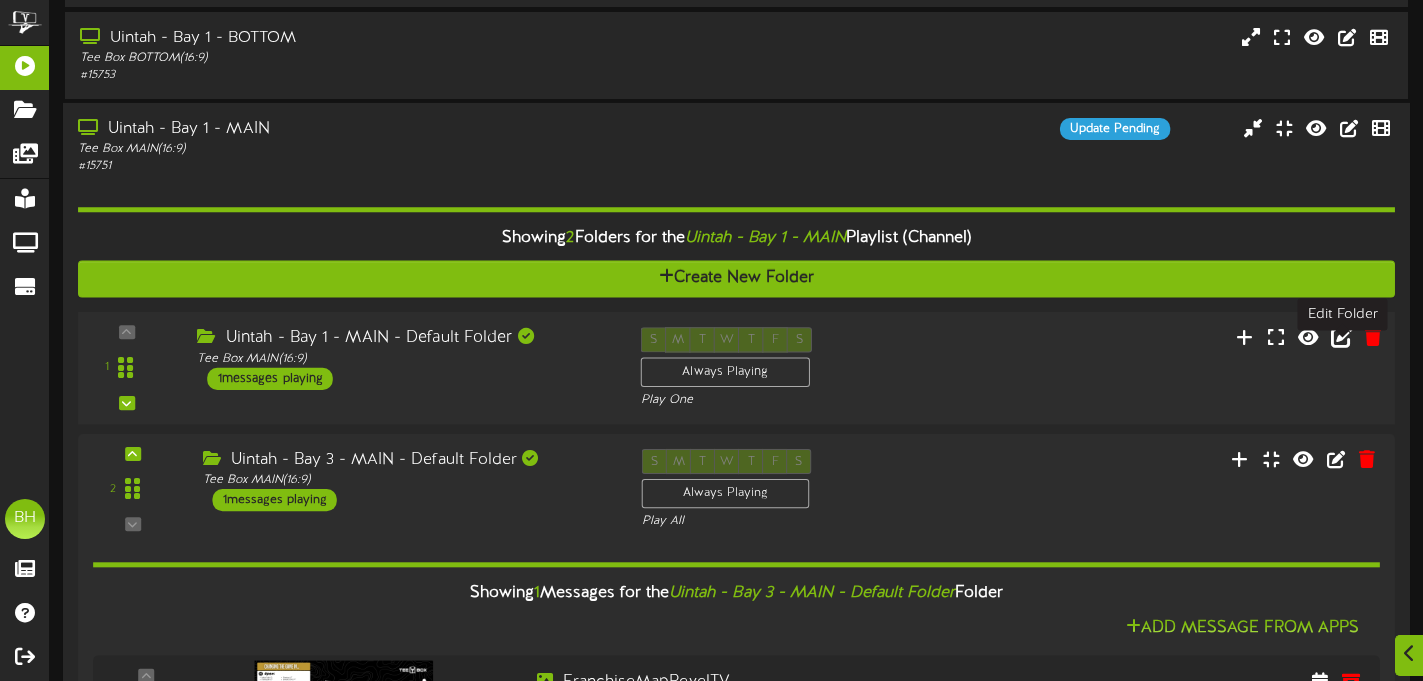 click at bounding box center [1342, 337] 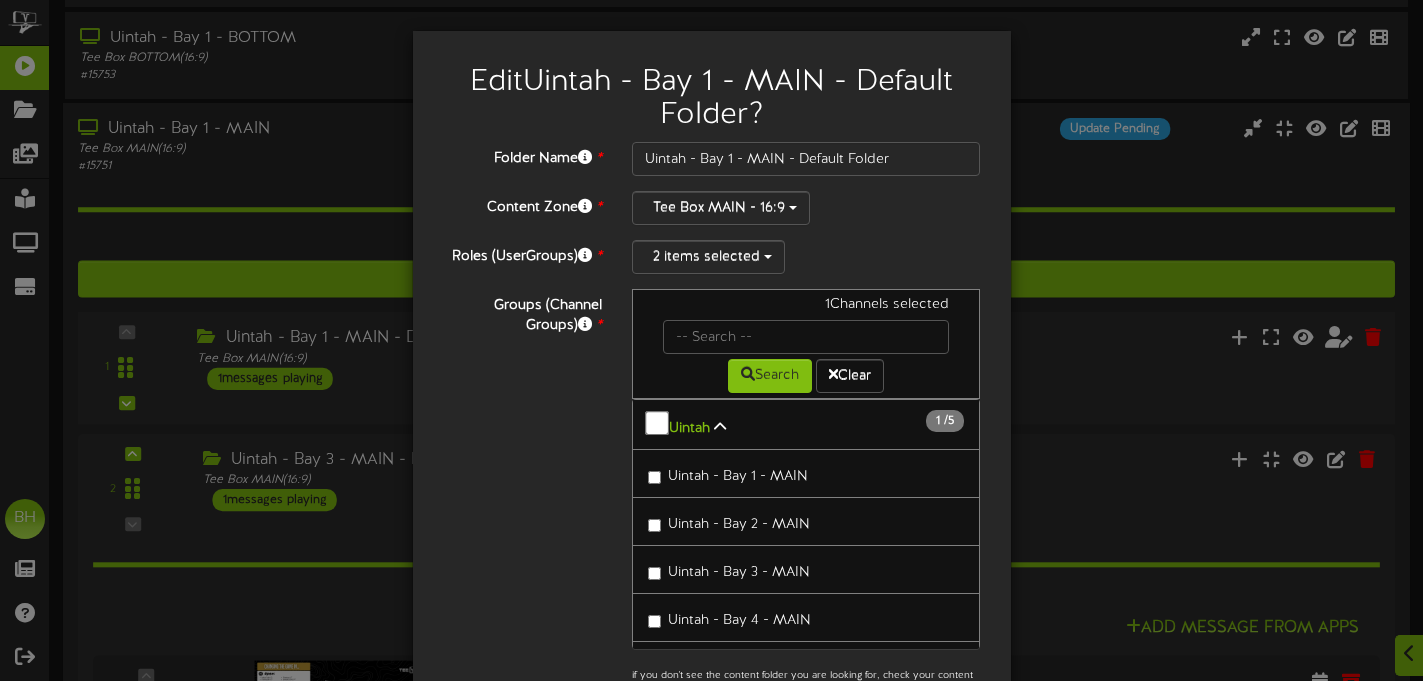 click on "Edit  Uintah - Bay 1 - MAIN - Default Folder ?
Folder Name
*
Uintah - Bay 1 - MAIN - Default Folder
Content Zone
*
Tee Box MAIN - 16:9
Roles (UserGroups)
*
2 items selected" at bounding box center [711, 340] 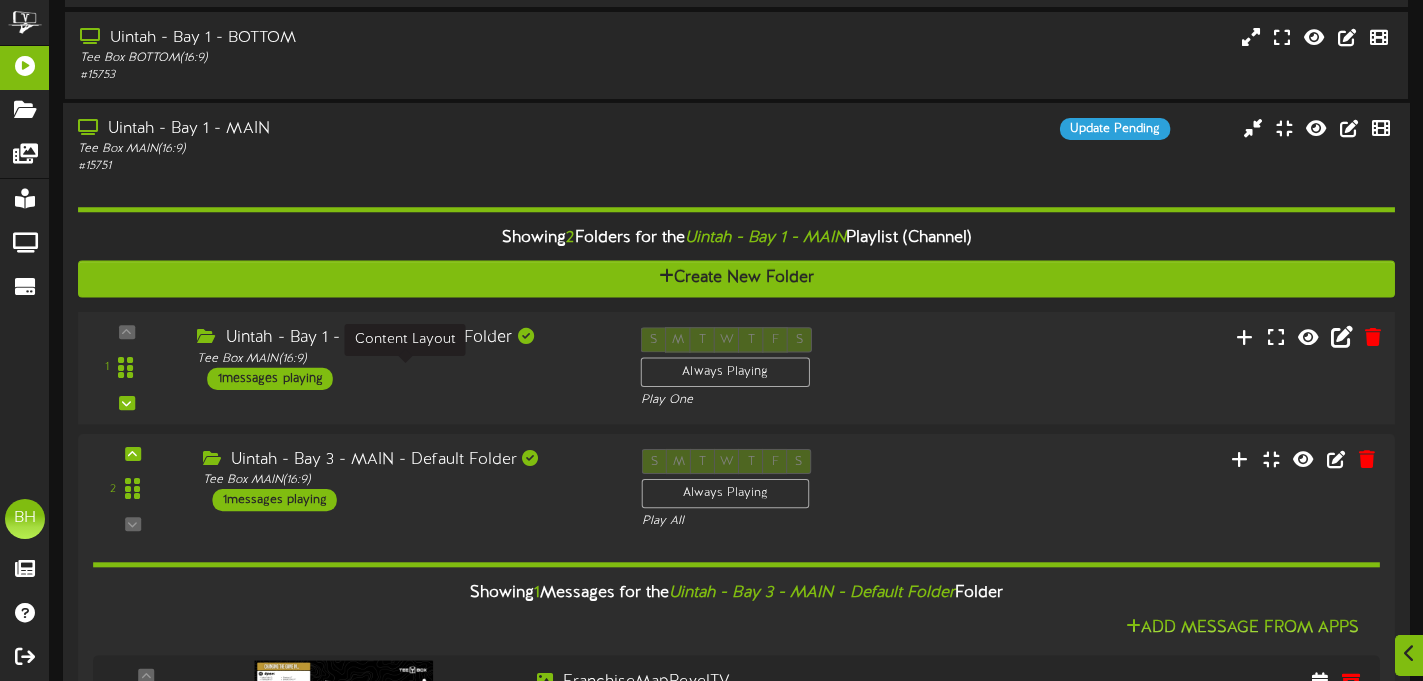 click on "Tee Box MAIN  ( 16:9 )" at bounding box center (403, 358) 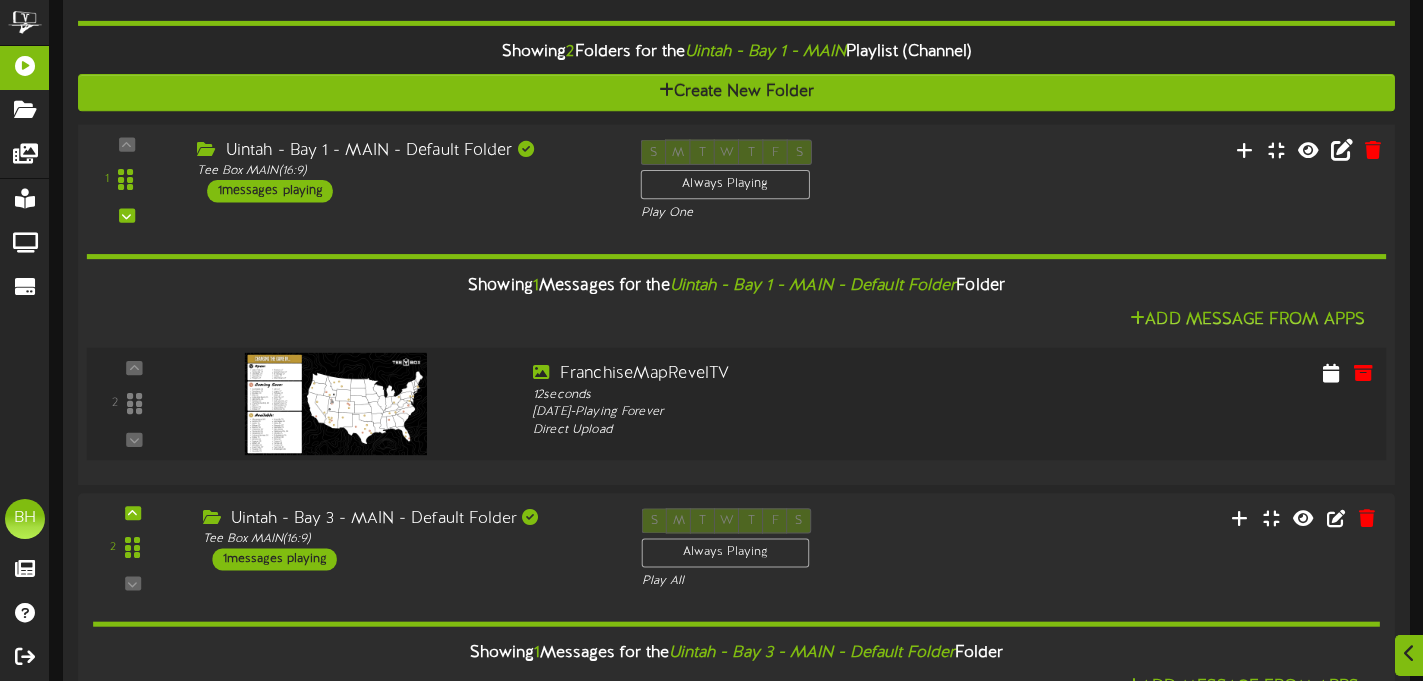scroll, scrollTop: 277, scrollLeft: 0, axis: vertical 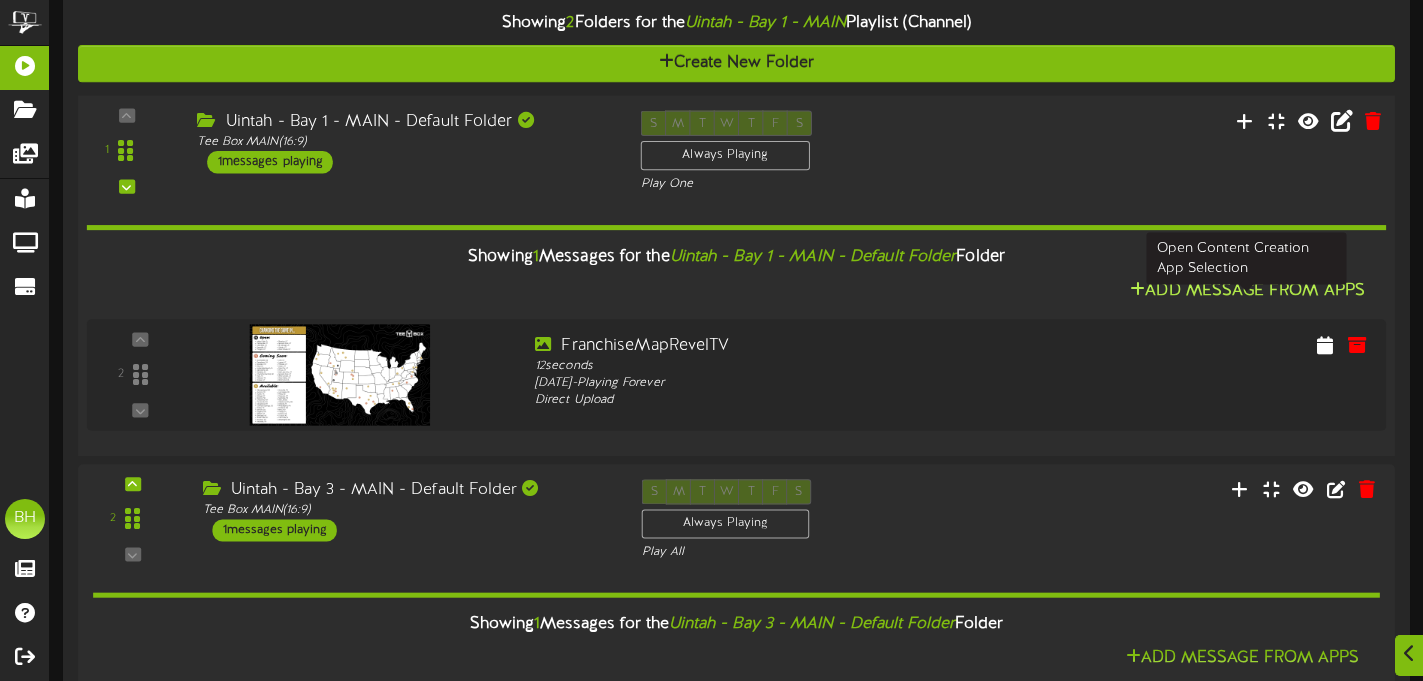 click on "Add Message From Apps" at bounding box center [1247, 291] 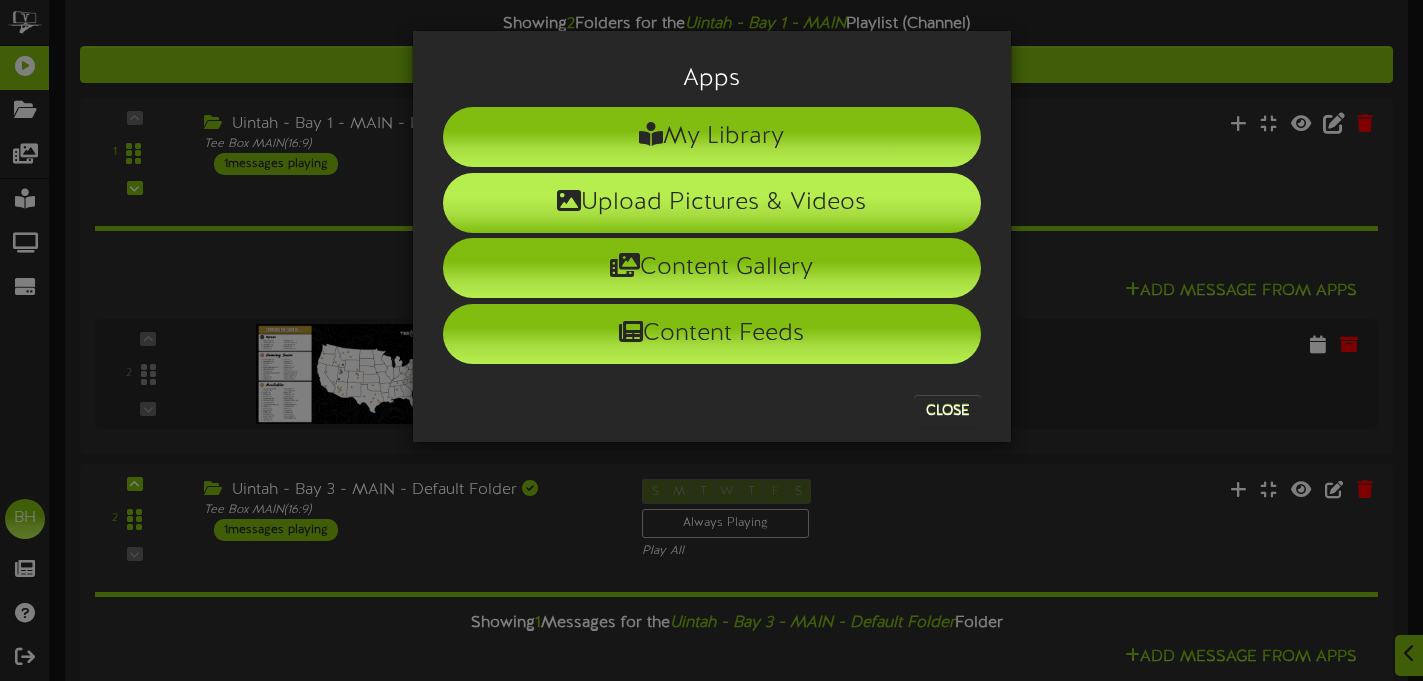 click on "Upload Pictures & Videos" at bounding box center [712, 203] 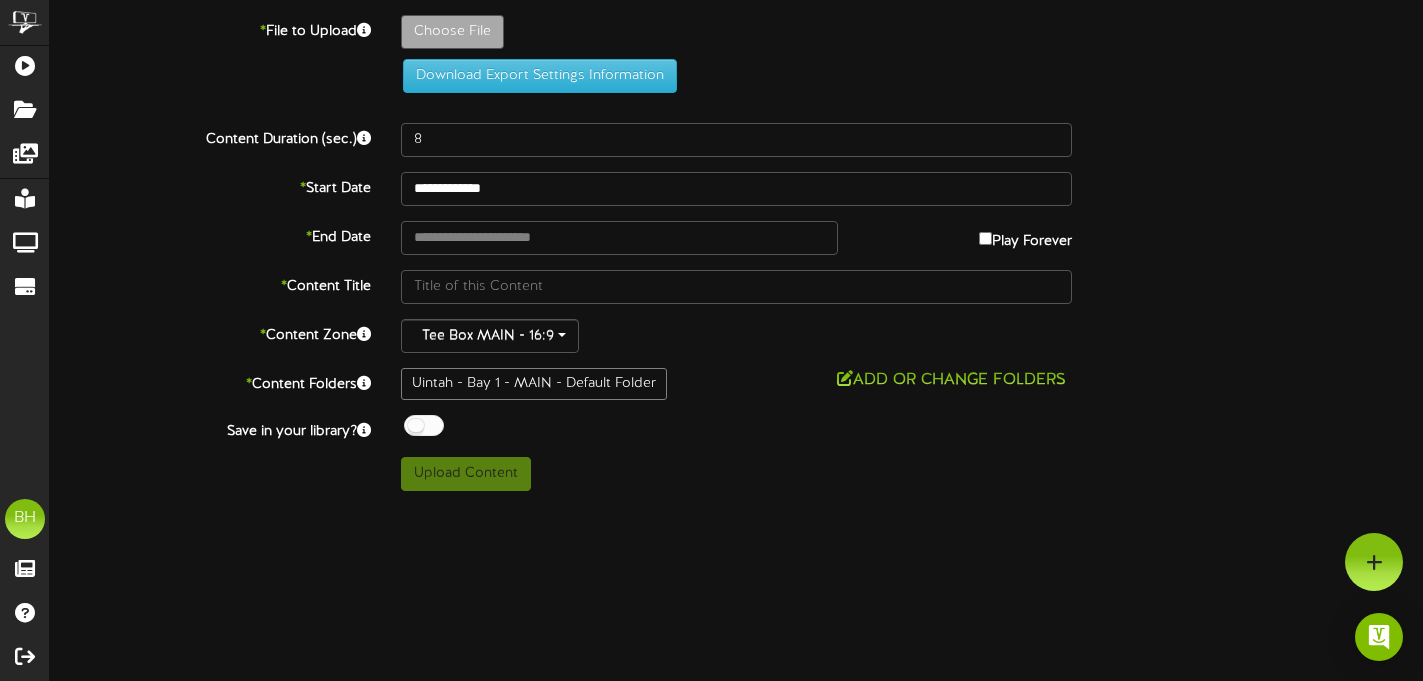 scroll, scrollTop: 0, scrollLeft: 0, axis: both 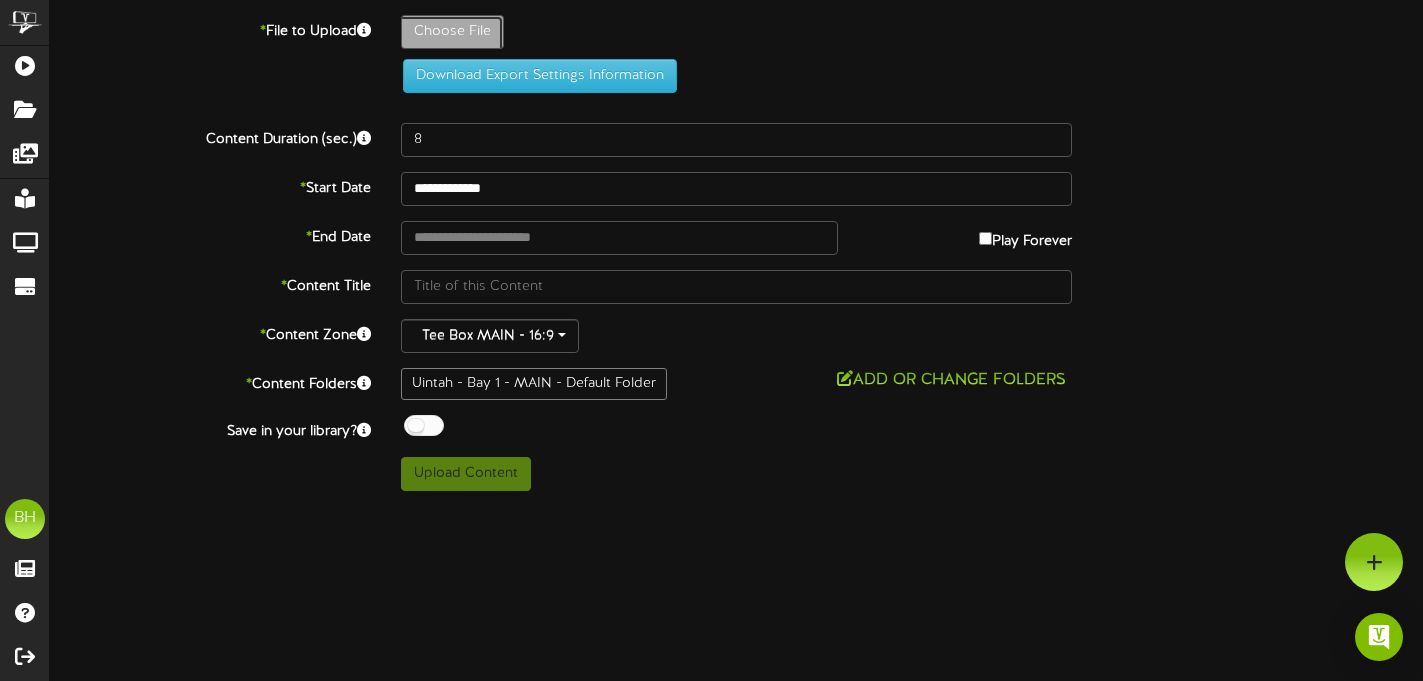 click on "Choose File" at bounding box center [-585, 87] 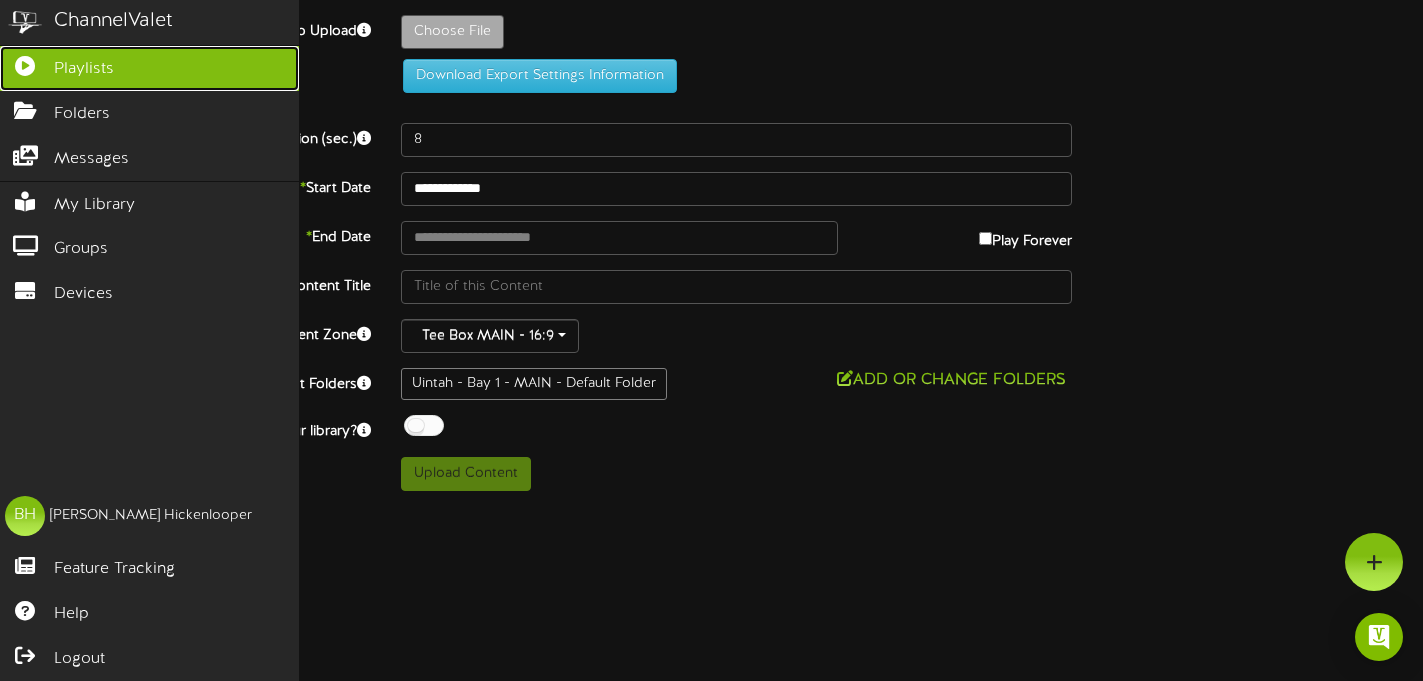 click on "Playlists" at bounding box center (149, 68) 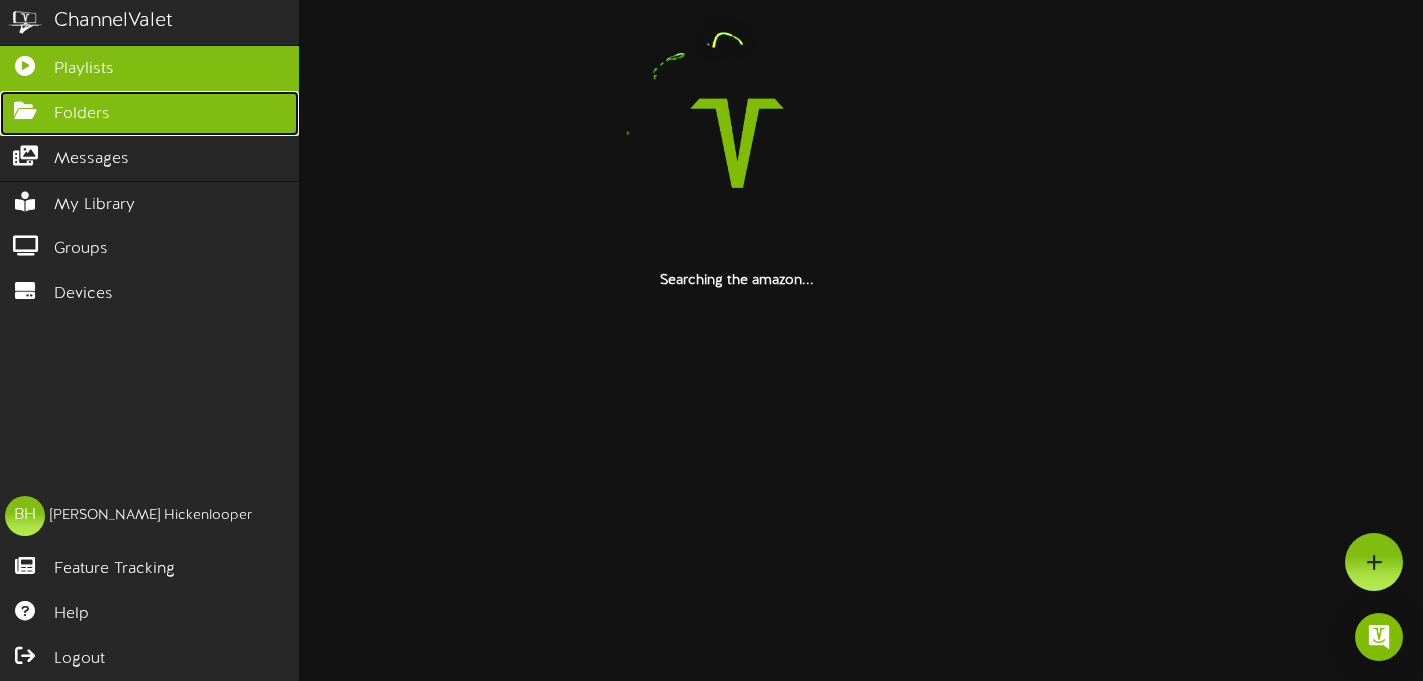 click on "Folders" at bounding box center [82, 114] 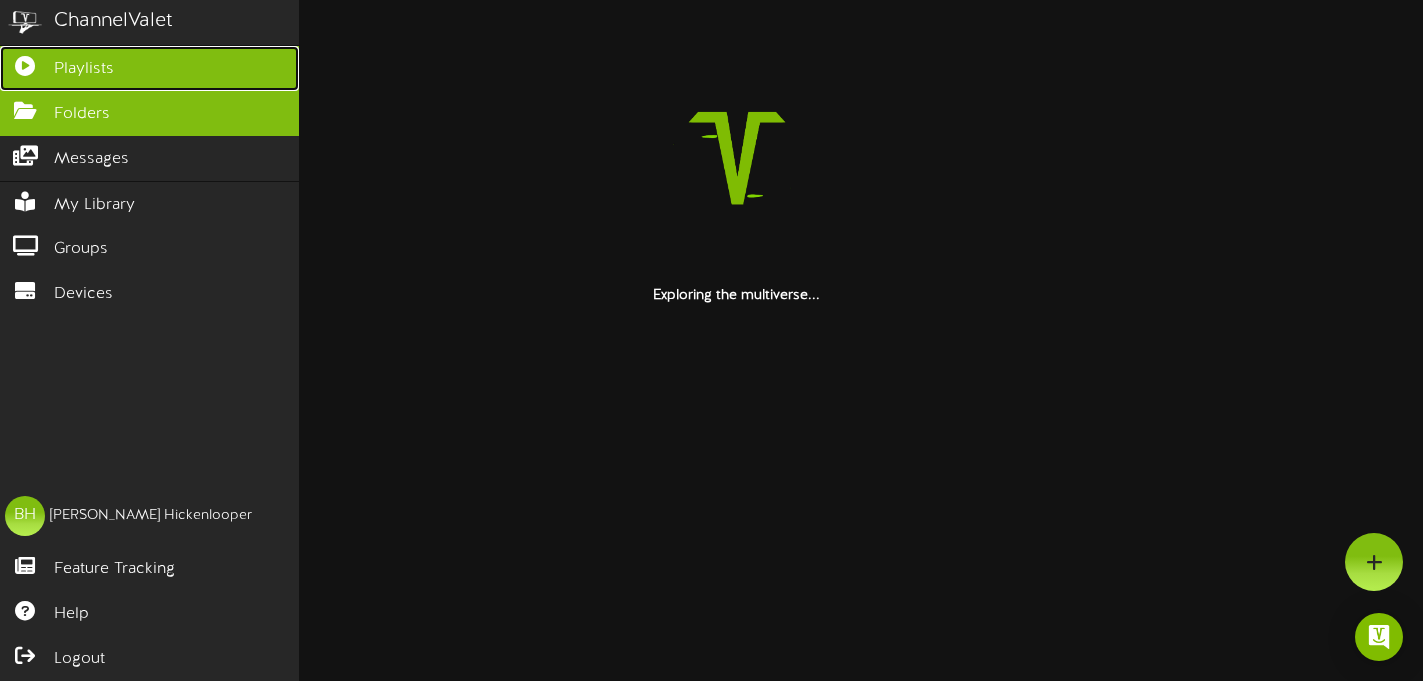 click on "Playlists" at bounding box center (84, 69) 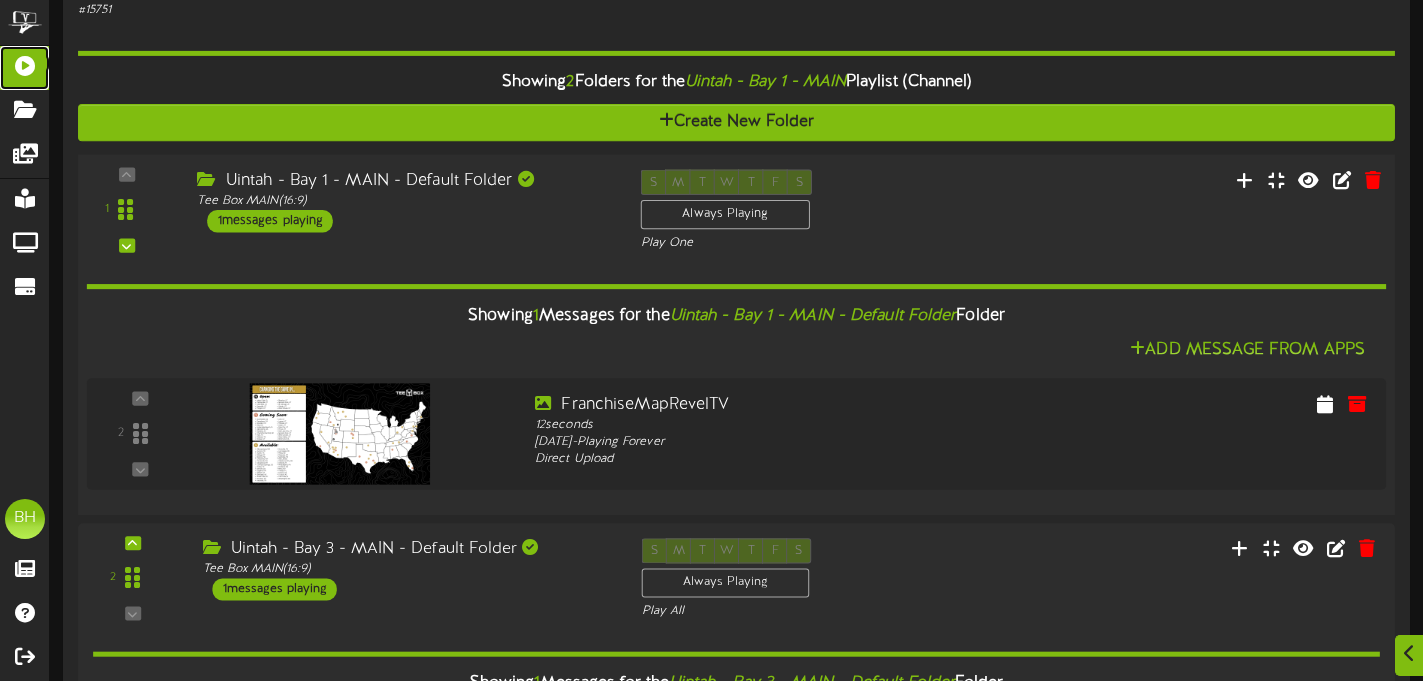 scroll, scrollTop: 240, scrollLeft: 0, axis: vertical 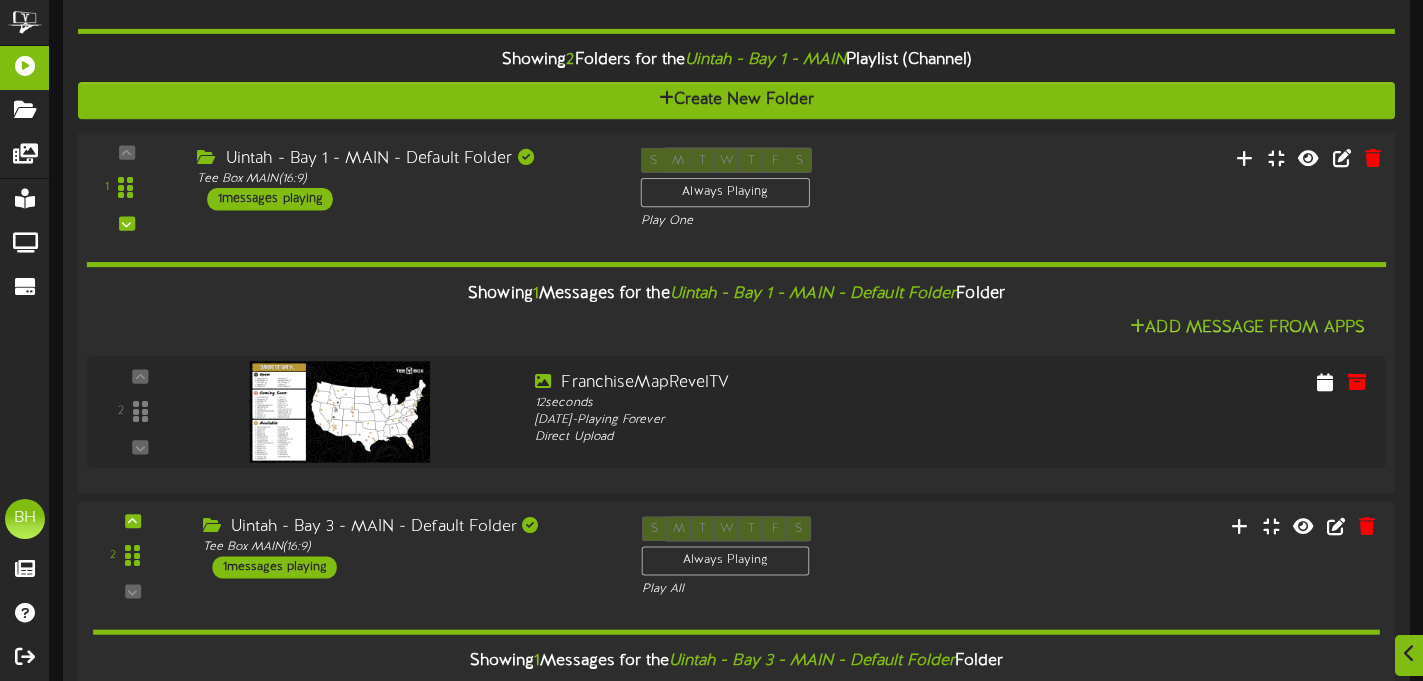 click on "1  messages playing" at bounding box center (271, 199) 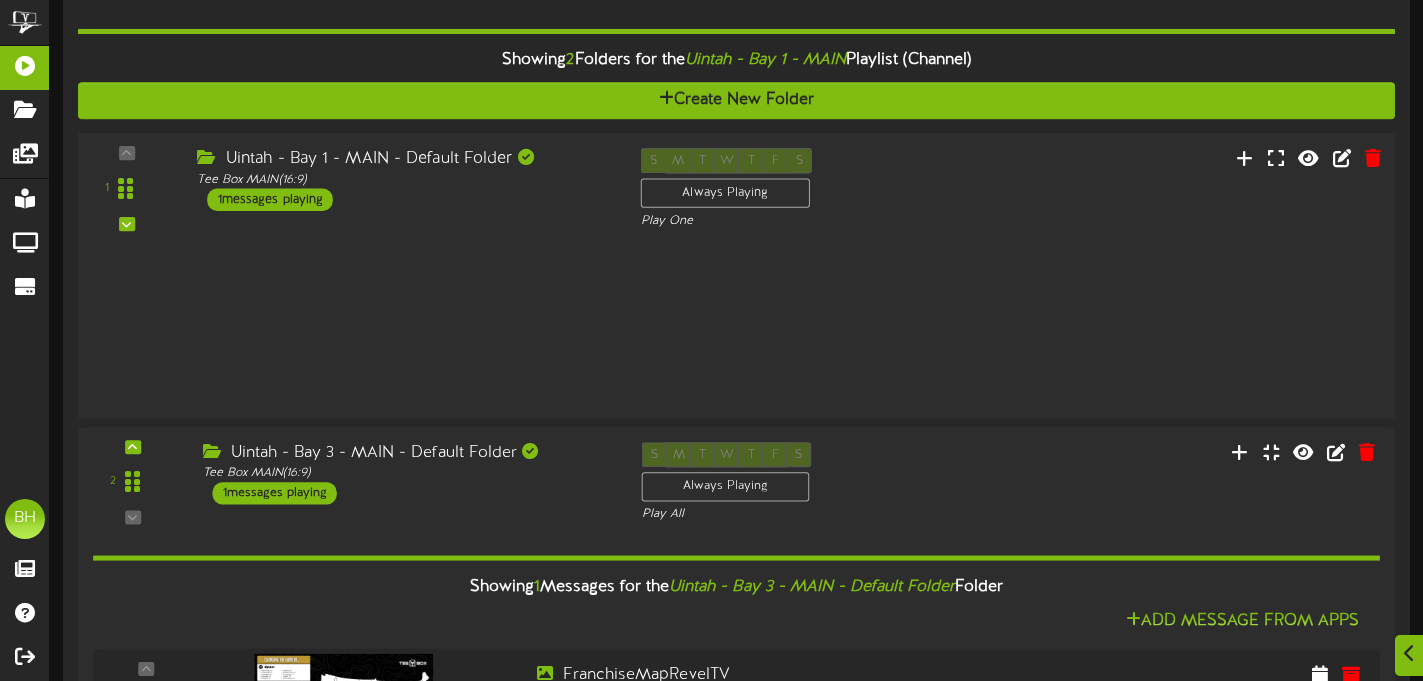 scroll, scrollTop: 240, scrollLeft: 0, axis: vertical 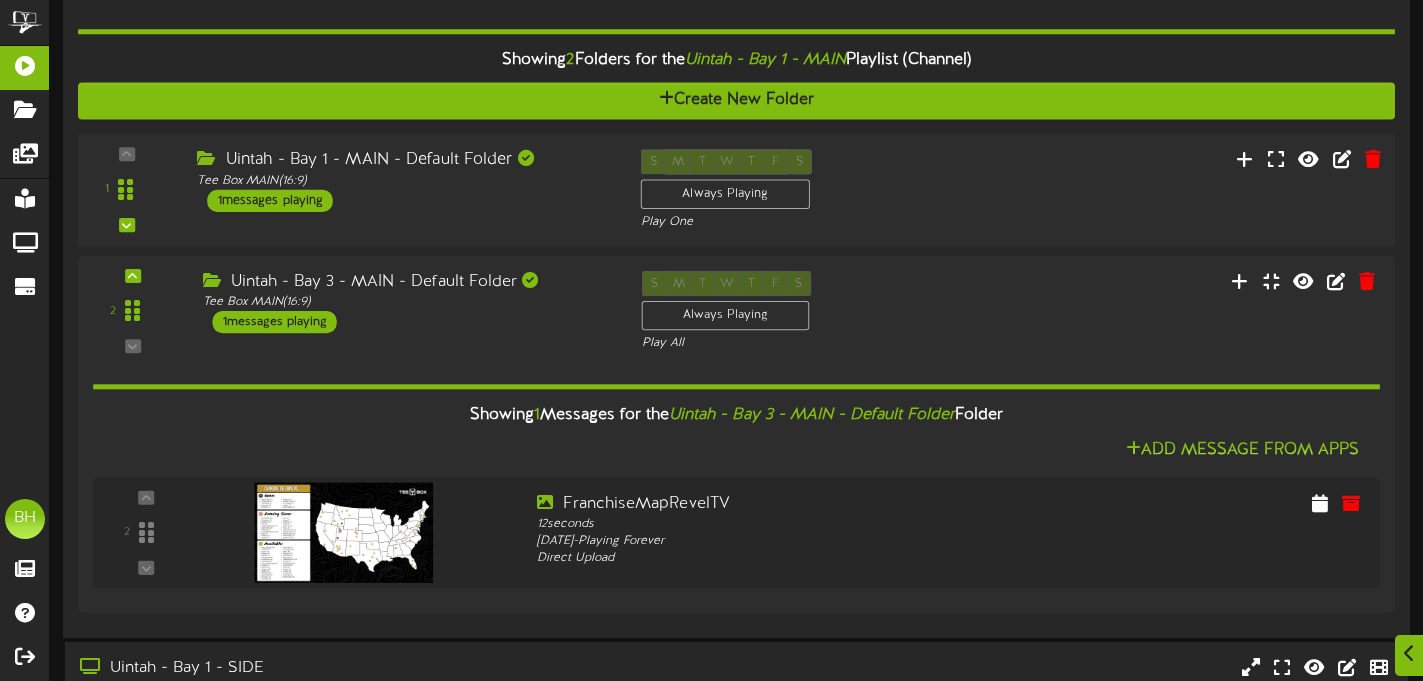 click on "1  messages playing" at bounding box center (271, 201) 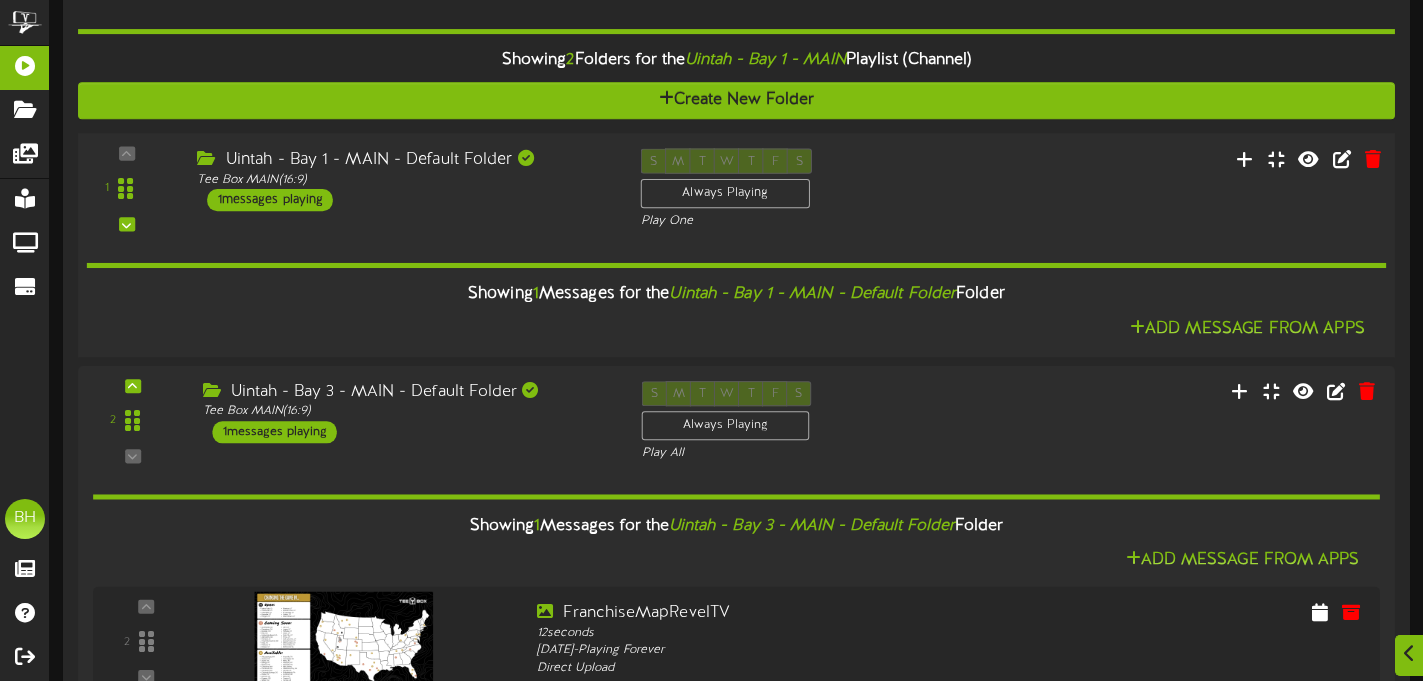 scroll, scrollTop: 240, scrollLeft: 0, axis: vertical 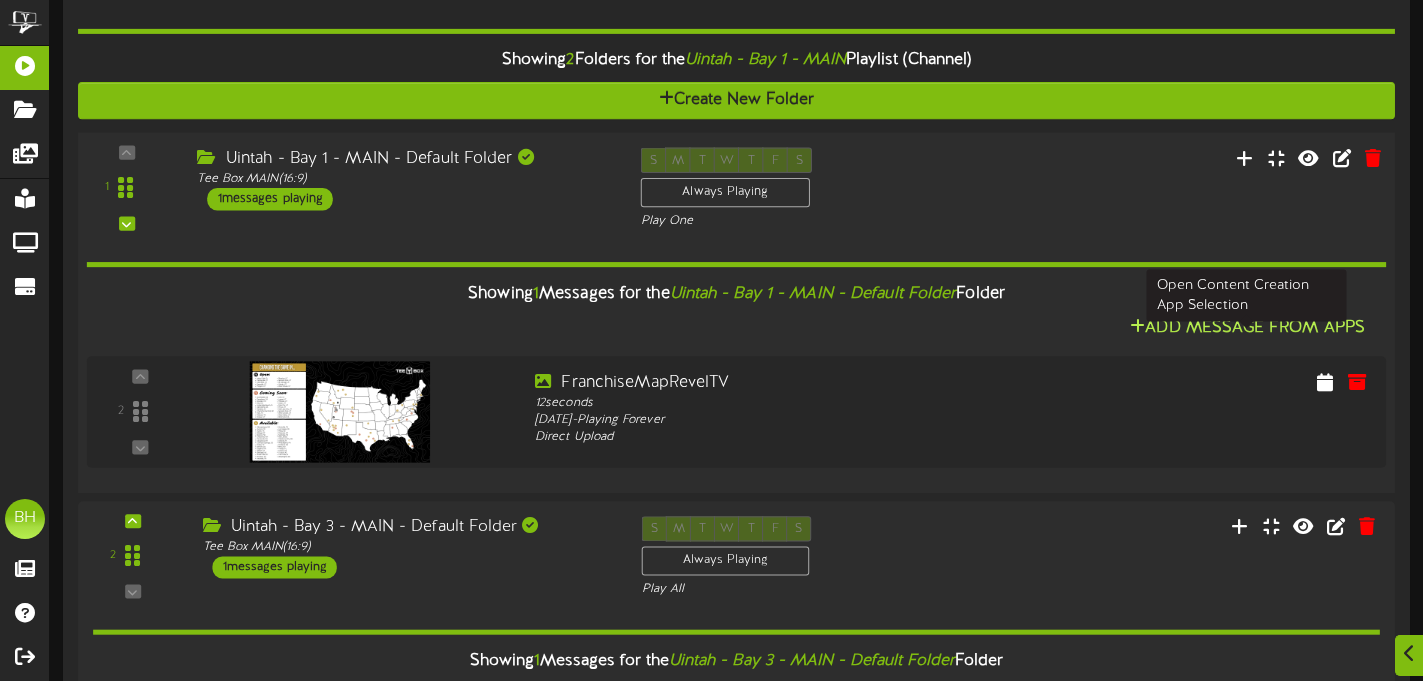 click at bounding box center [1137, 326] 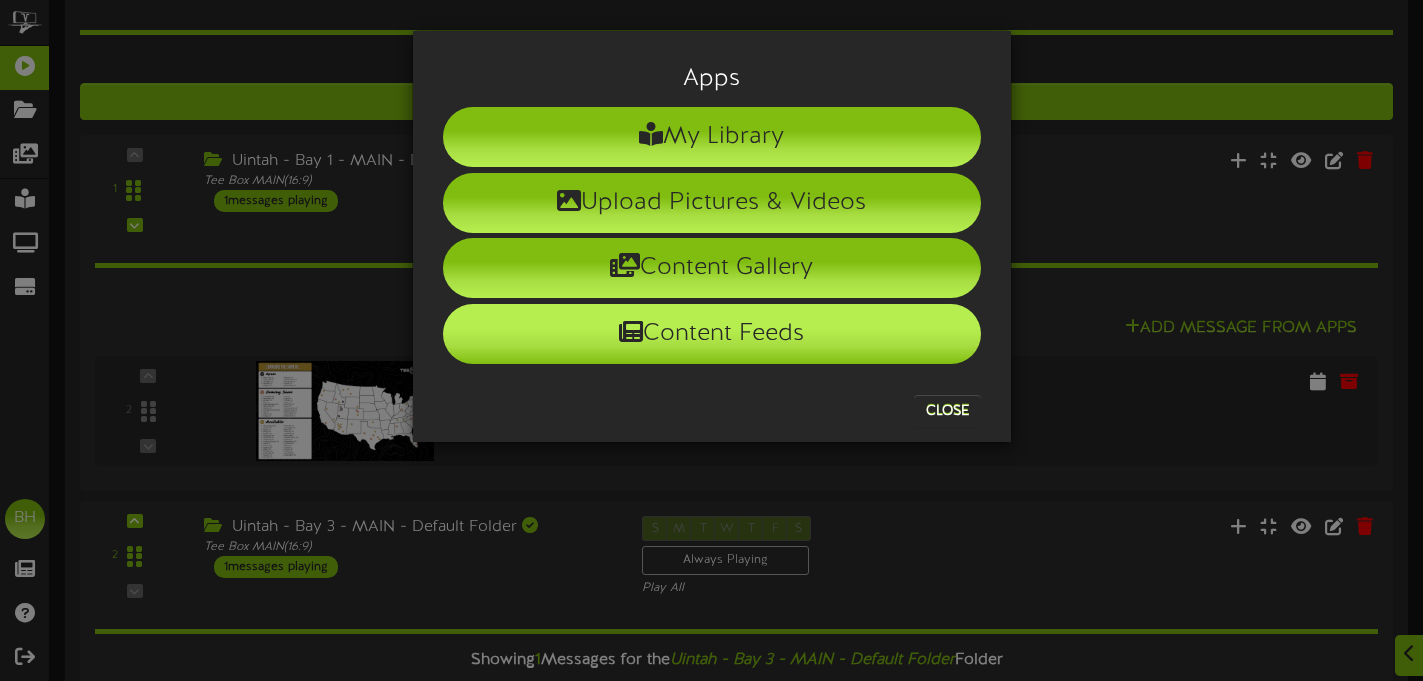 click on "Content Feeds" at bounding box center [712, 334] 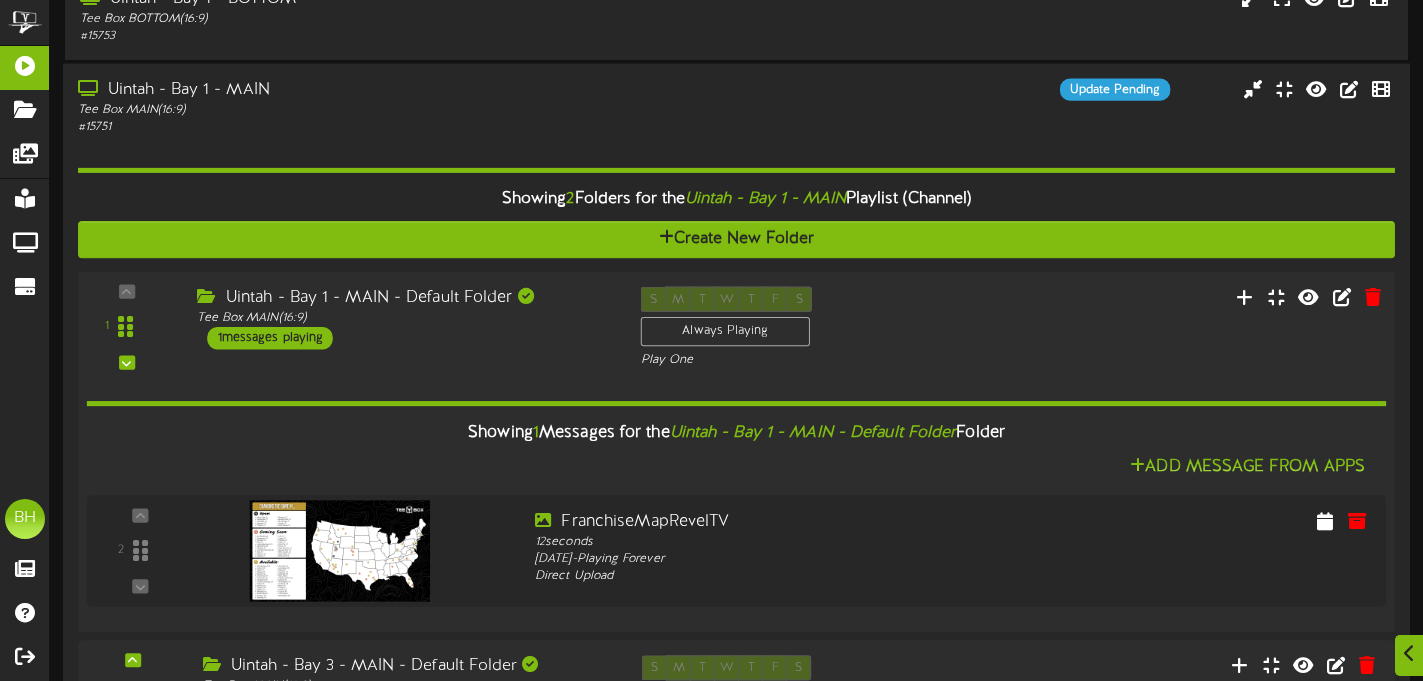 scroll, scrollTop: 102, scrollLeft: 0, axis: vertical 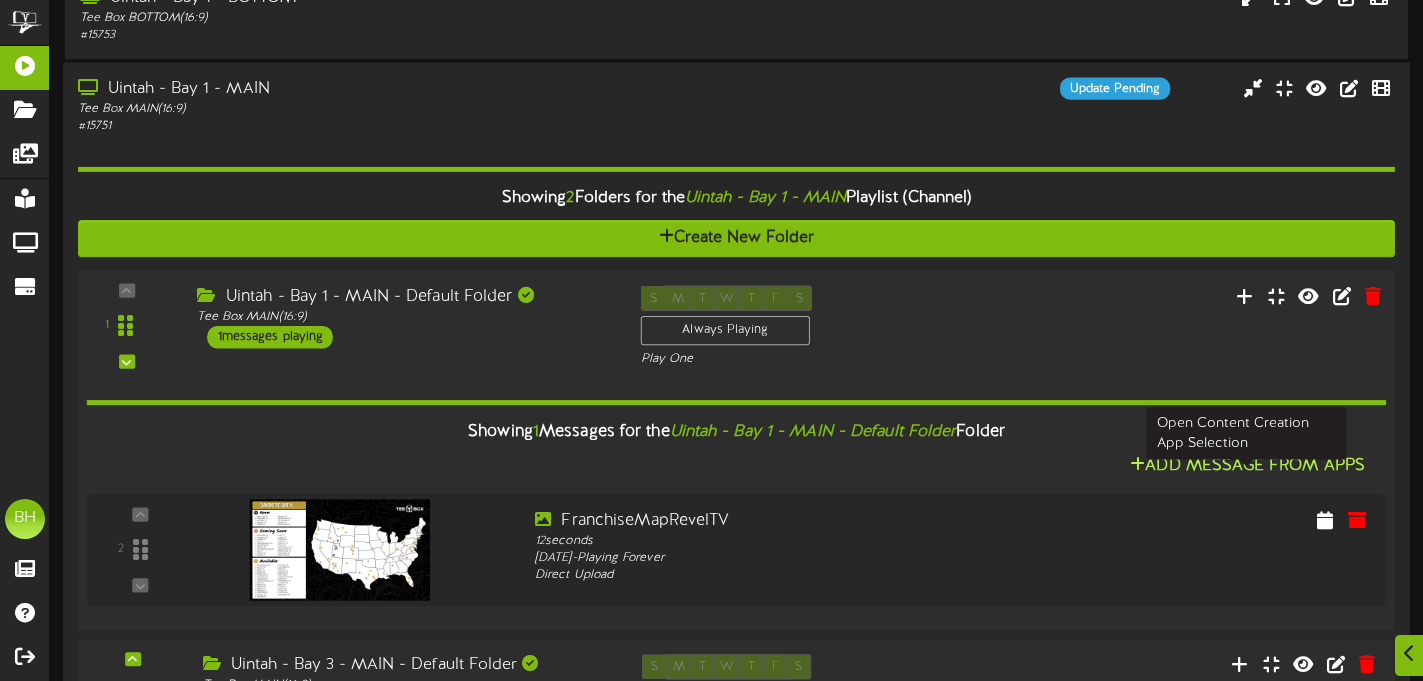 click at bounding box center [1137, 464] 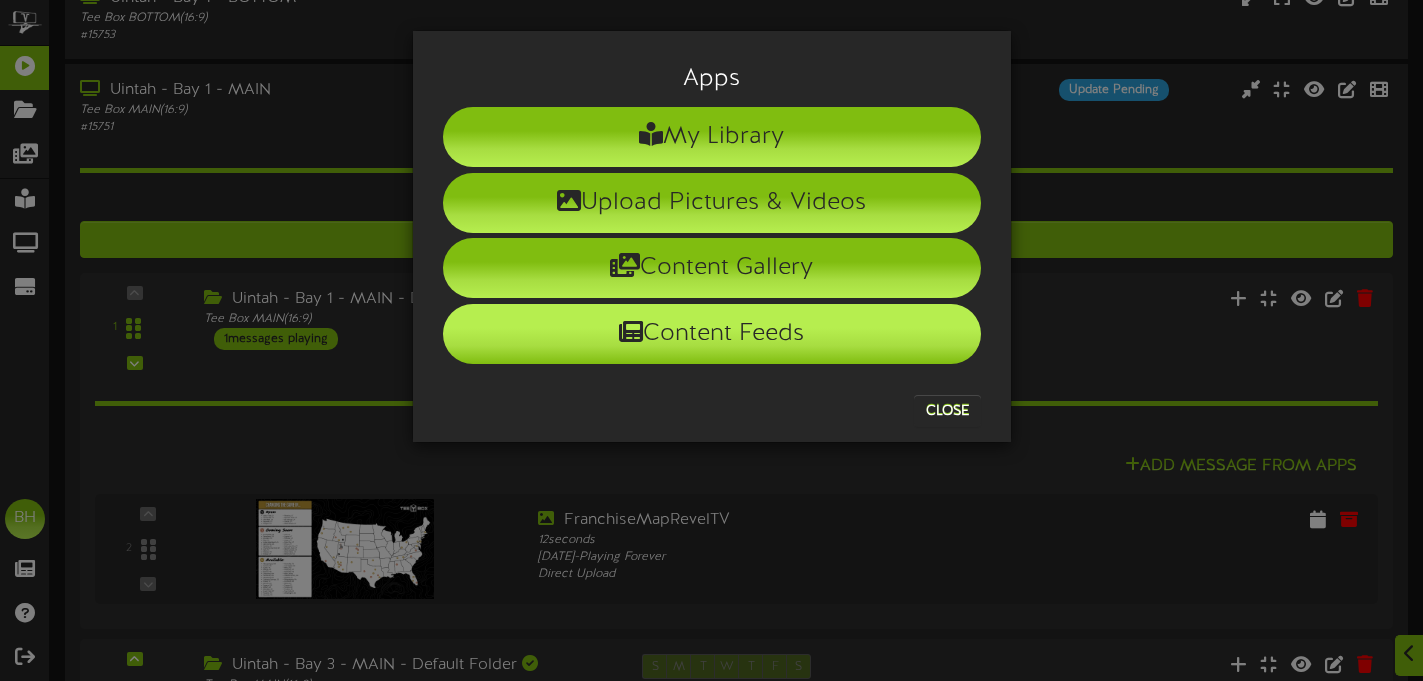 click on "Content Feeds" at bounding box center [712, 334] 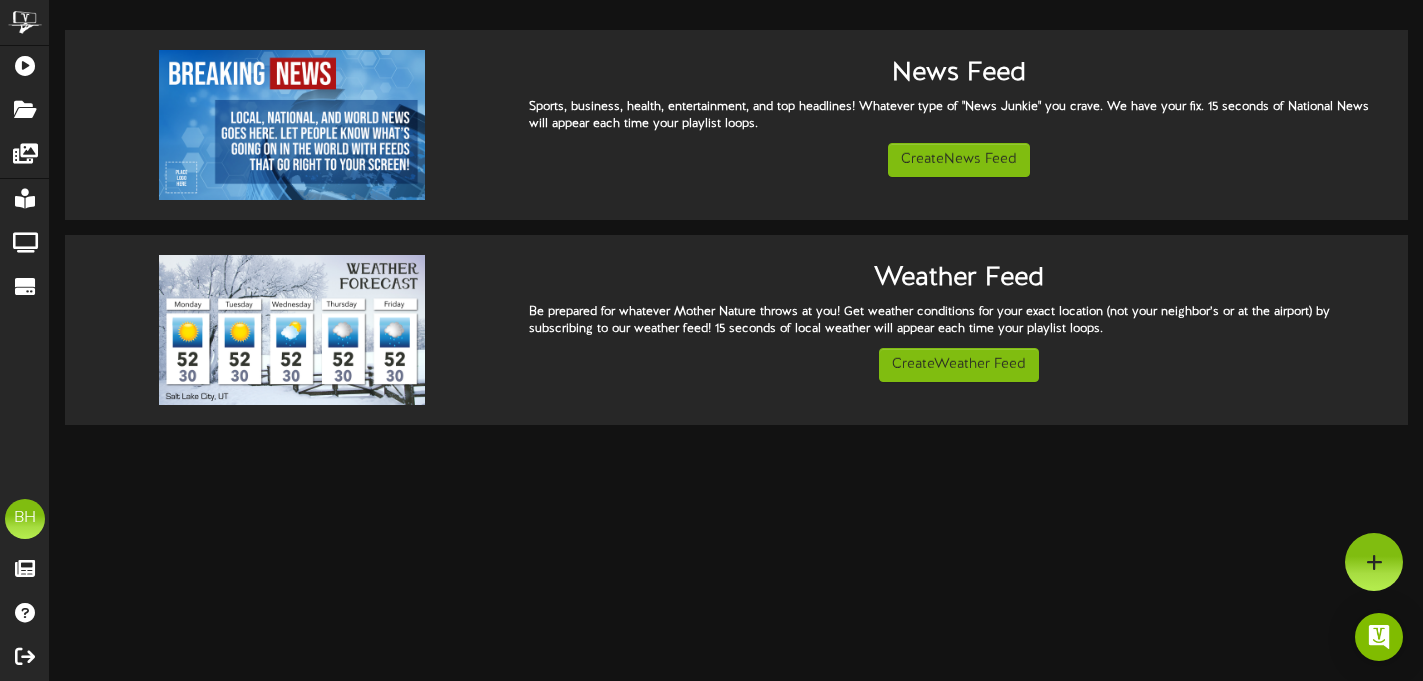 scroll, scrollTop: 0, scrollLeft: 0, axis: both 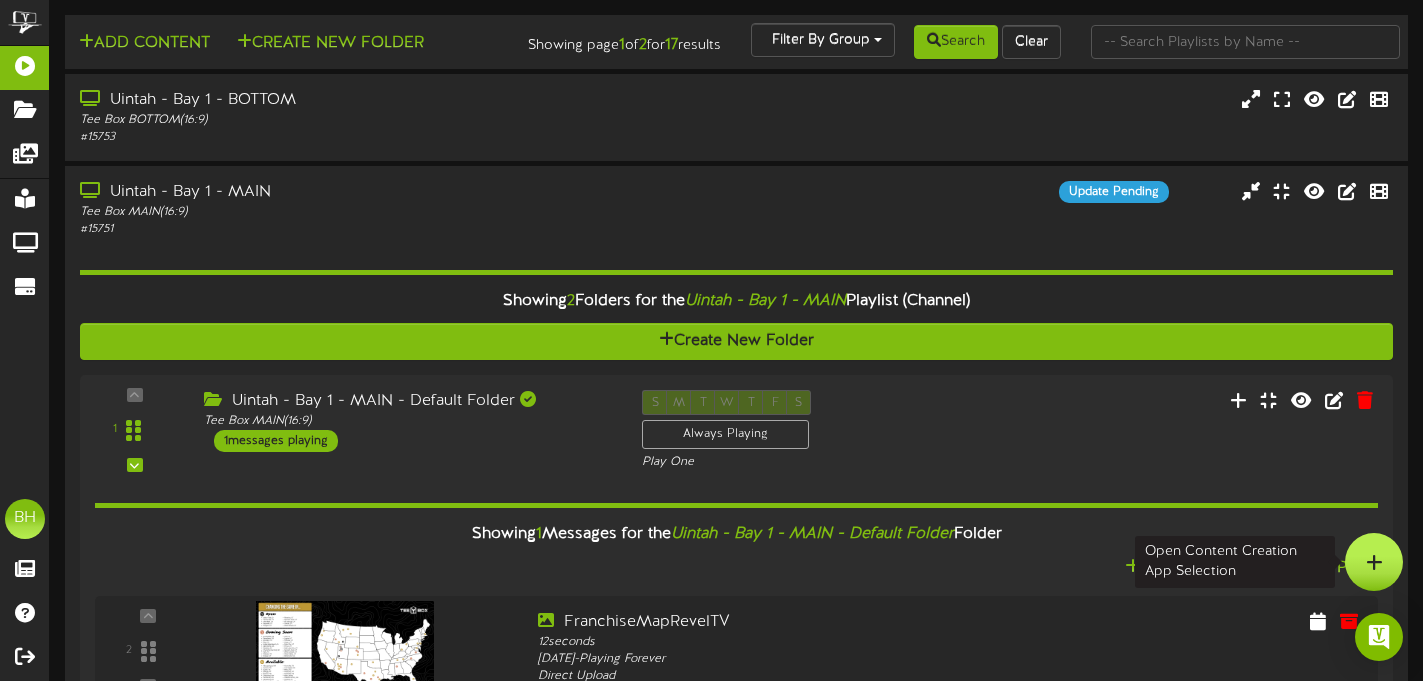 click at bounding box center [1374, 562] 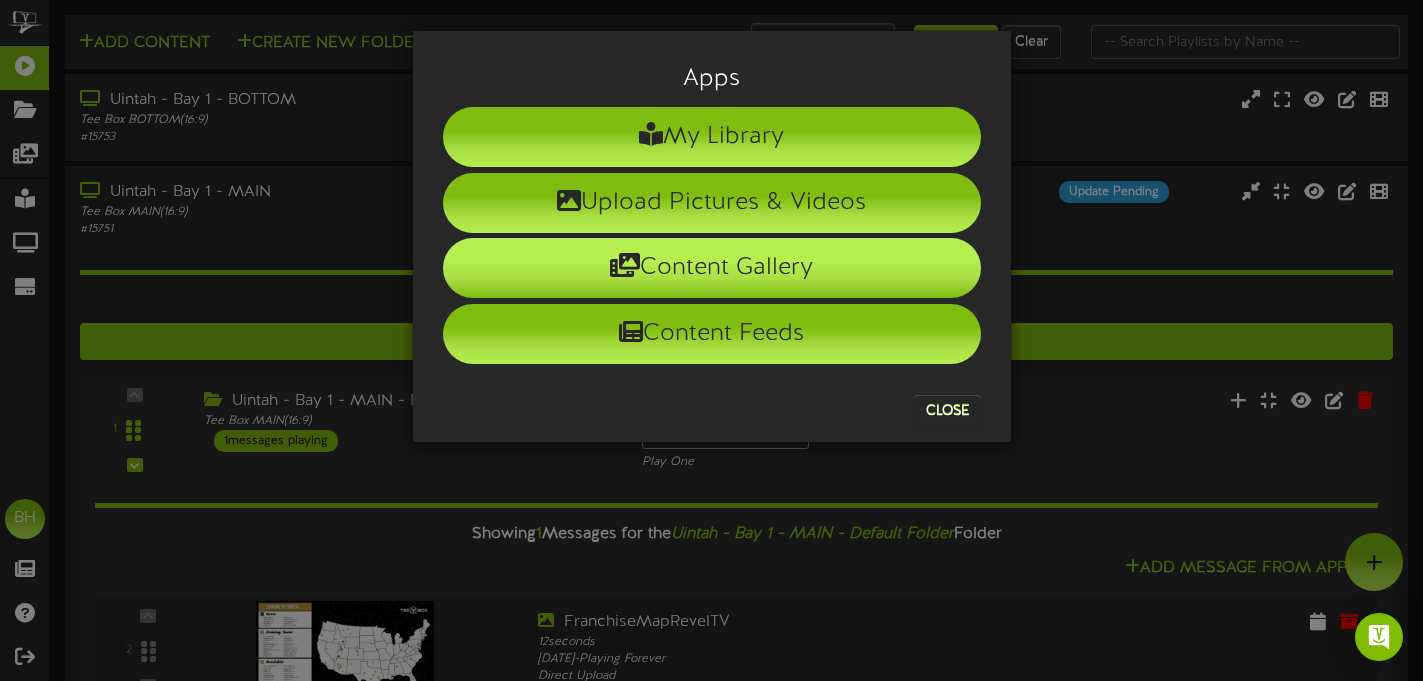 click on "Content Gallery" at bounding box center (712, 268) 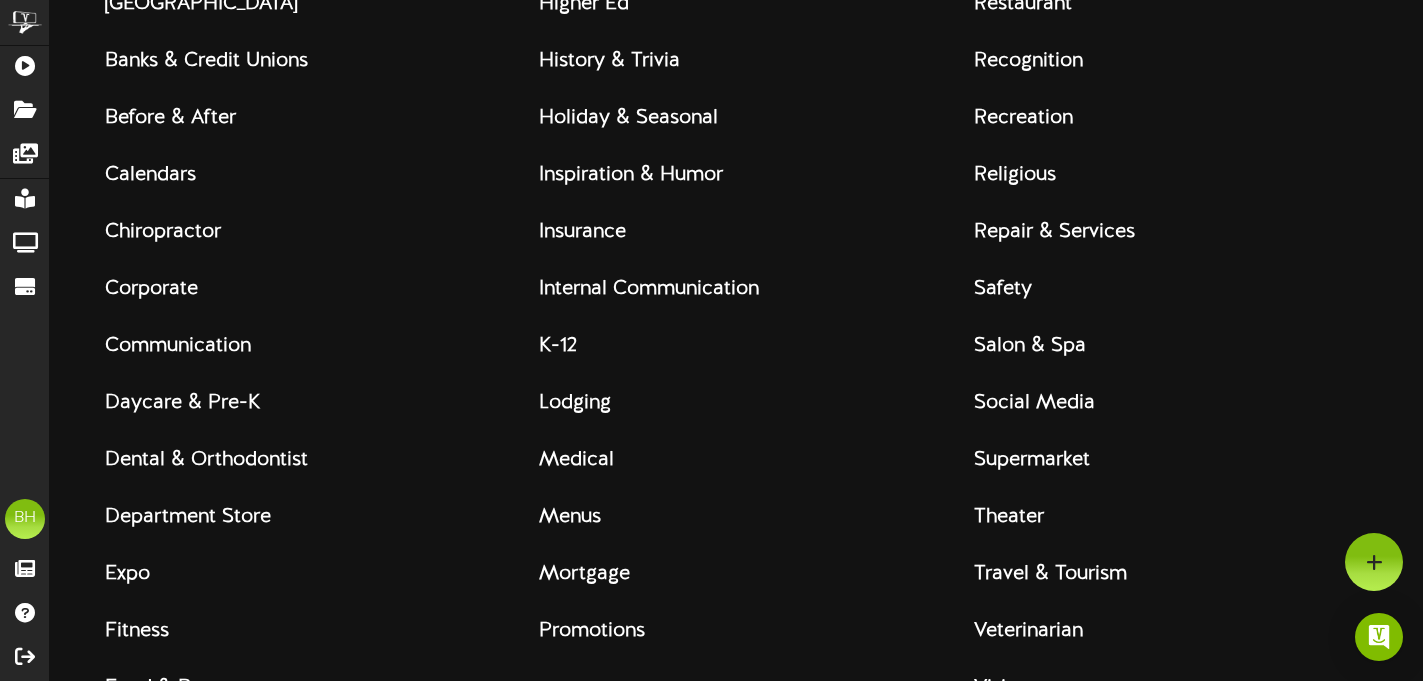 scroll, scrollTop: 429, scrollLeft: 0, axis: vertical 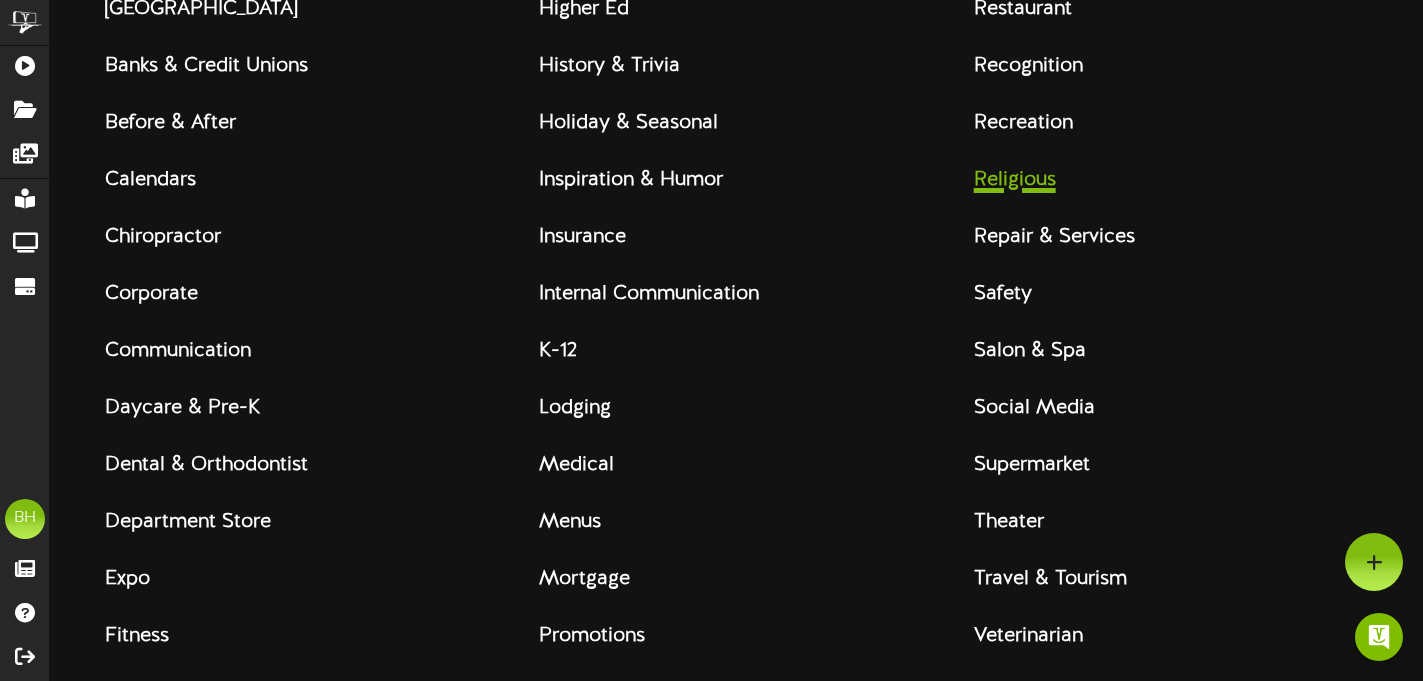 click on "Religious" at bounding box center (1015, 180) 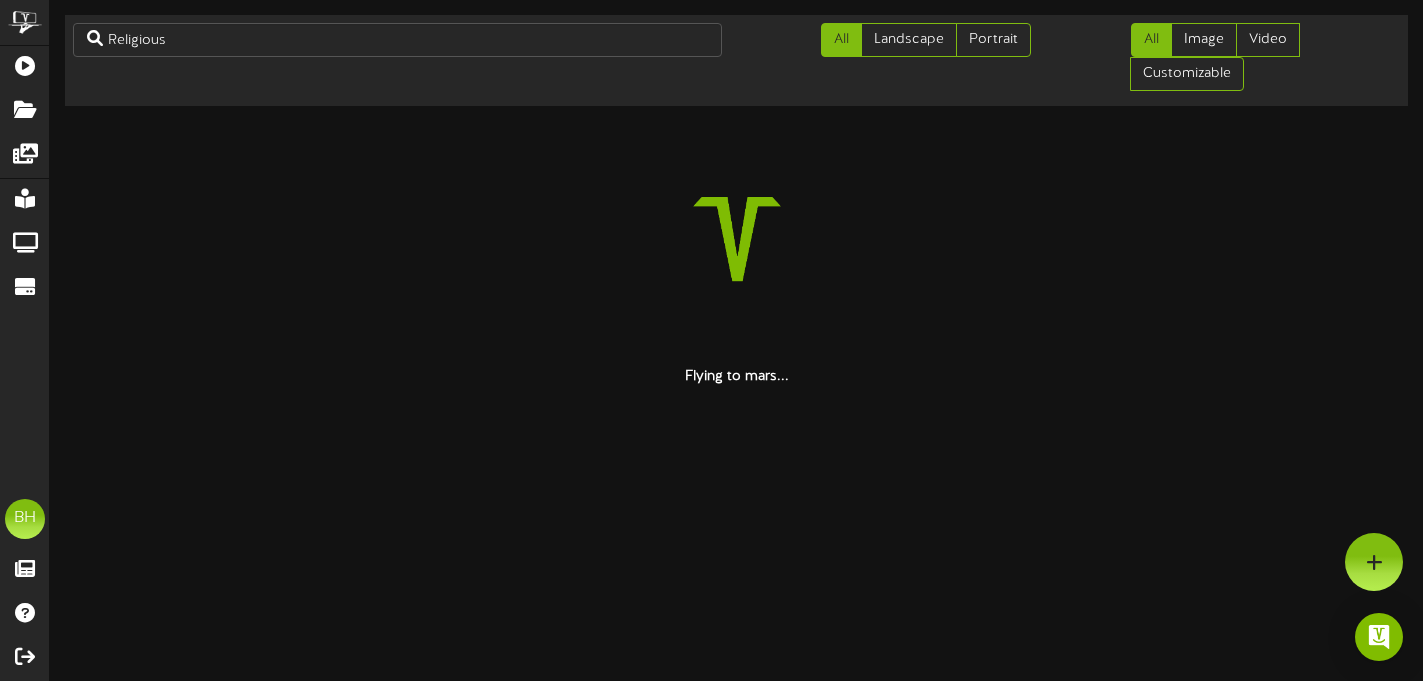 scroll, scrollTop: 0, scrollLeft: 0, axis: both 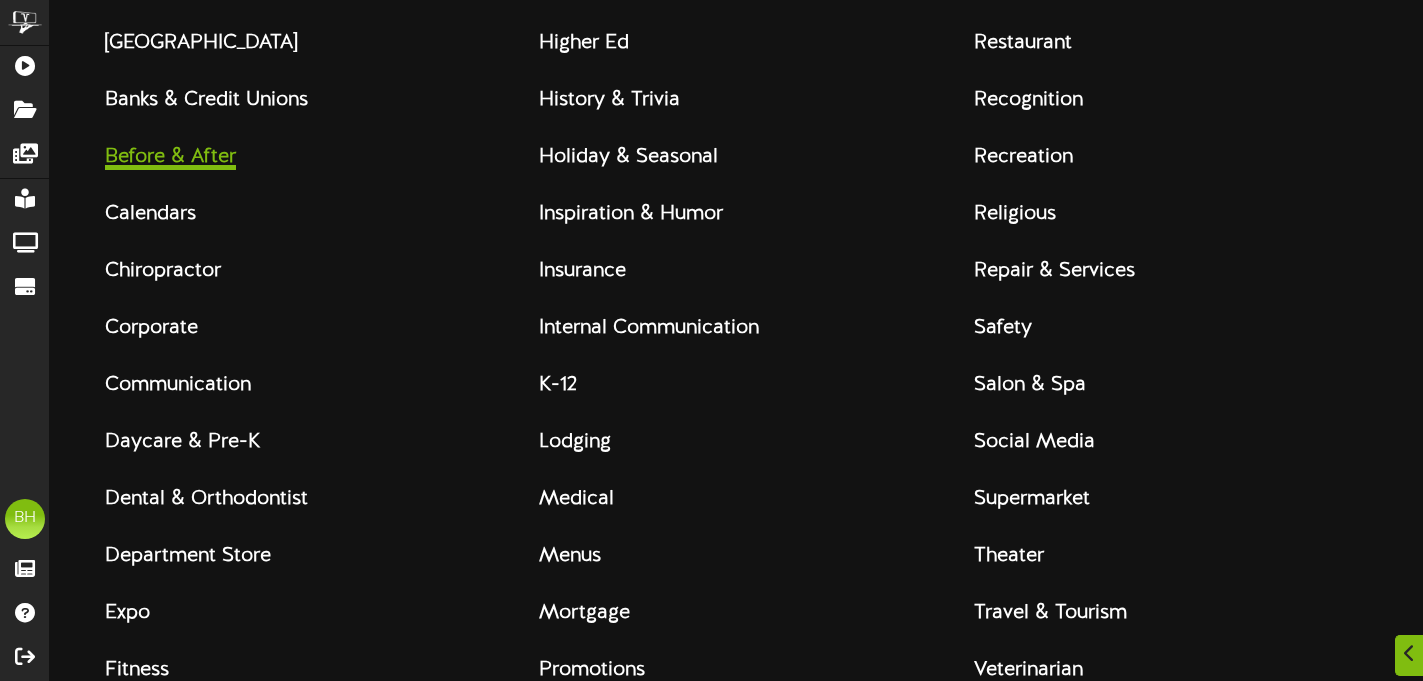click on "Before & After" at bounding box center [170, 149] 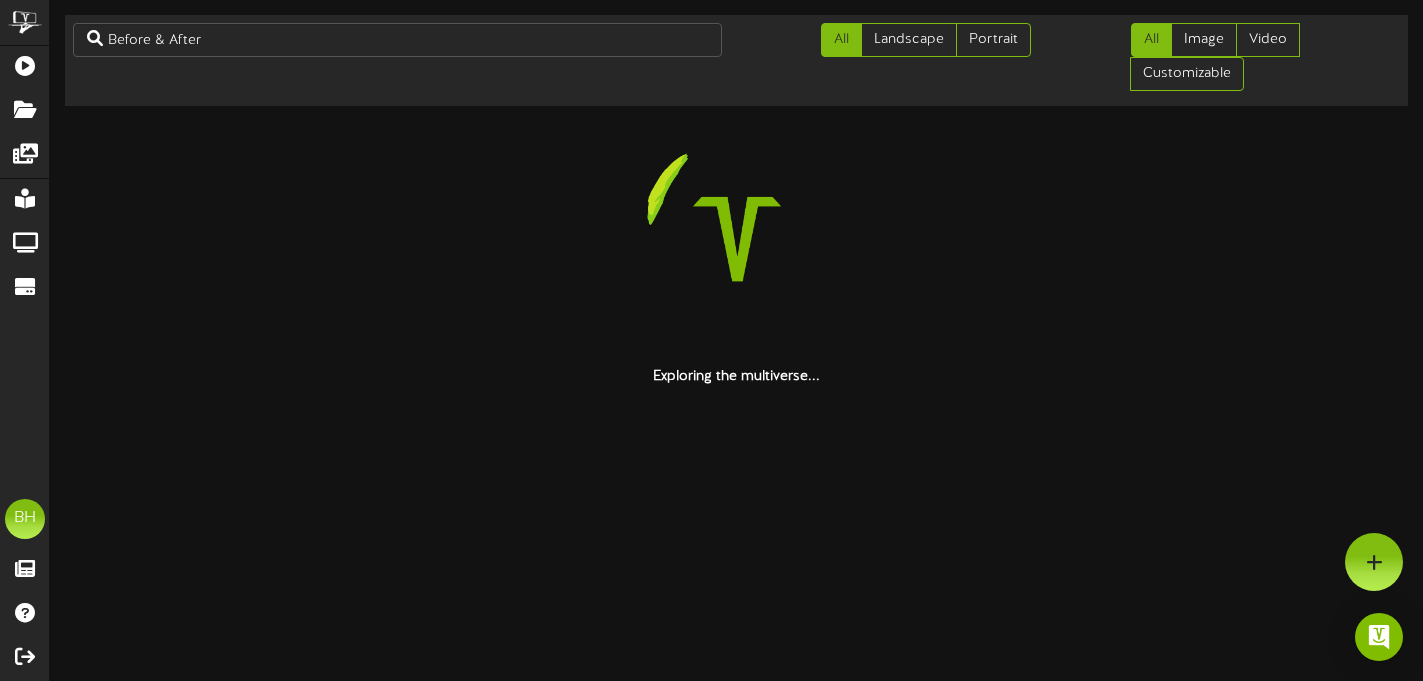 scroll, scrollTop: 0, scrollLeft: 0, axis: both 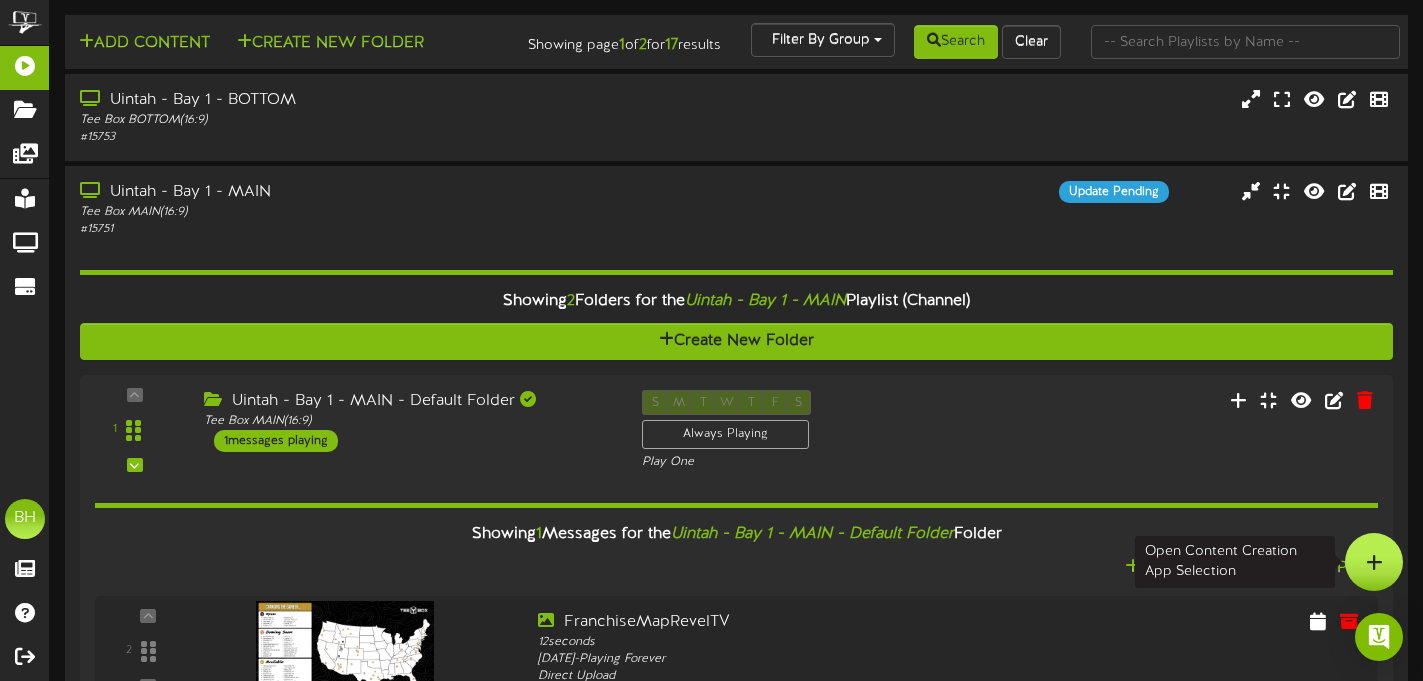 click at bounding box center [1374, 562] 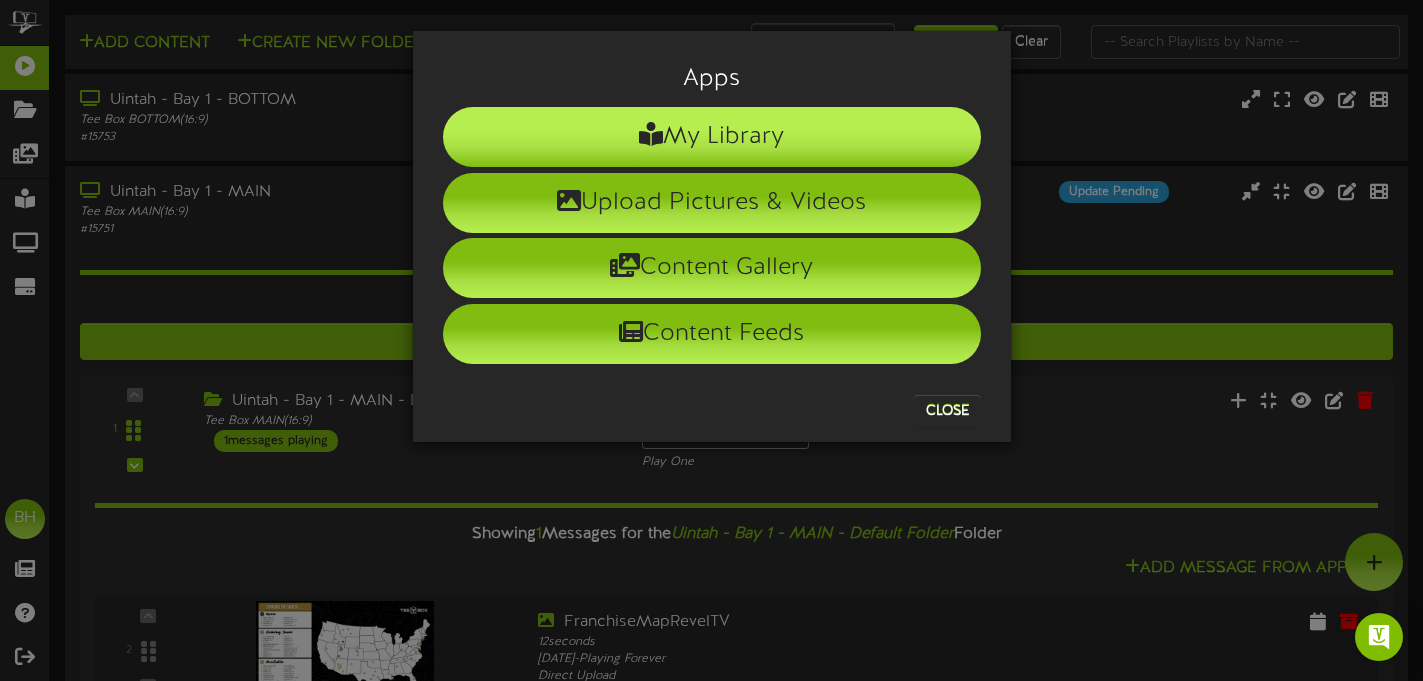 click on "My Library" at bounding box center (712, 137) 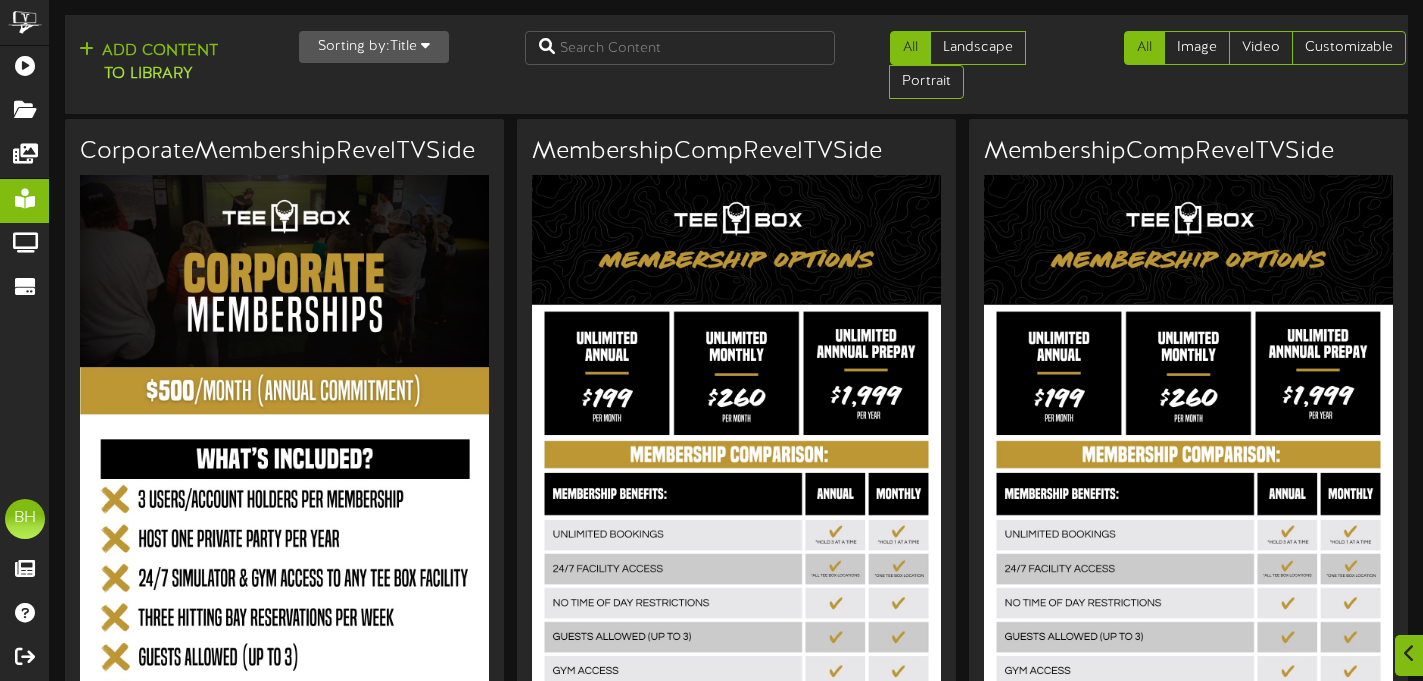 scroll, scrollTop: 1969, scrollLeft: 0, axis: vertical 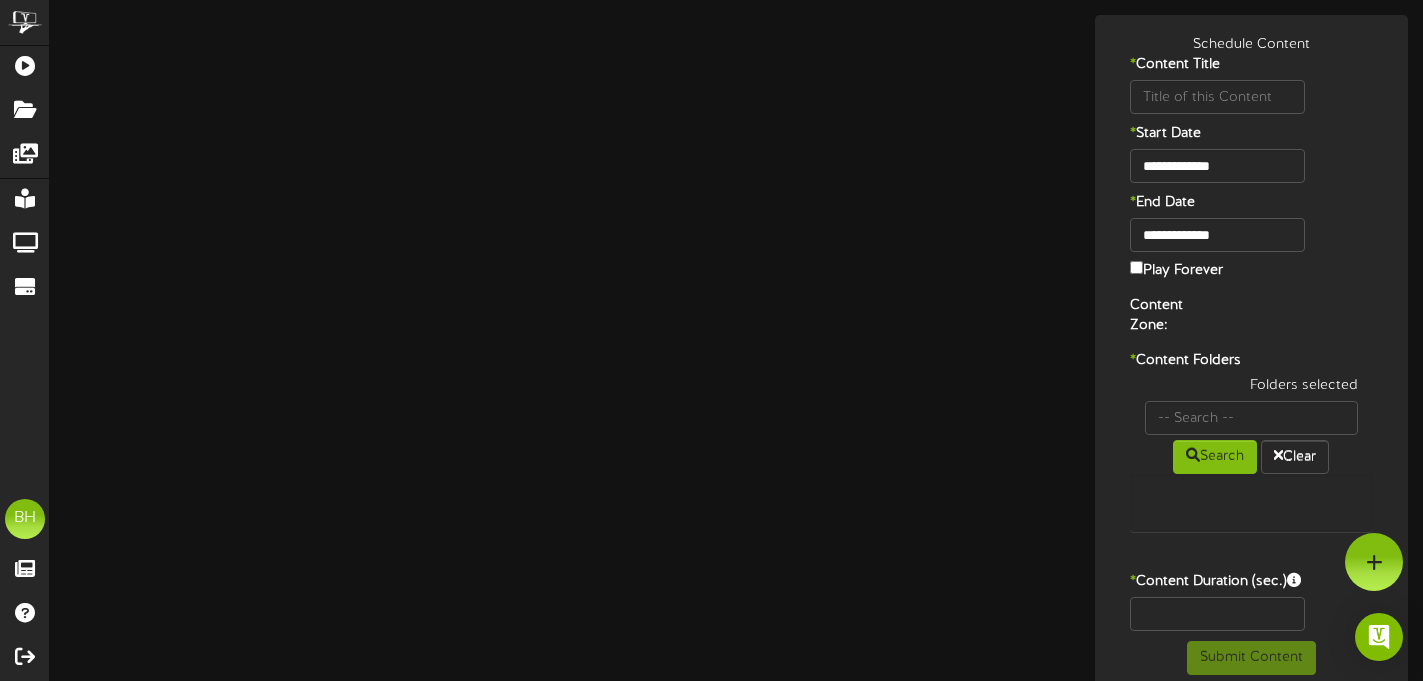 type on "MembershipCompRevelTVSide" 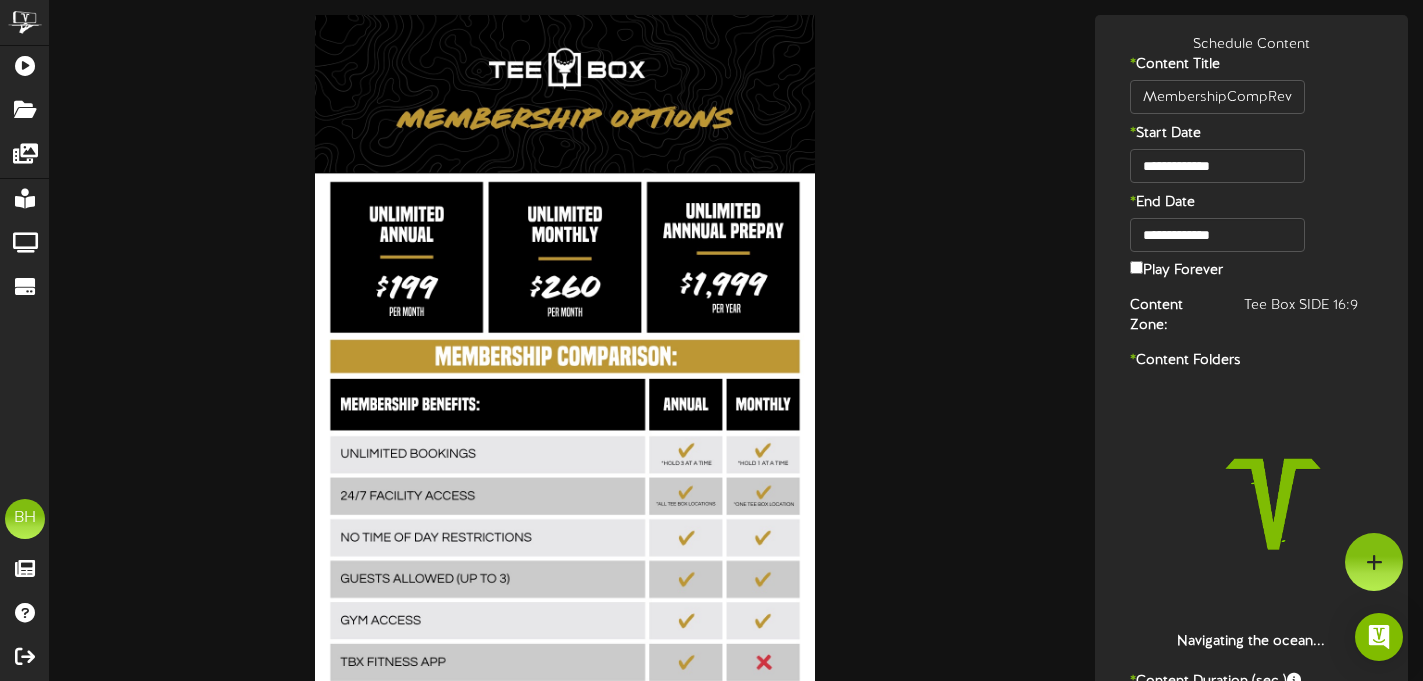 scroll, scrollTop: 0, scrollLeft: 0, axis: both 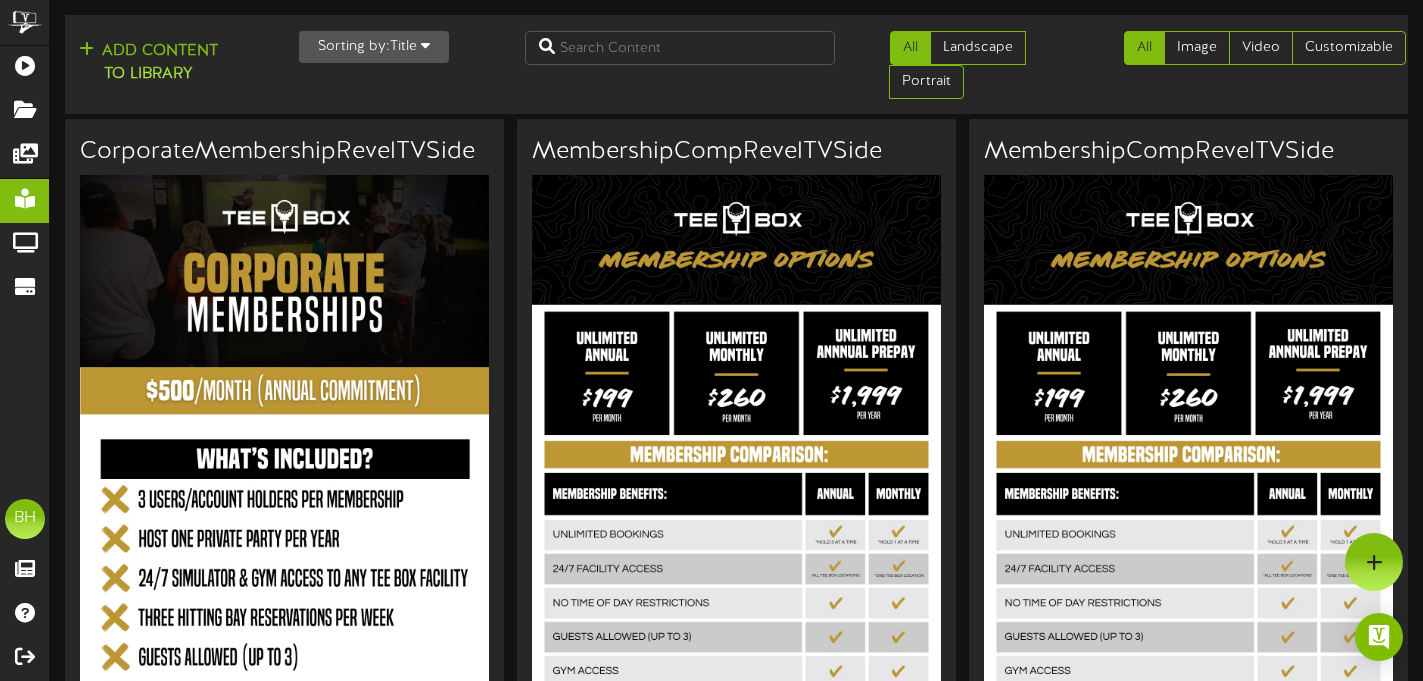 click at bounding box center (425, 45) 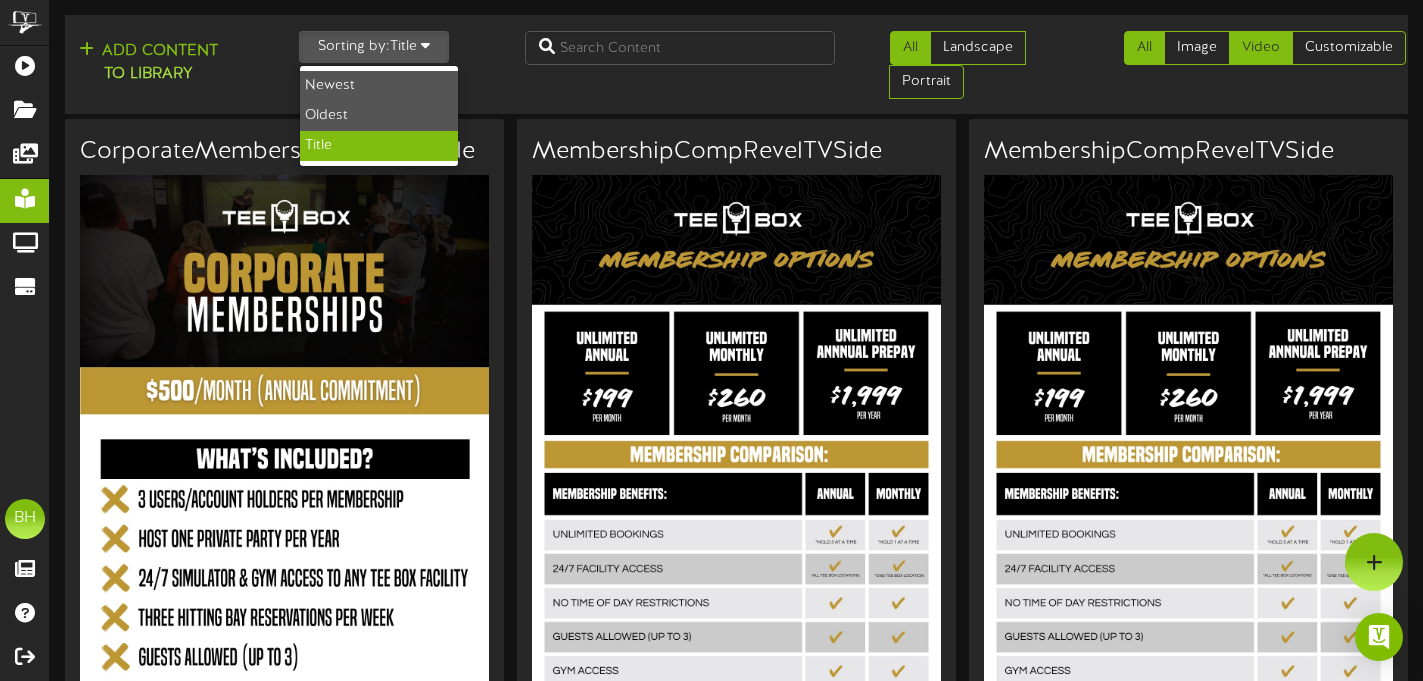 click on "Video" at bounding box center (1261, 48) 